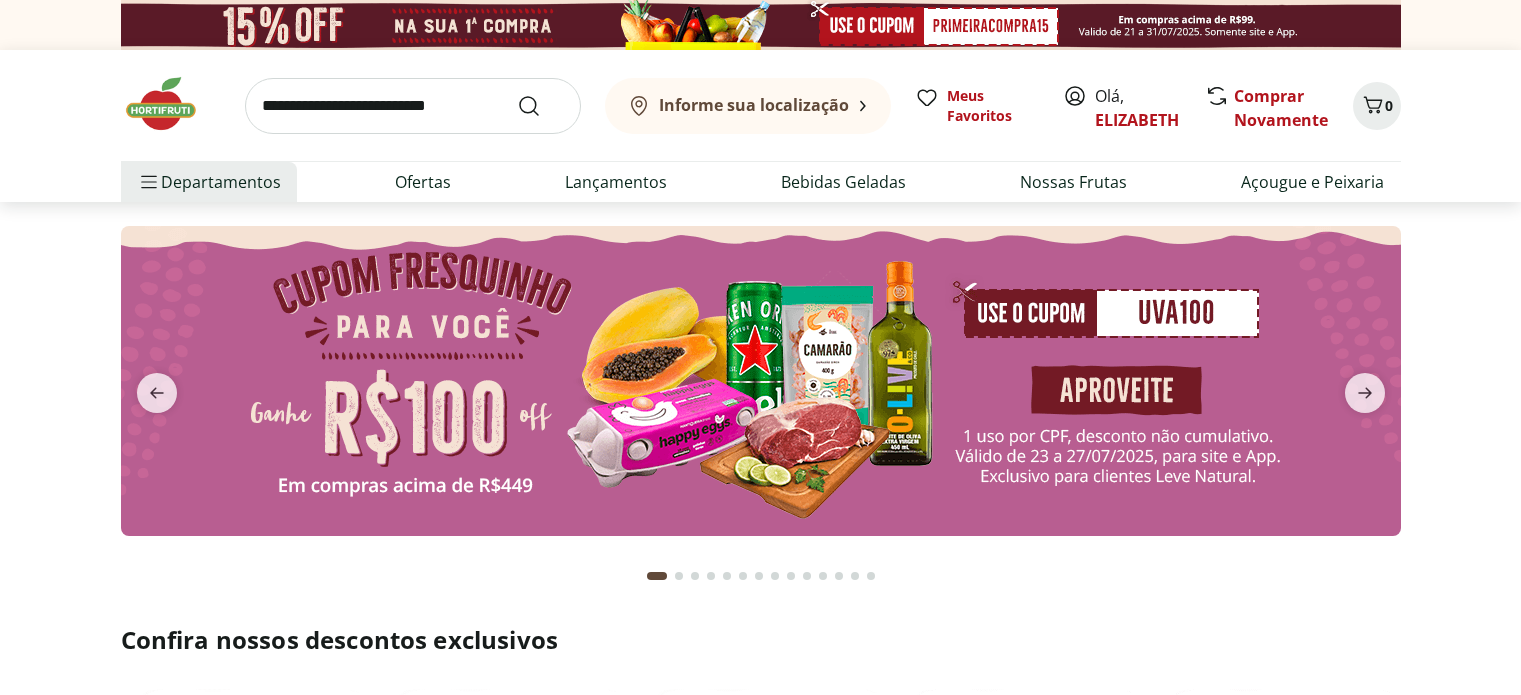 scroll, scrollTop: 0, scrollLeft: 0, axis: both 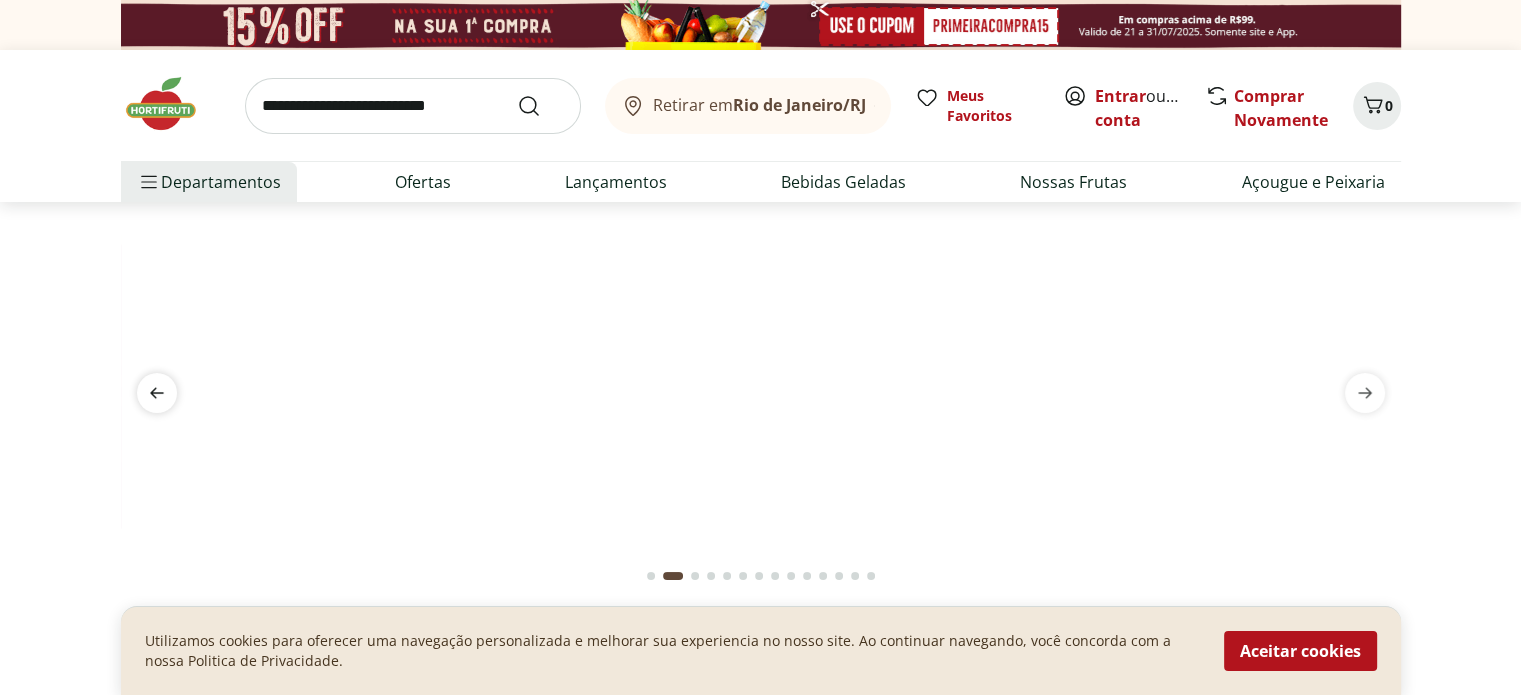 click 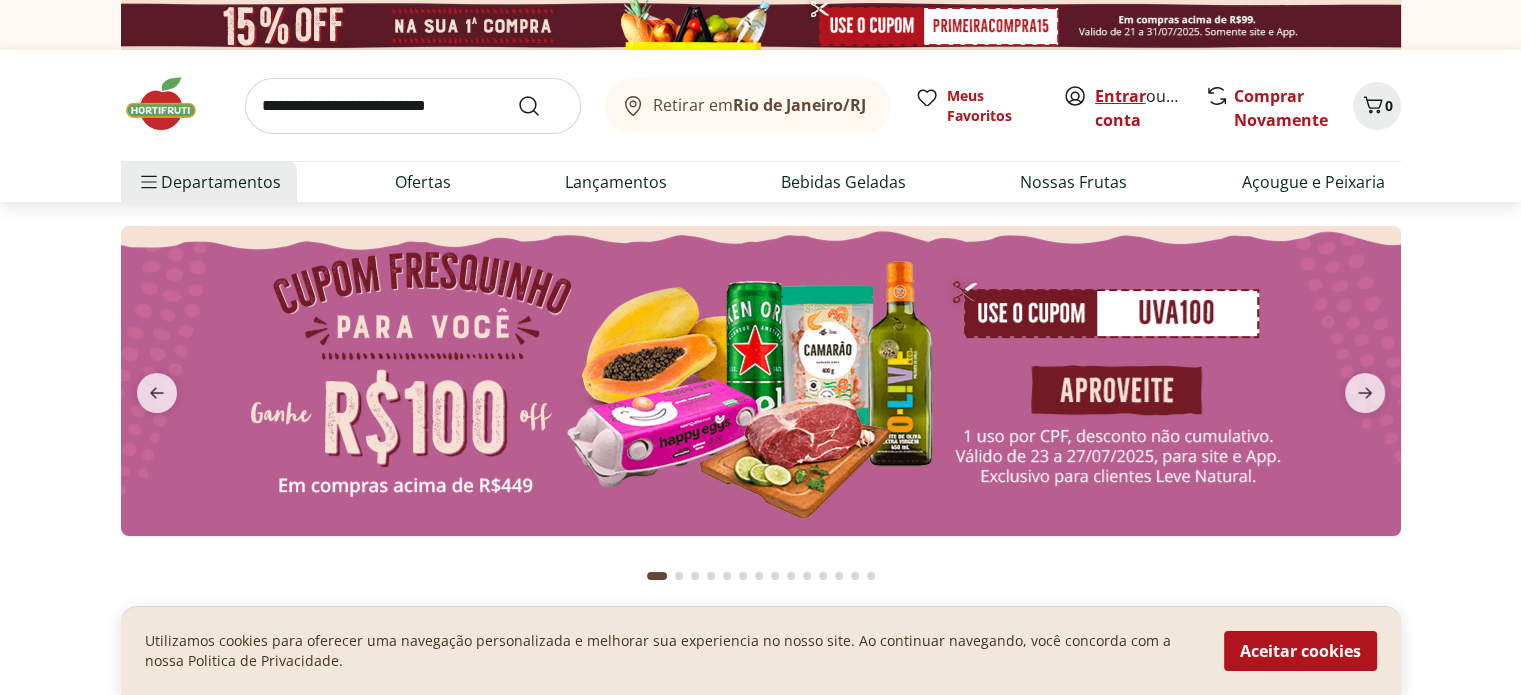click on "Entrar" at bounding box center (1120, 96) 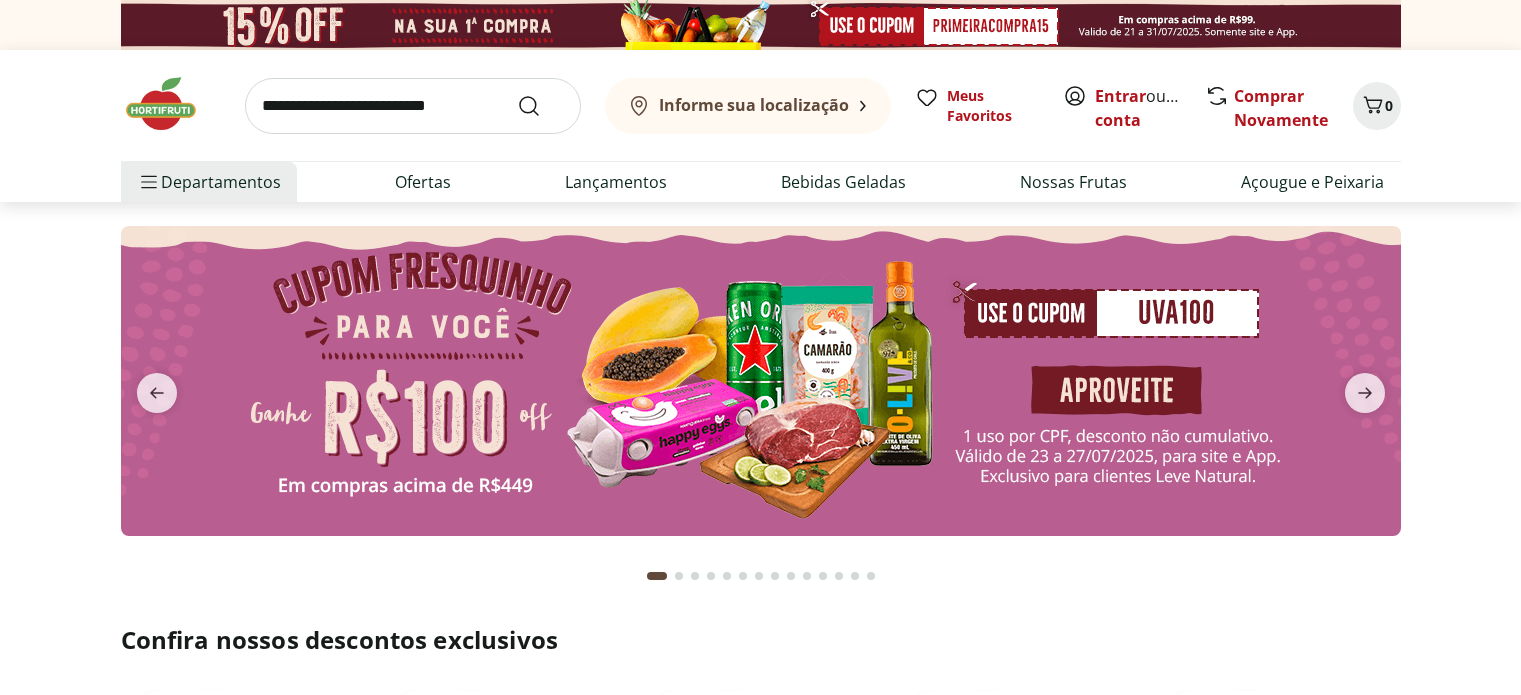 scroll, scrollTop: 0, scrollLeft: 0, axis: both 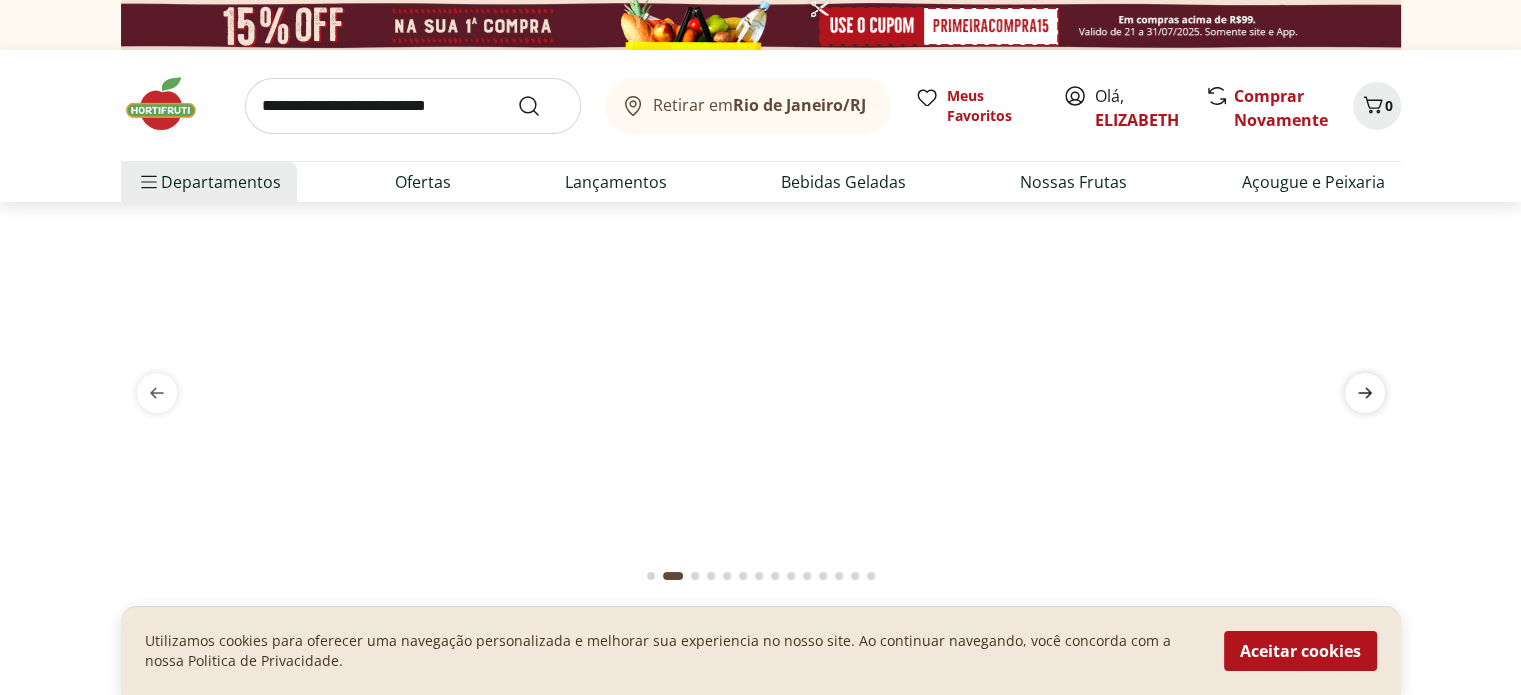 click 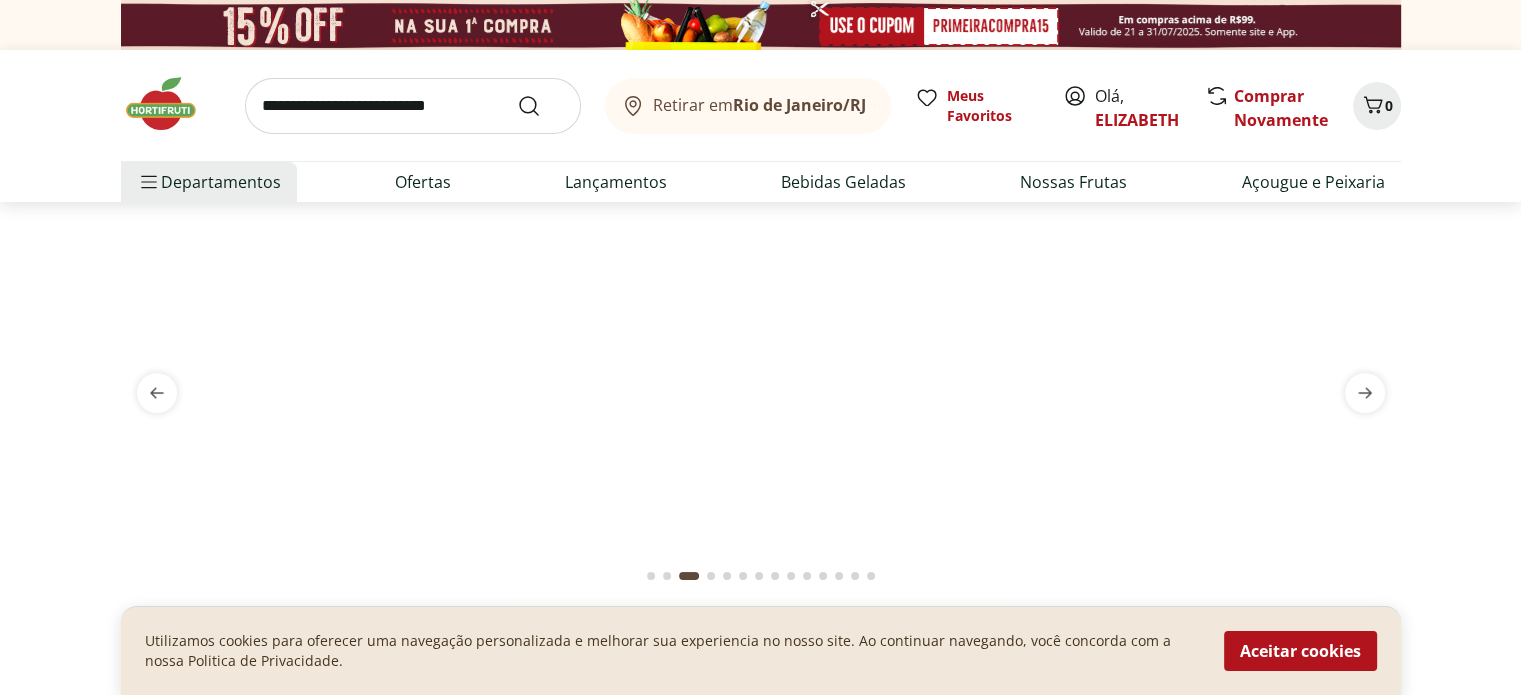 click at bounding box center (761, 226) 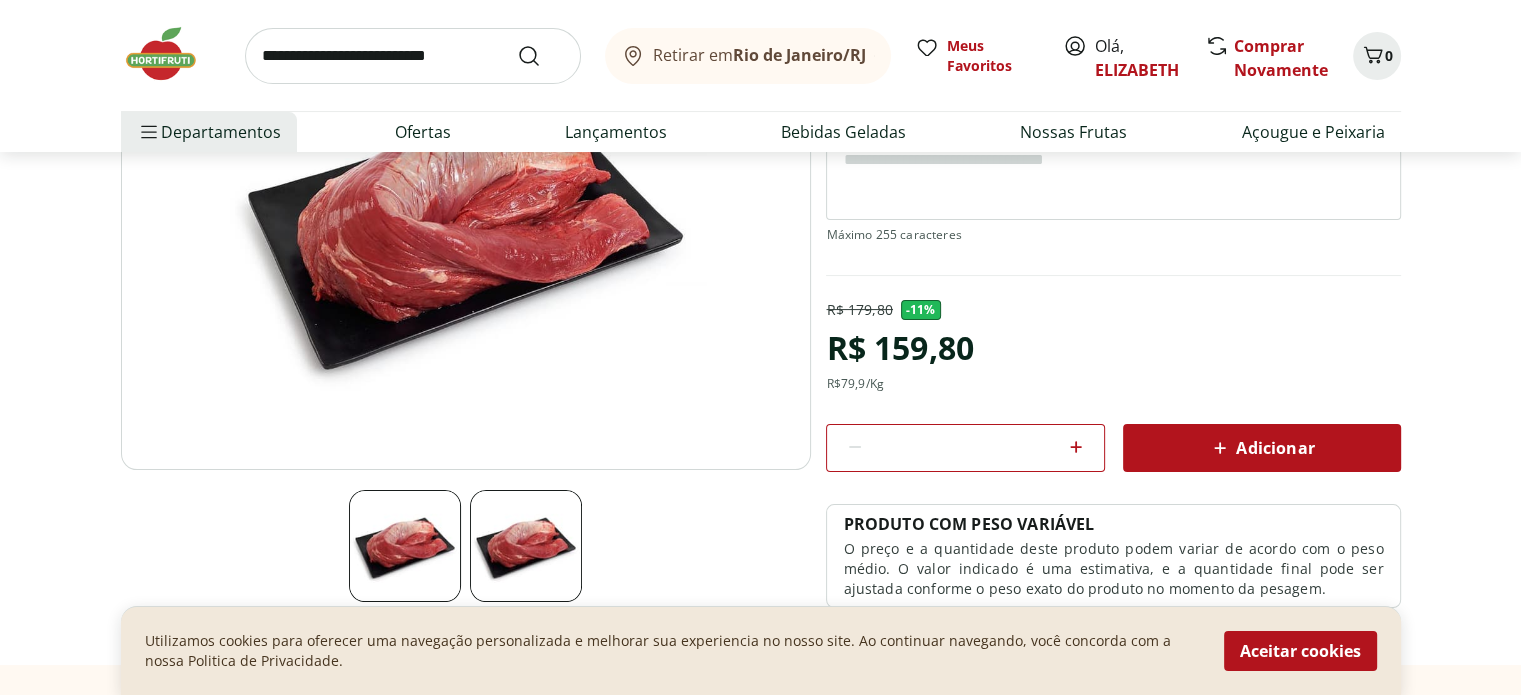 scroll, scrollTop: 274, scrollLeft: 0, axis: vertical 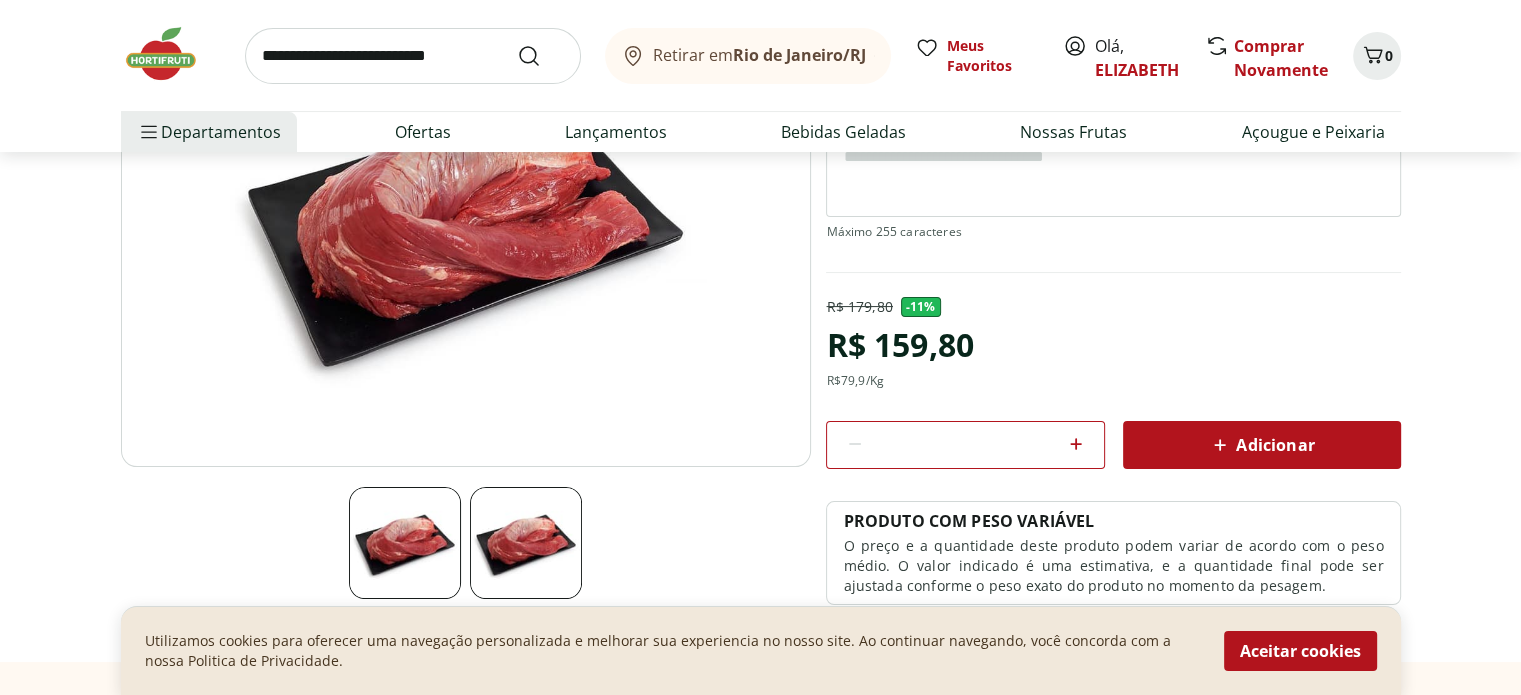 click on "Adicionar" at bounding box center (1261, 445) 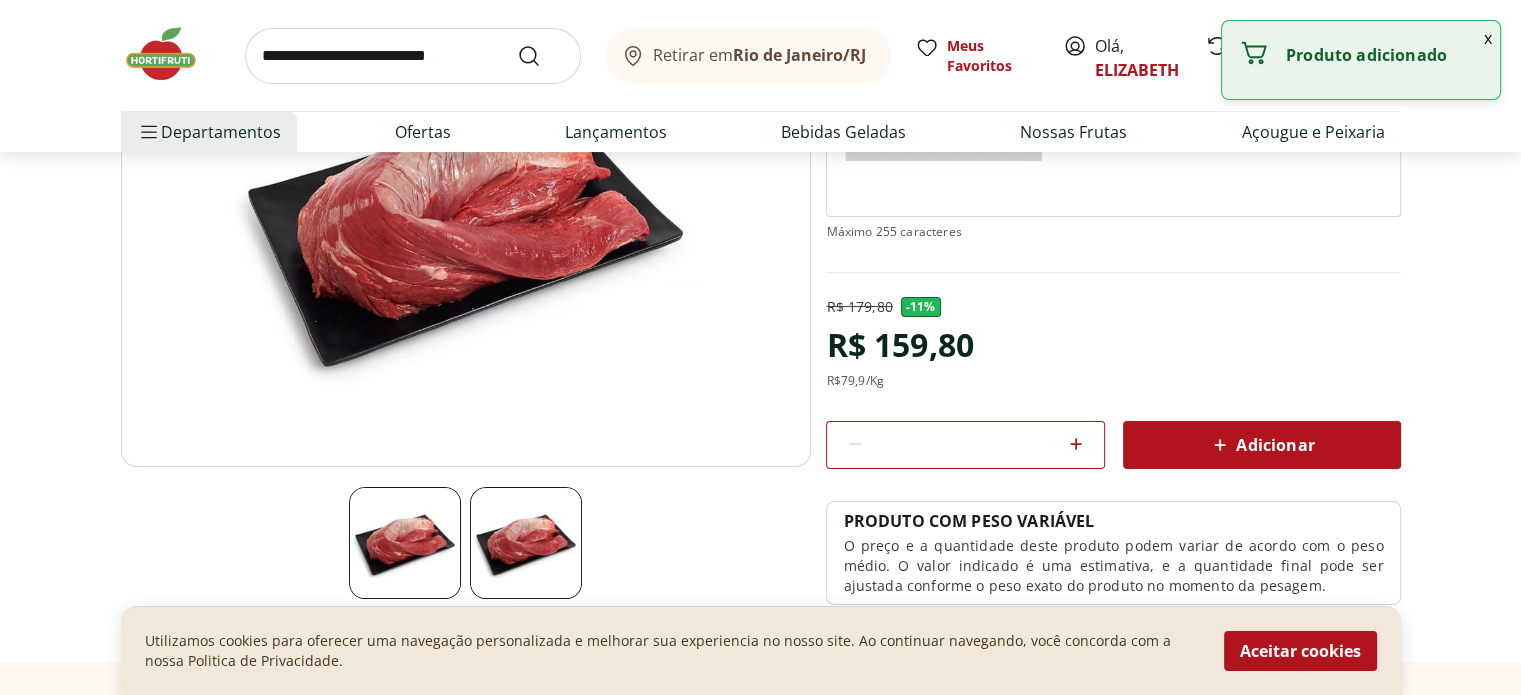 click at bounding box center [171, 54] 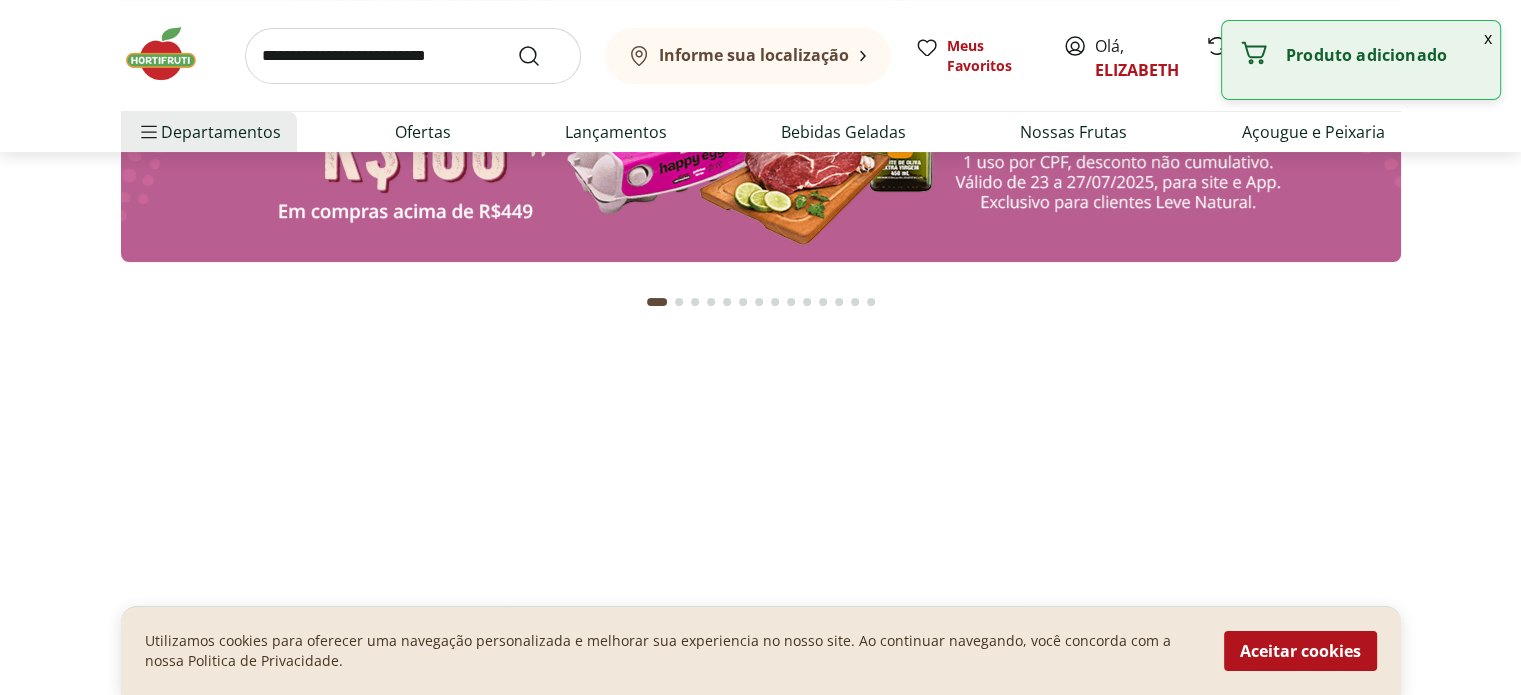 scroll, scrollTop: 0, scrollLeft: 0, axis: both 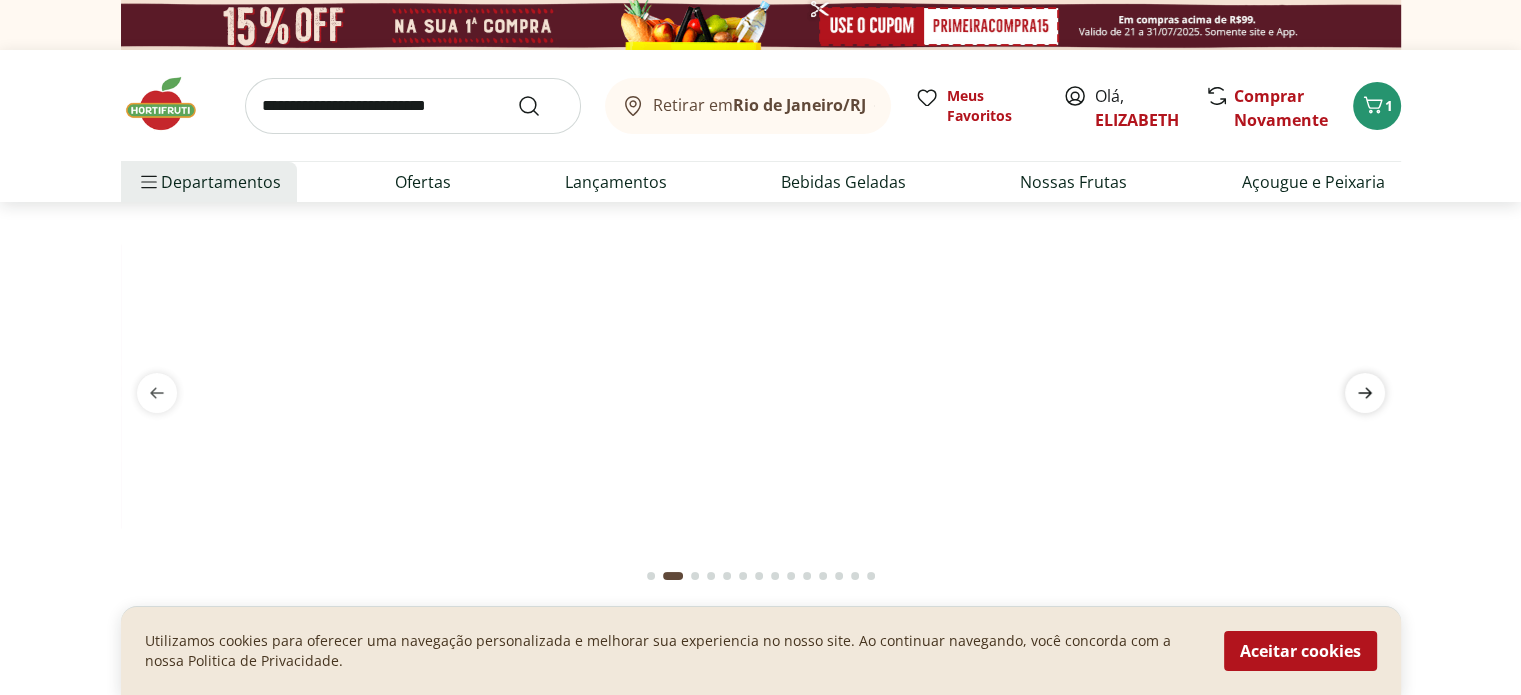 click at bounding box center [1365, 393] 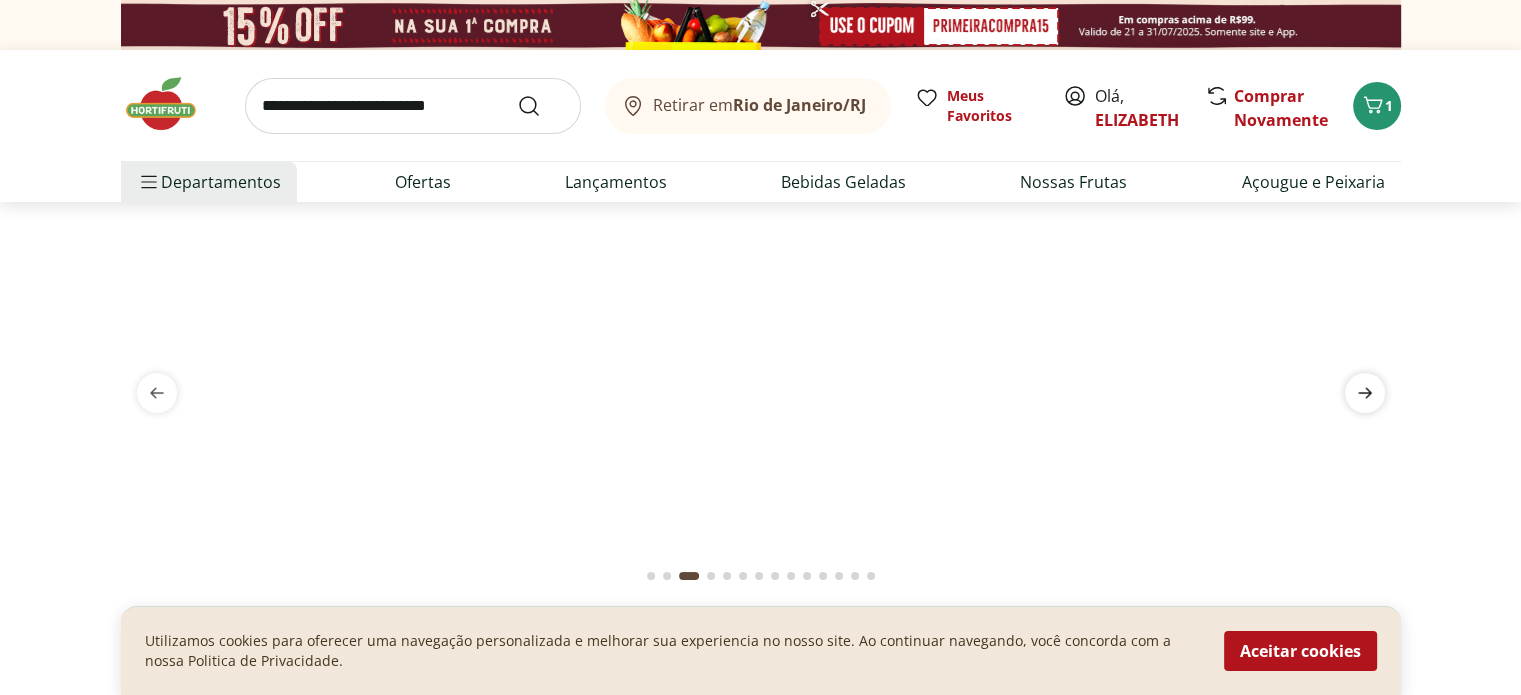 click at bounding box center [1365, 393] 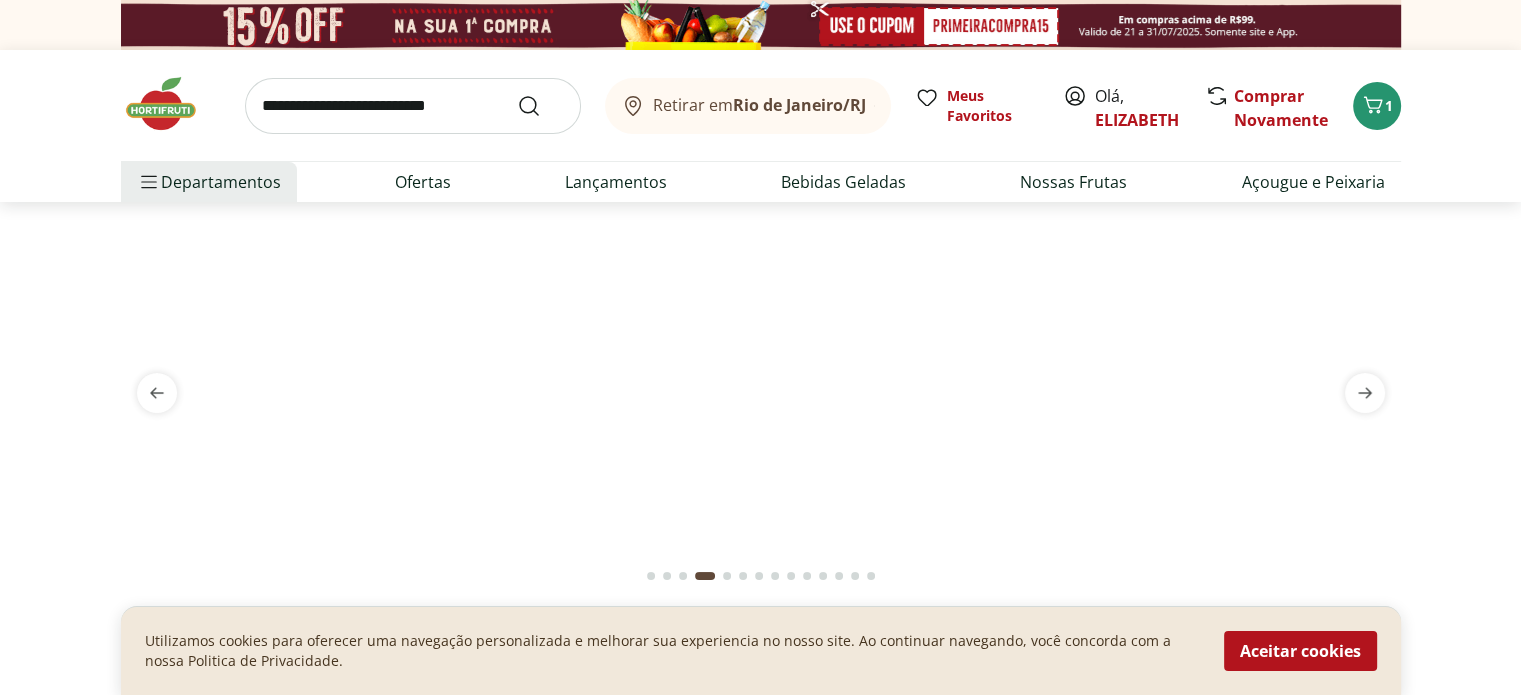 click at bounding box center (760, 226) 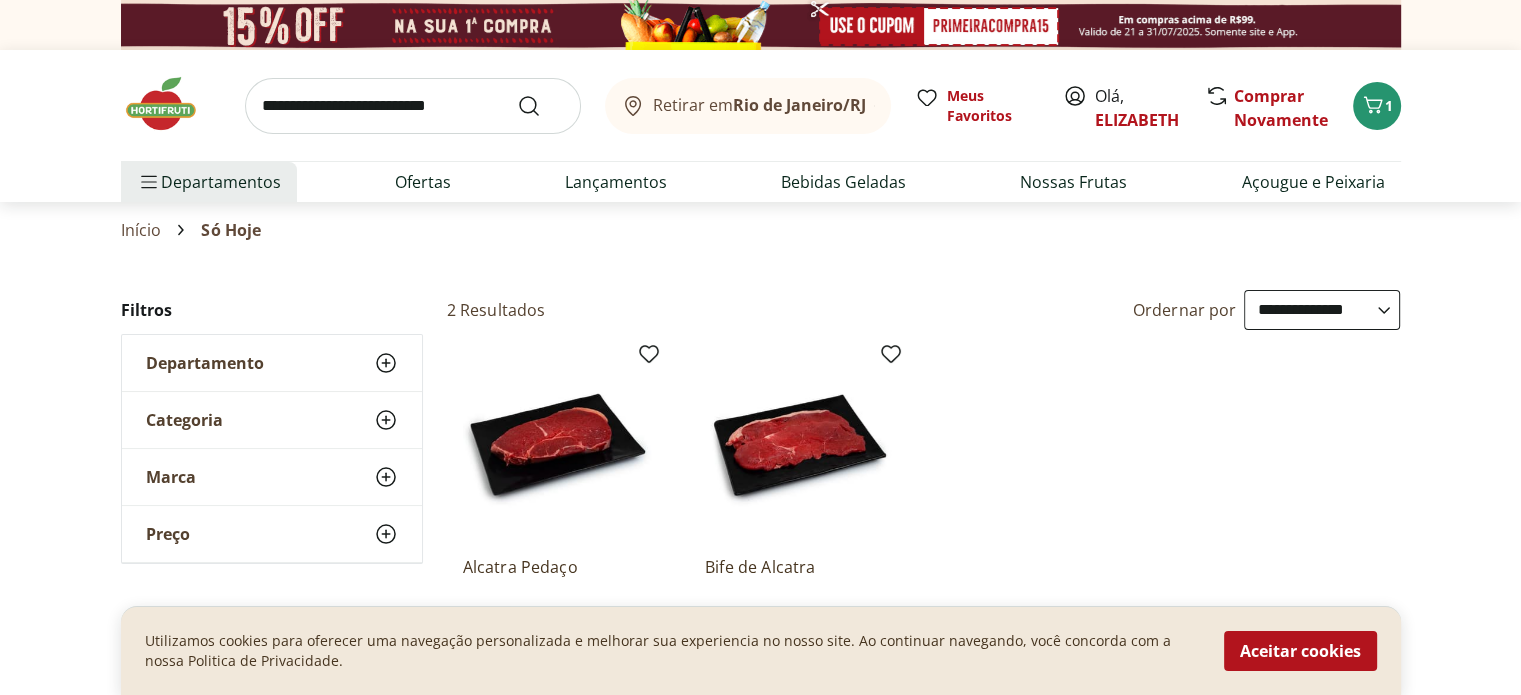 scroll, scrollTop: 136, scrollLeft: 0, axis: vertical 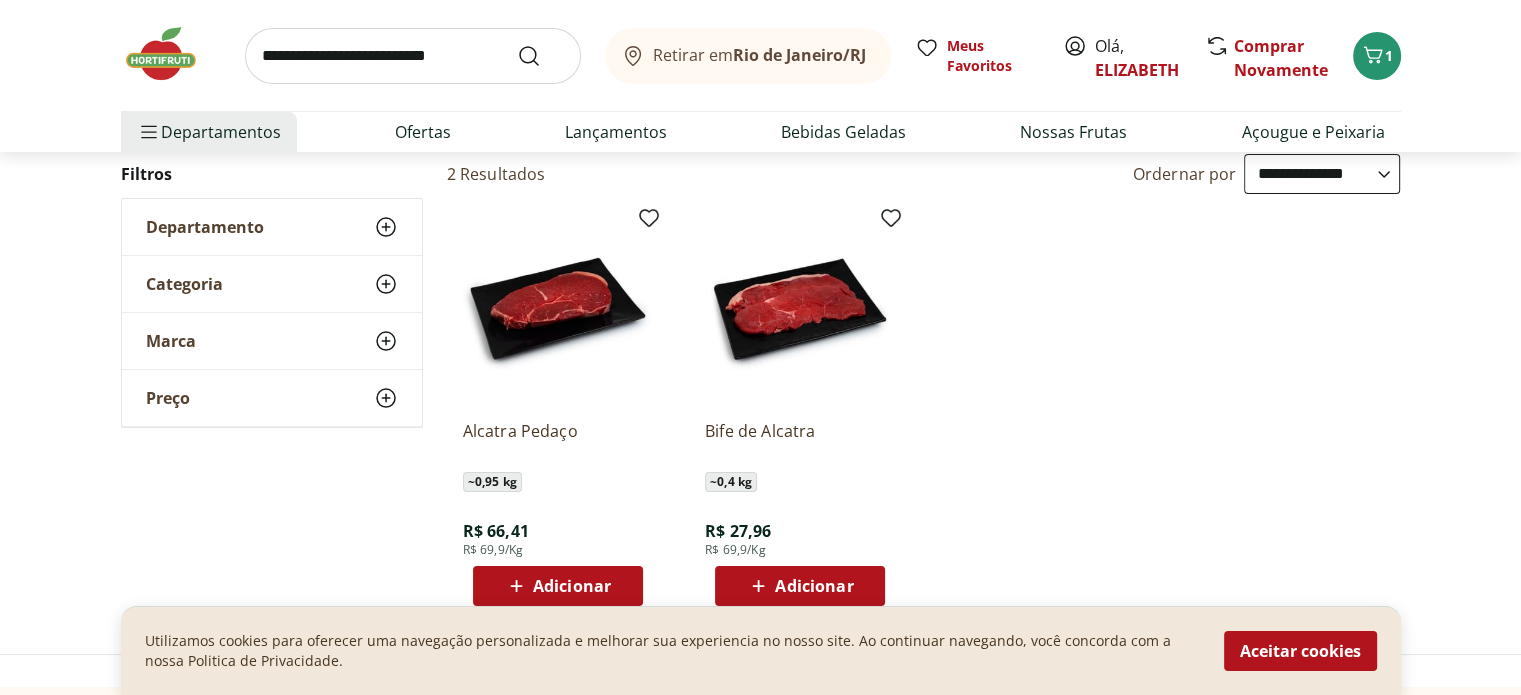 click at bounding box center [171, 54] 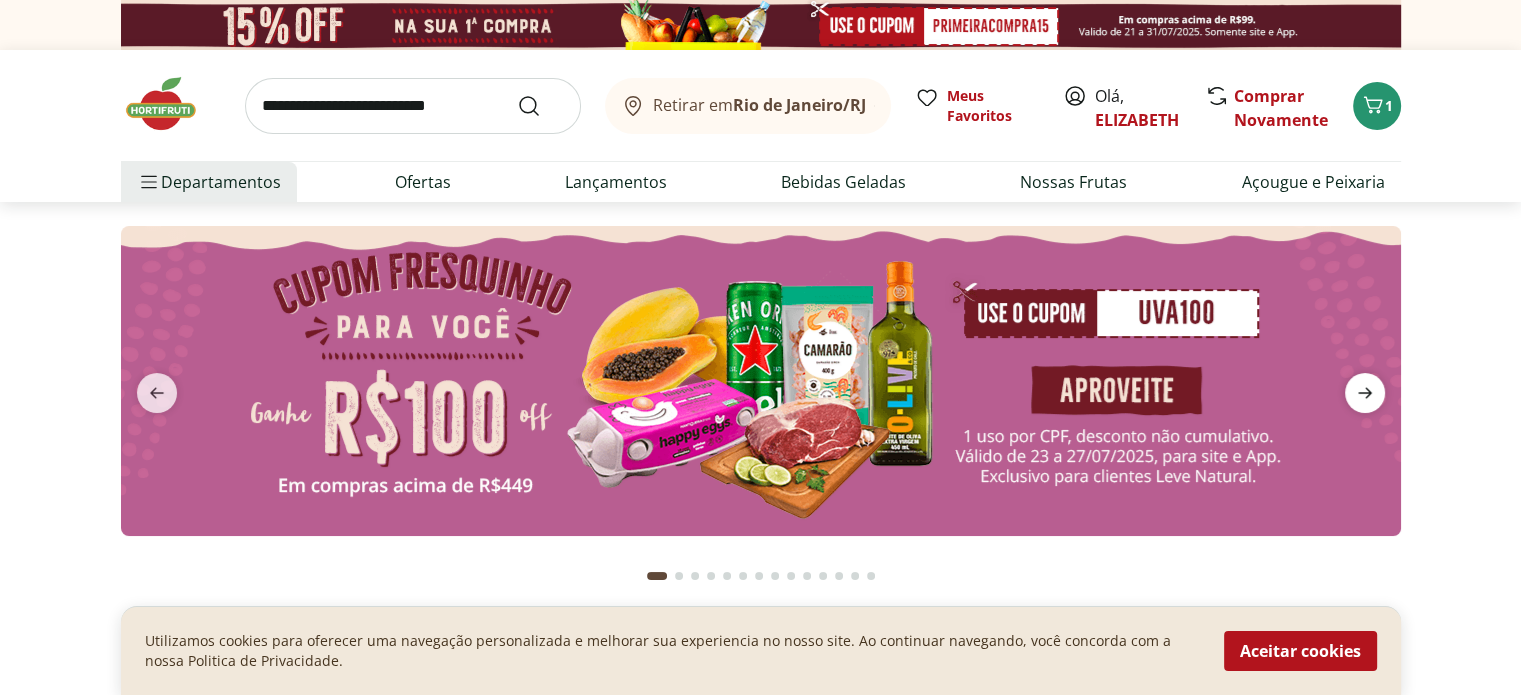 click 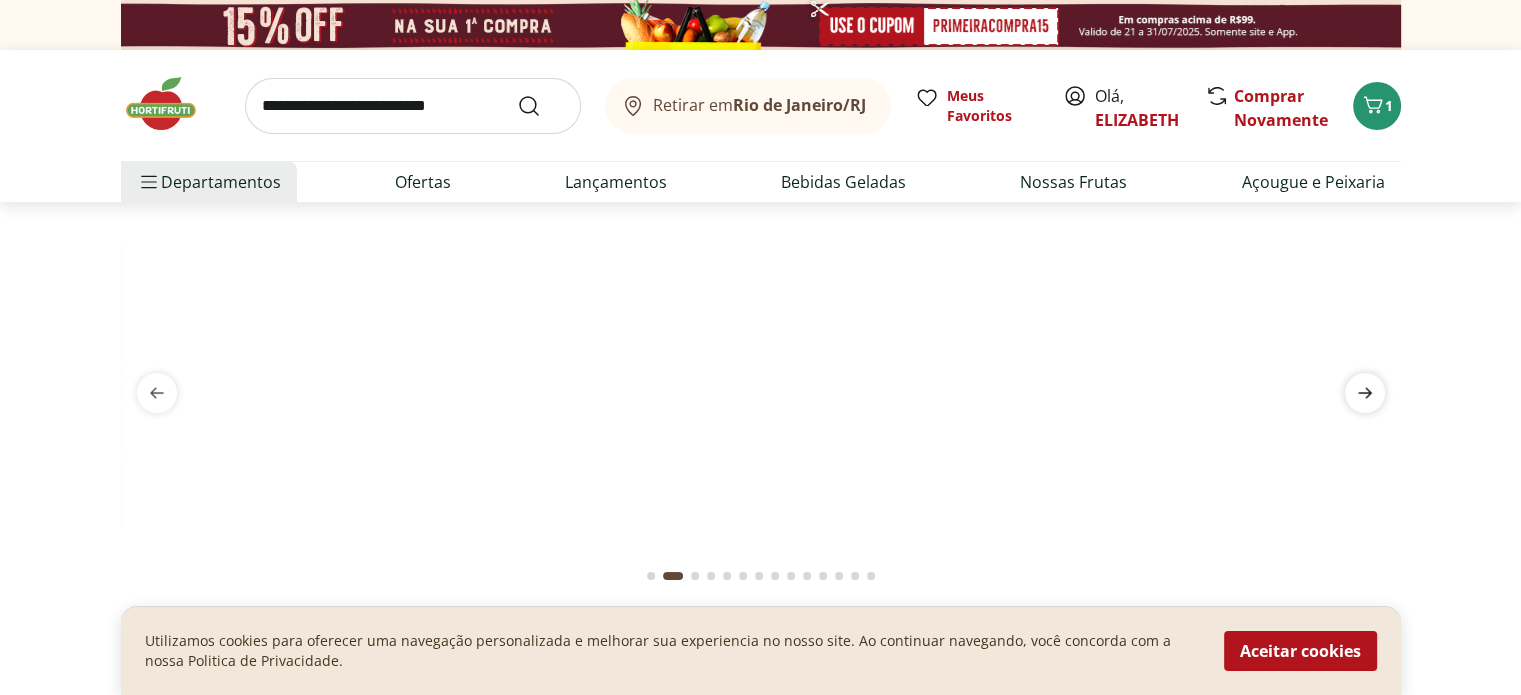 click 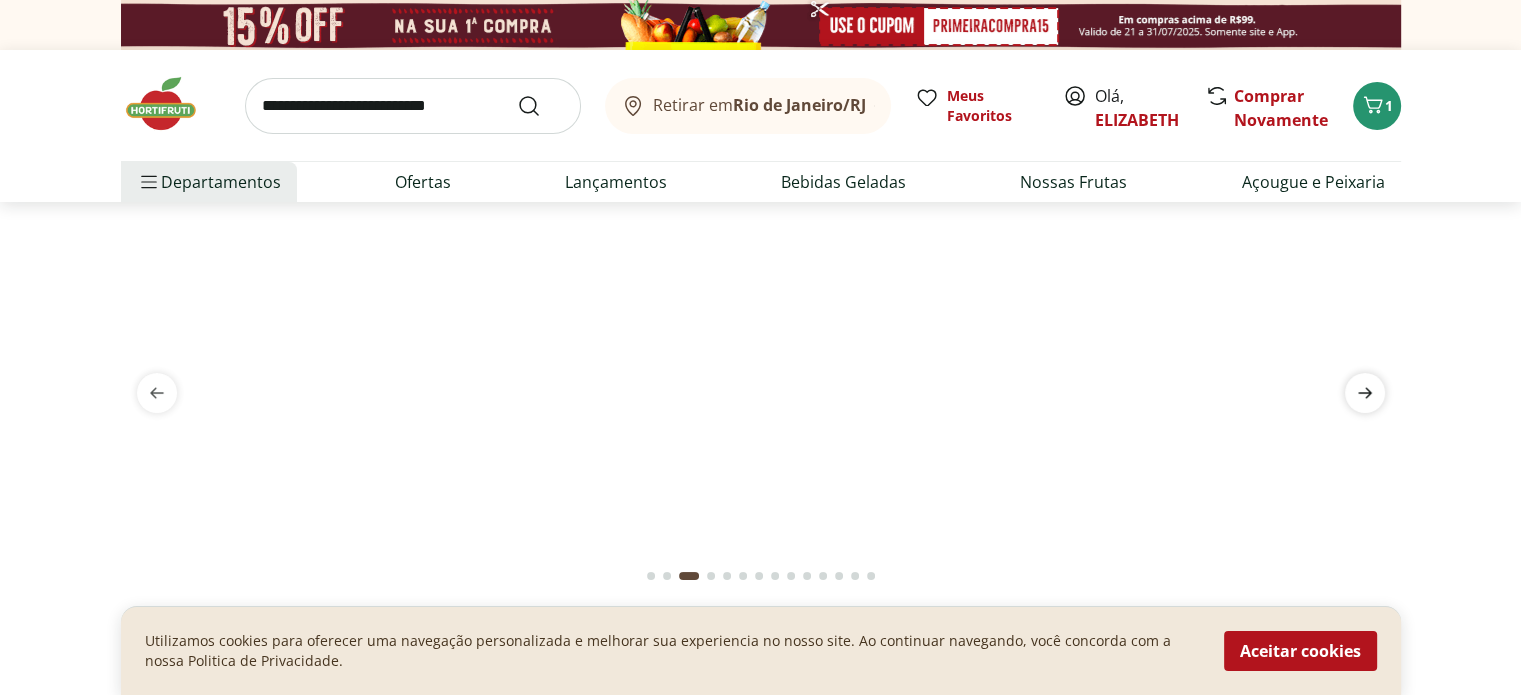 click 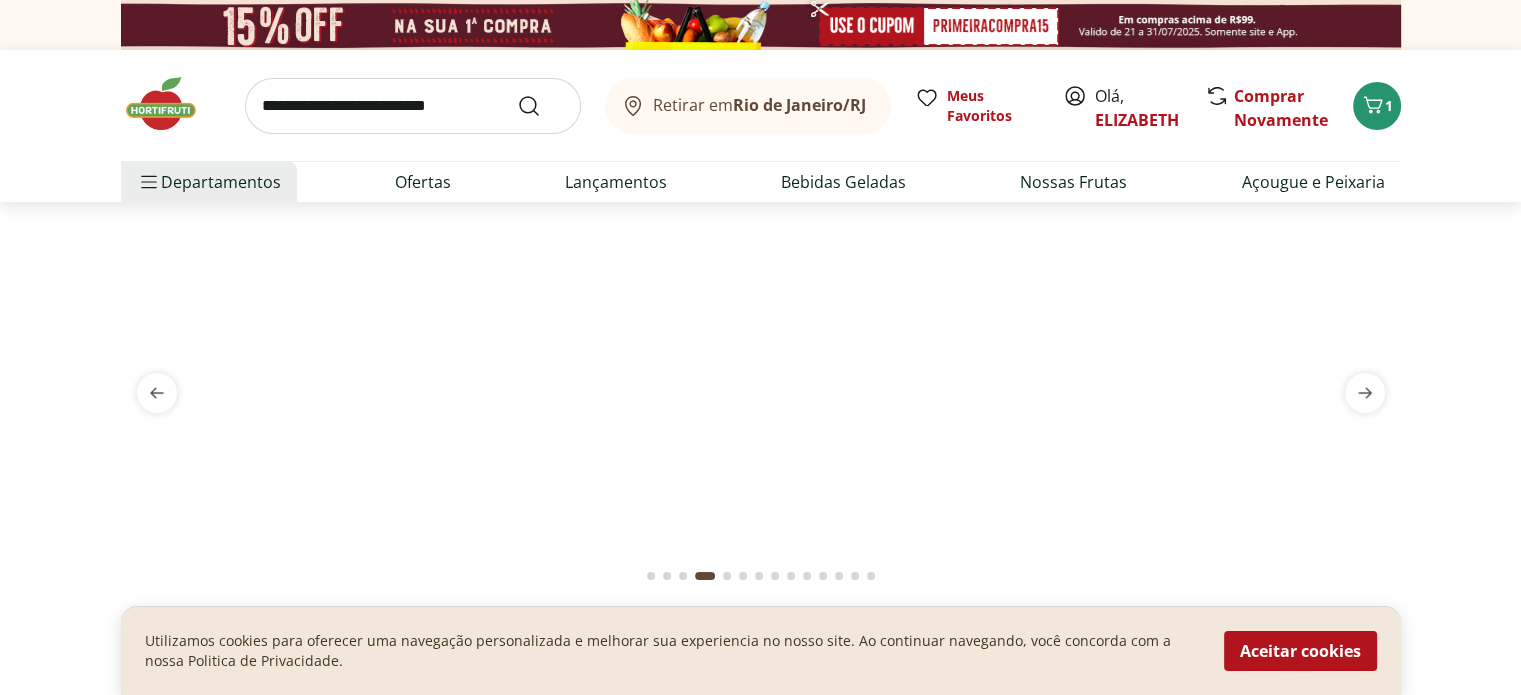 click at bounding box center (760, 226) 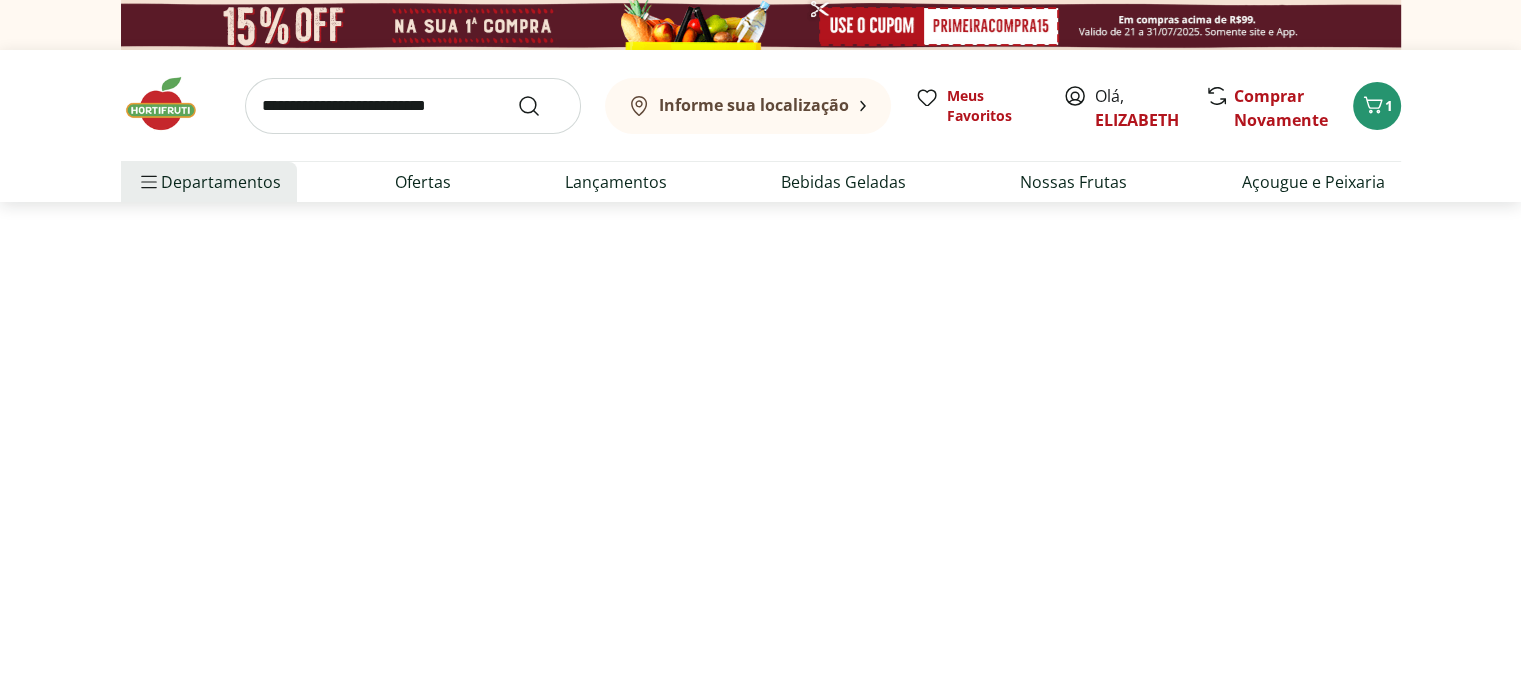 select on "**********" 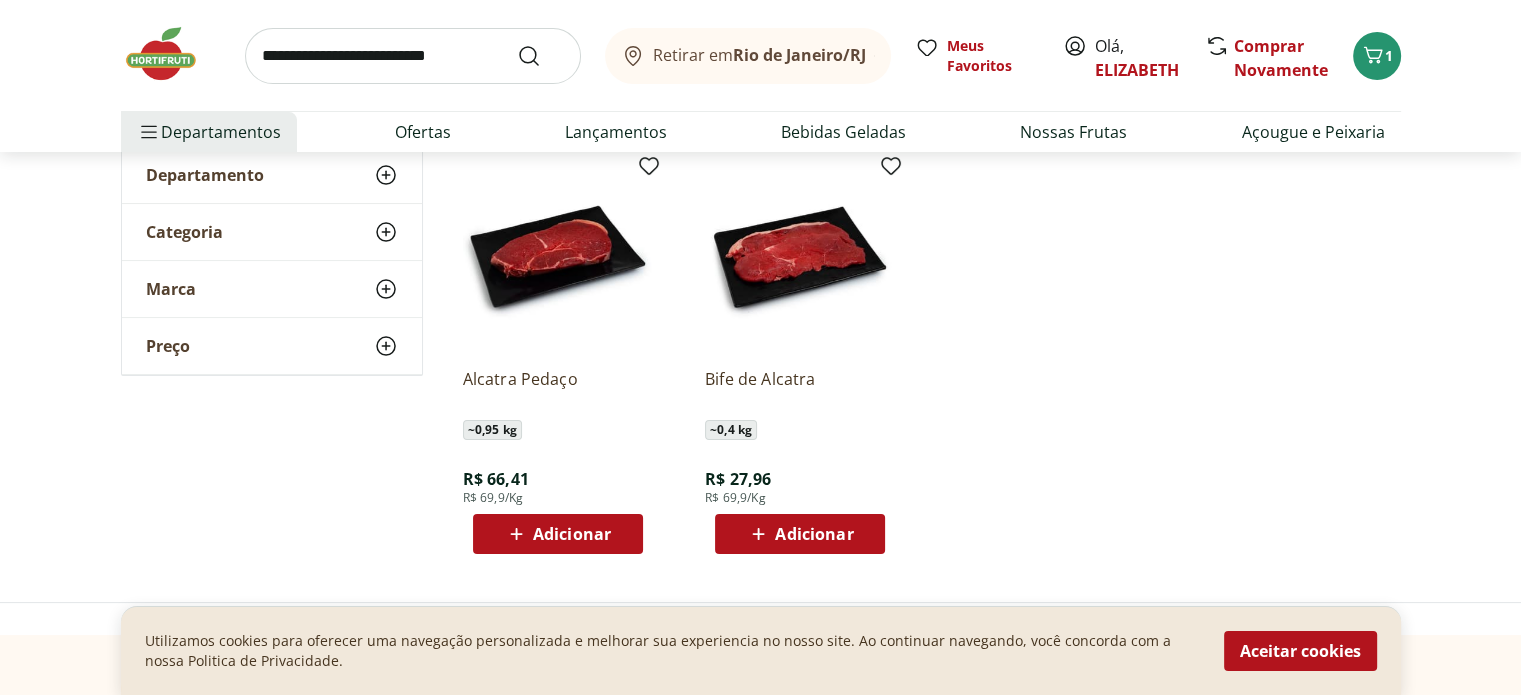 scroll, scrollTop: 191, scrollLeft: 0, axis: vertical 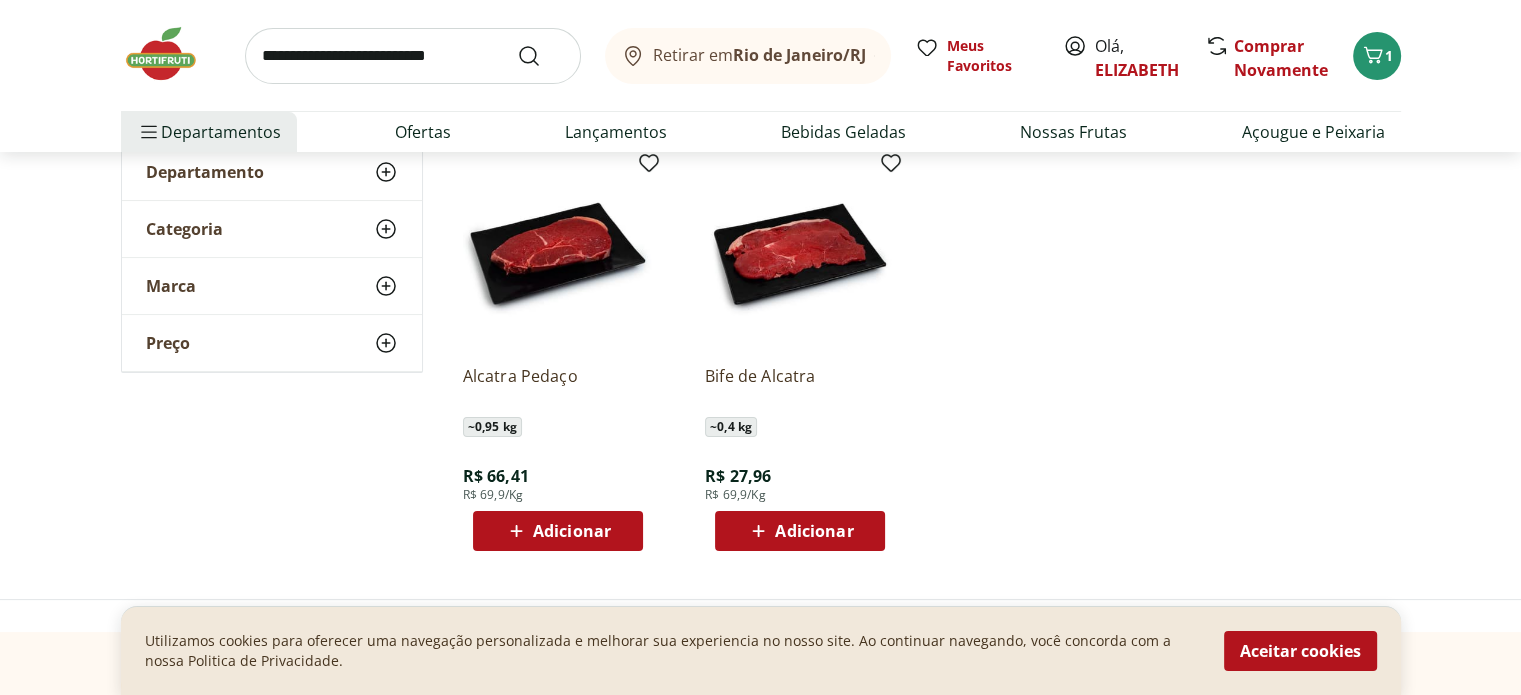 click on "Adicionar" at bounding box center [572, 531] 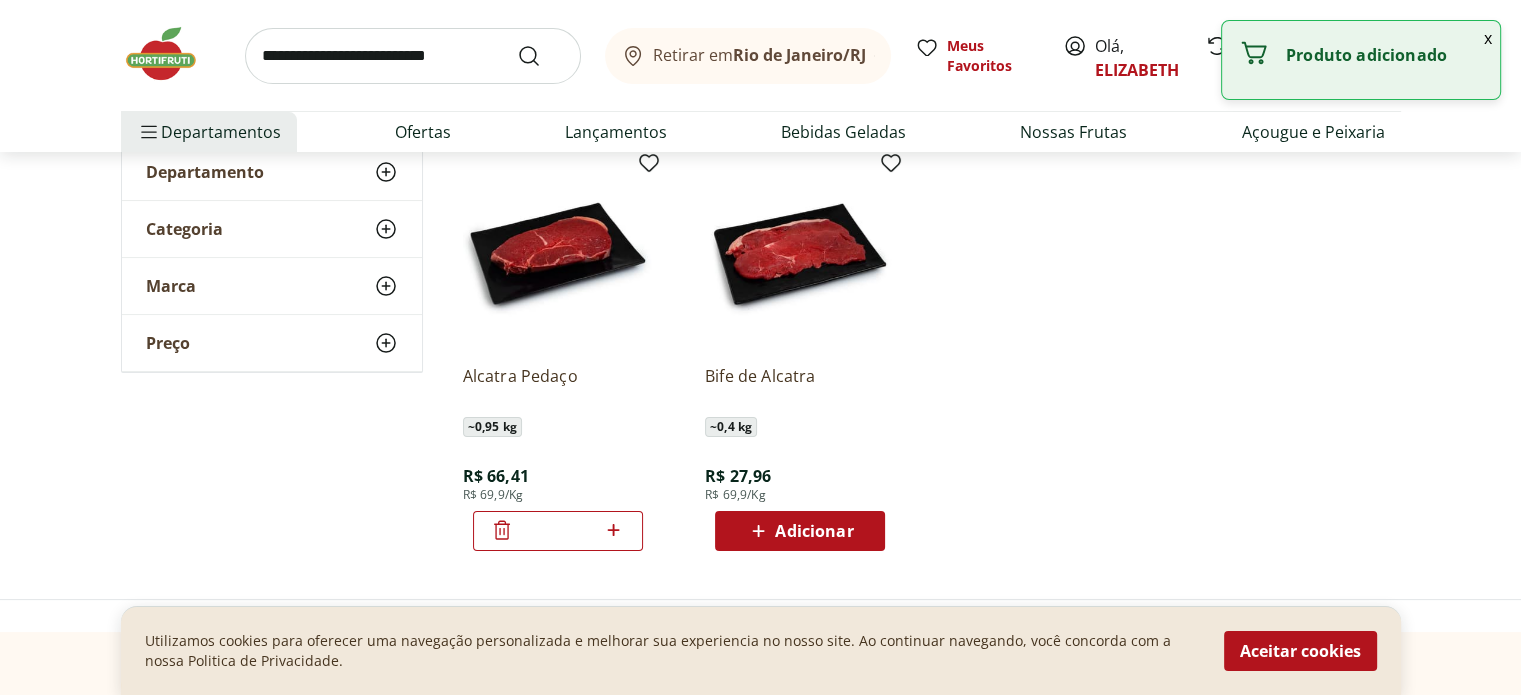 click at bounding box center [171, 54] 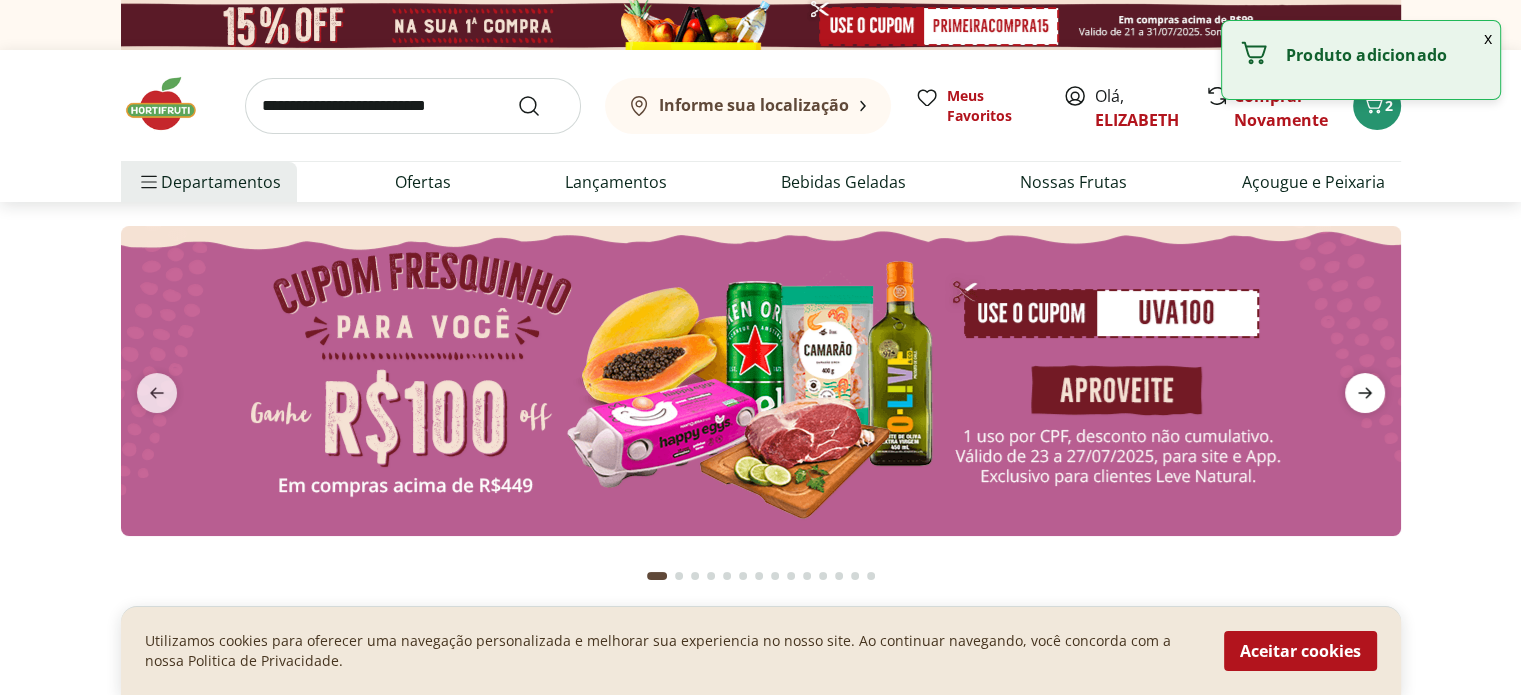 click 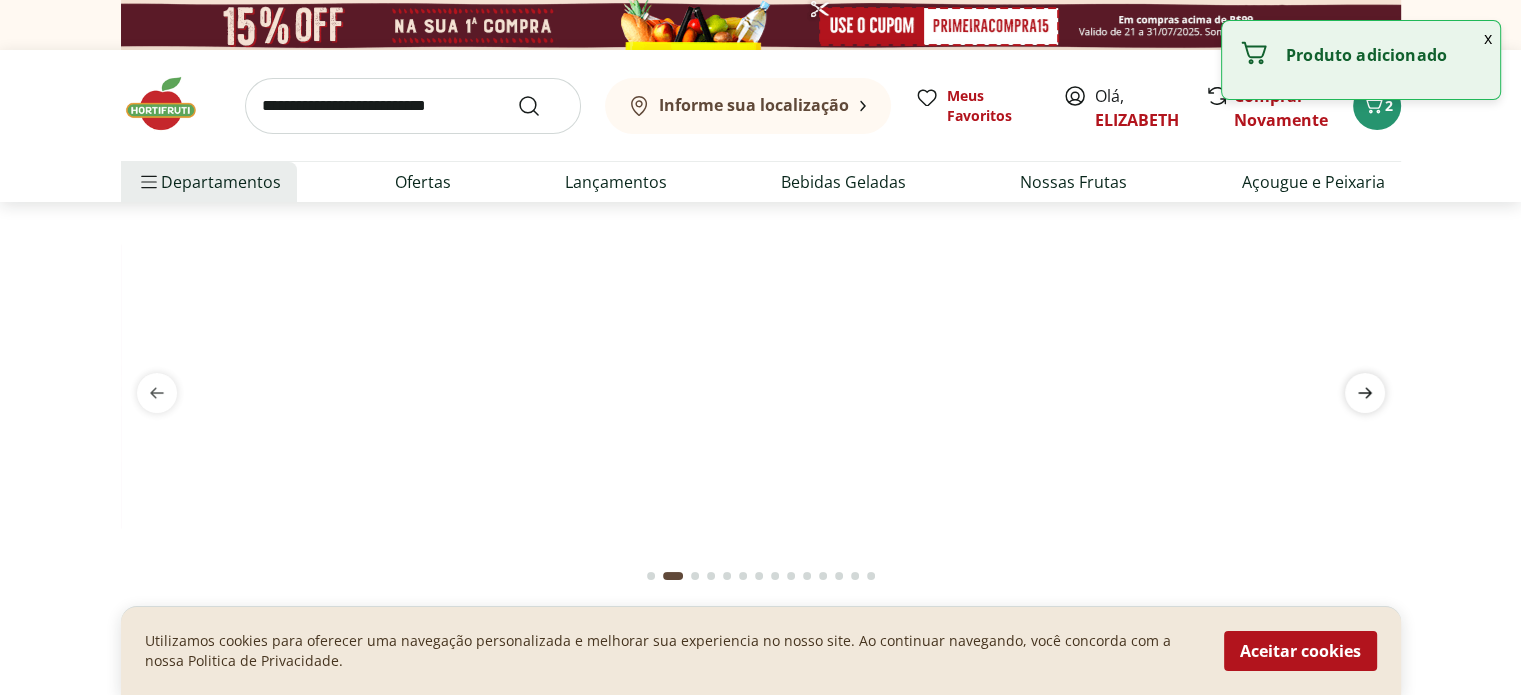 click 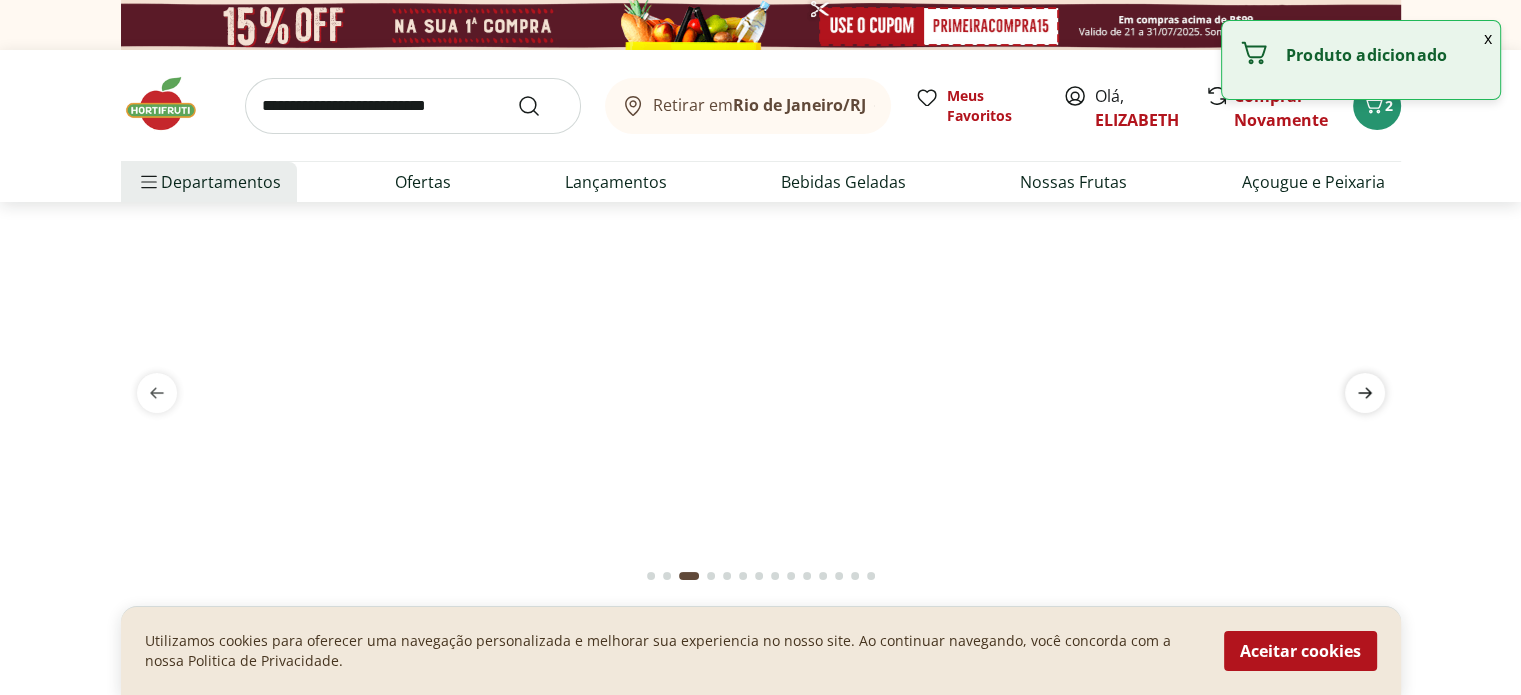 click 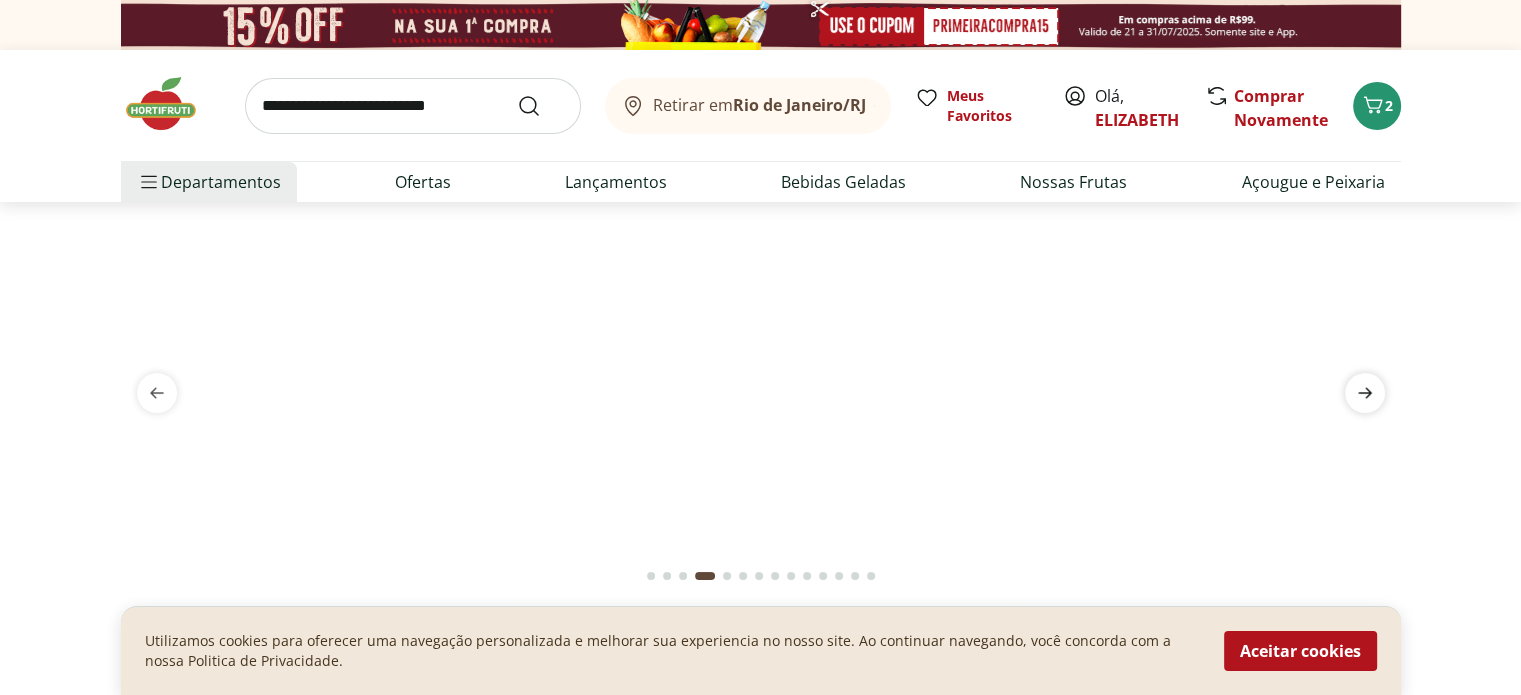 click 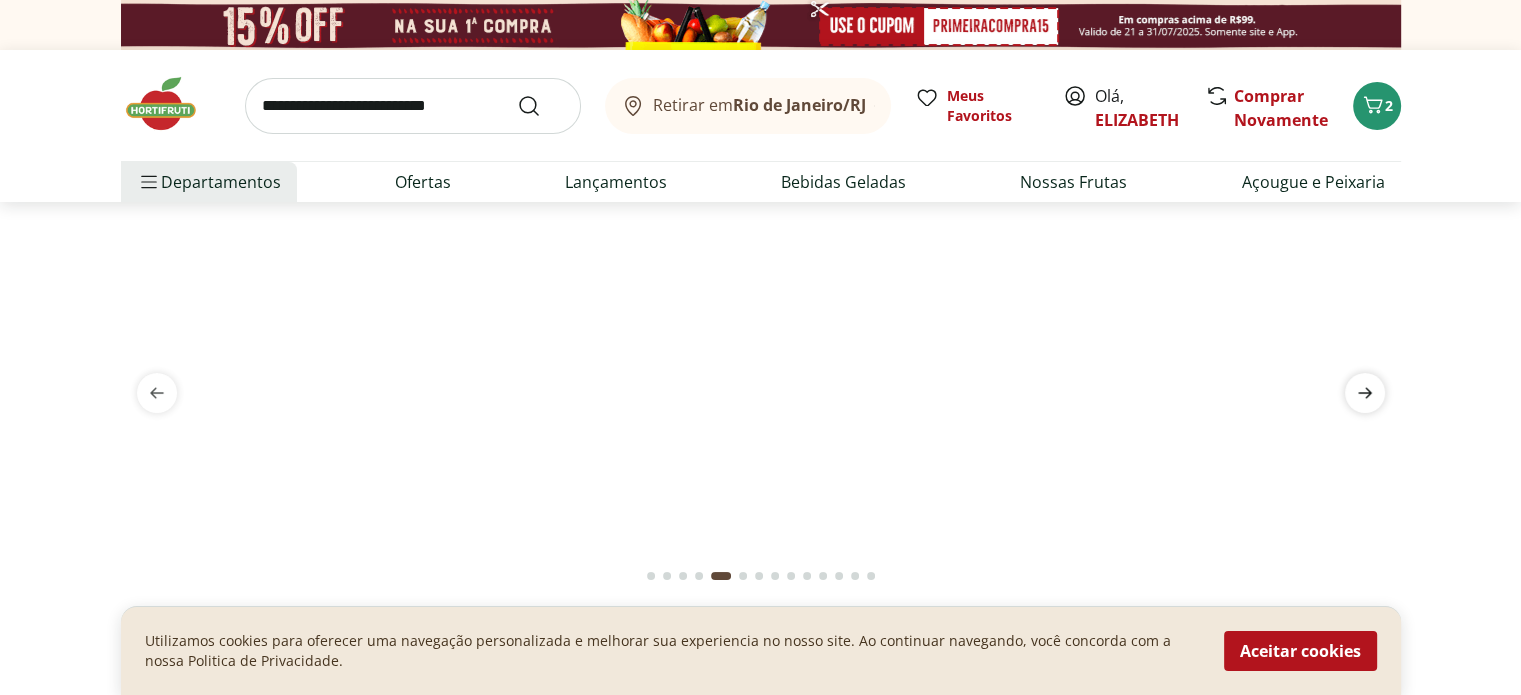 click 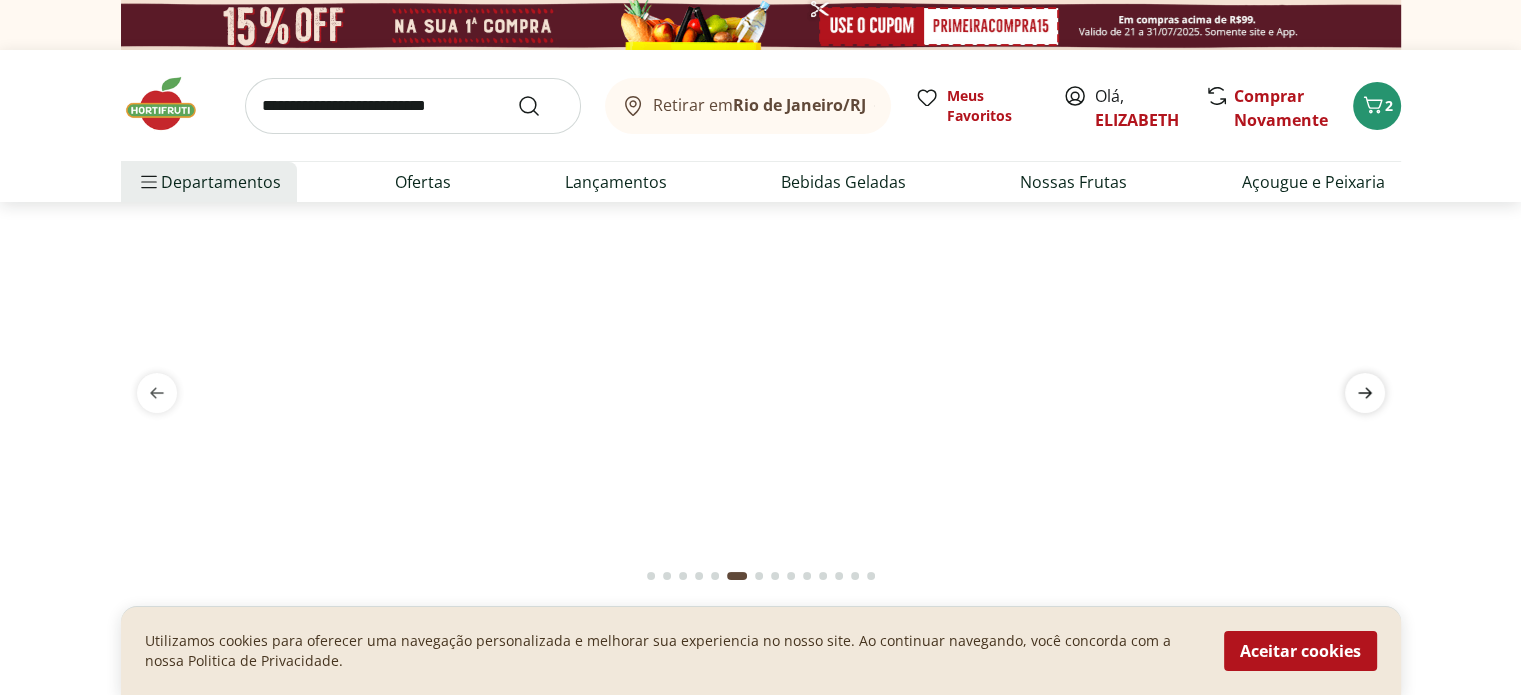 click 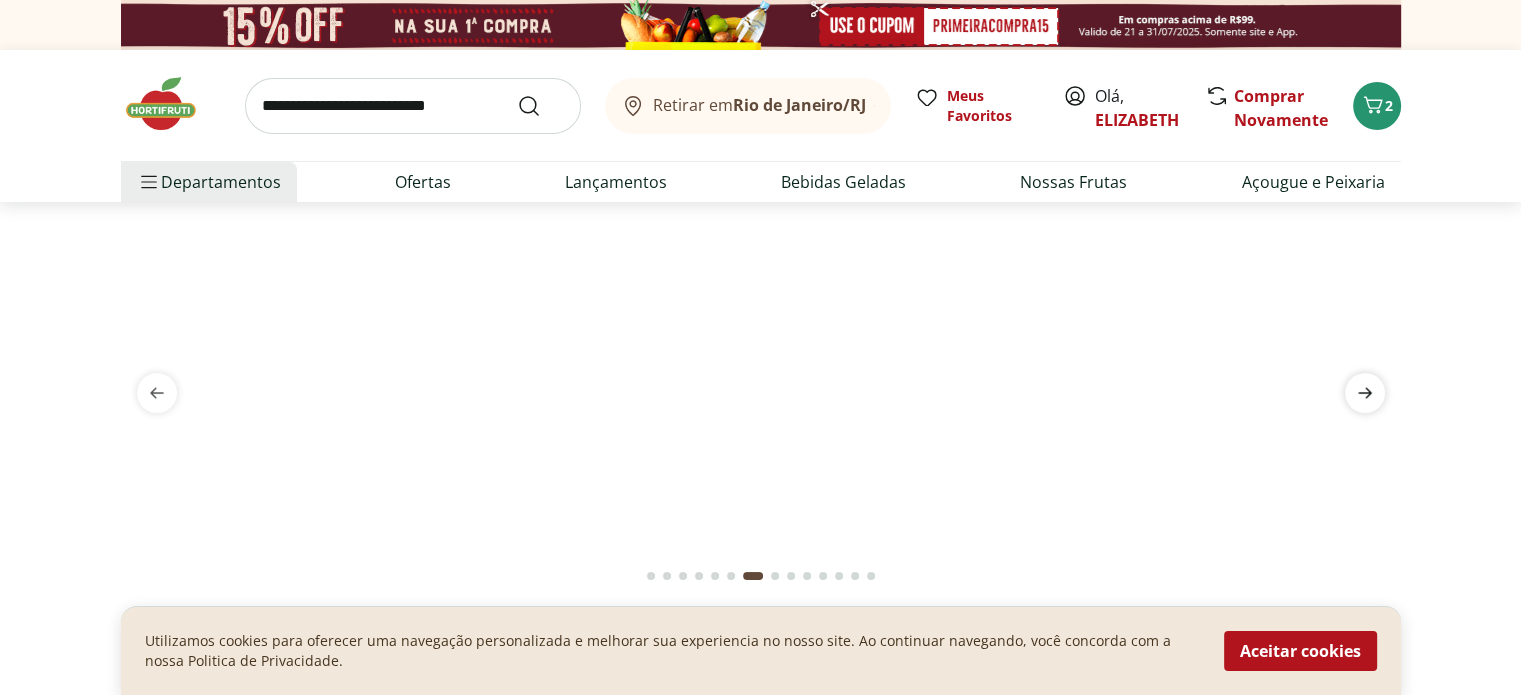 click 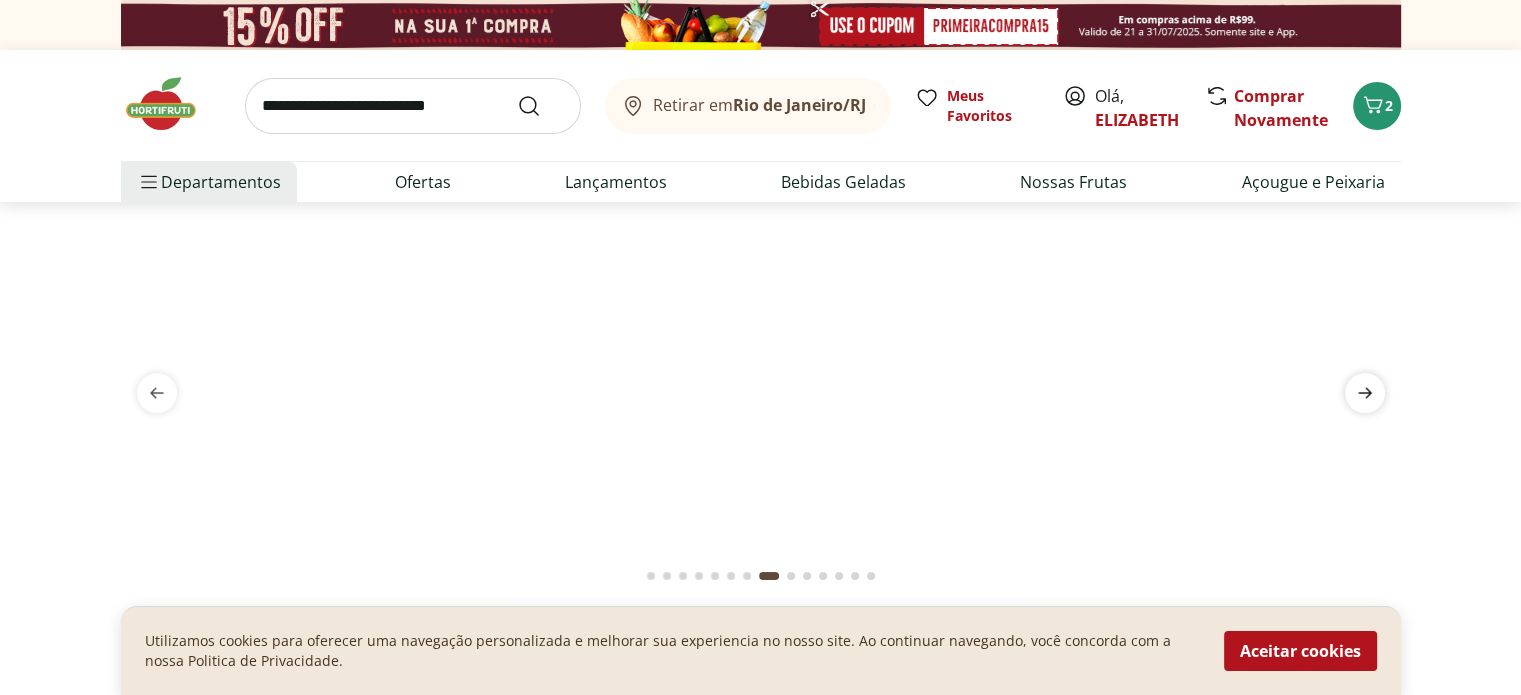 click 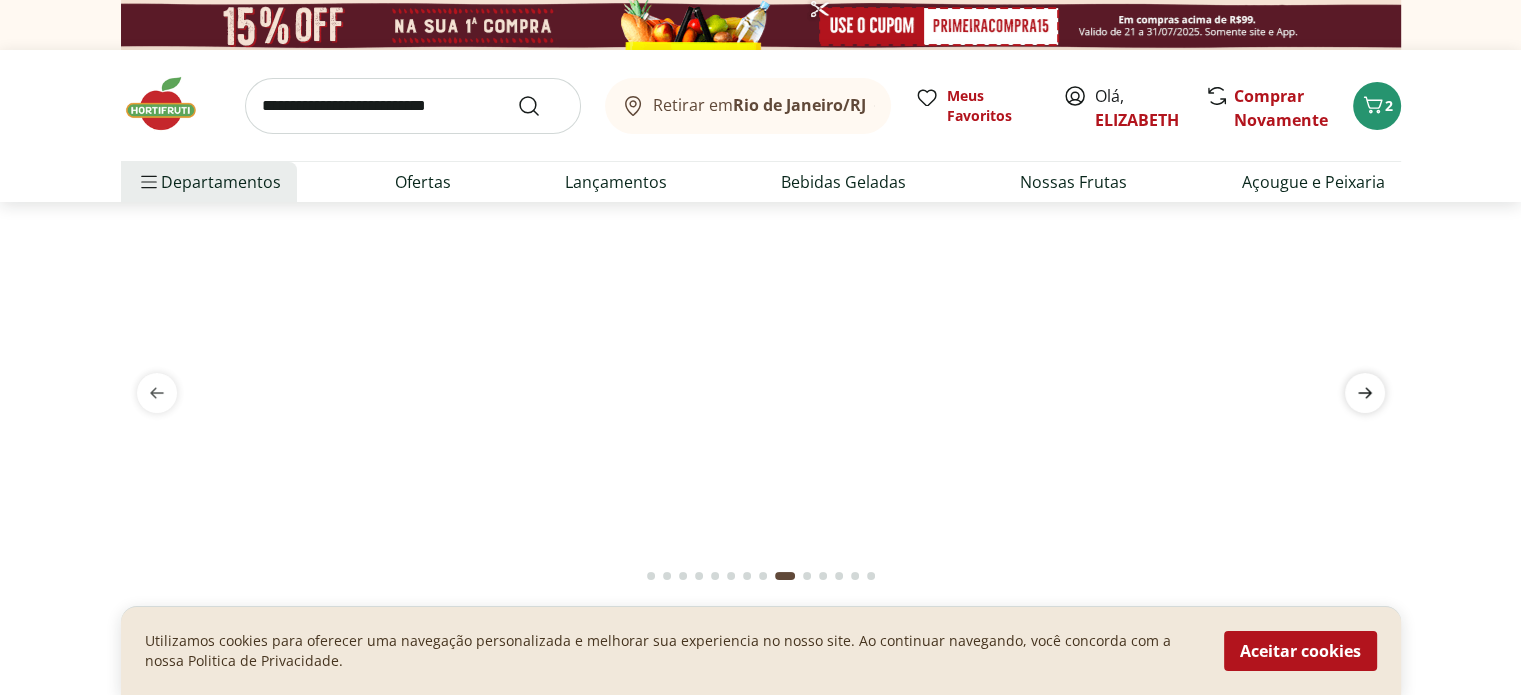 click 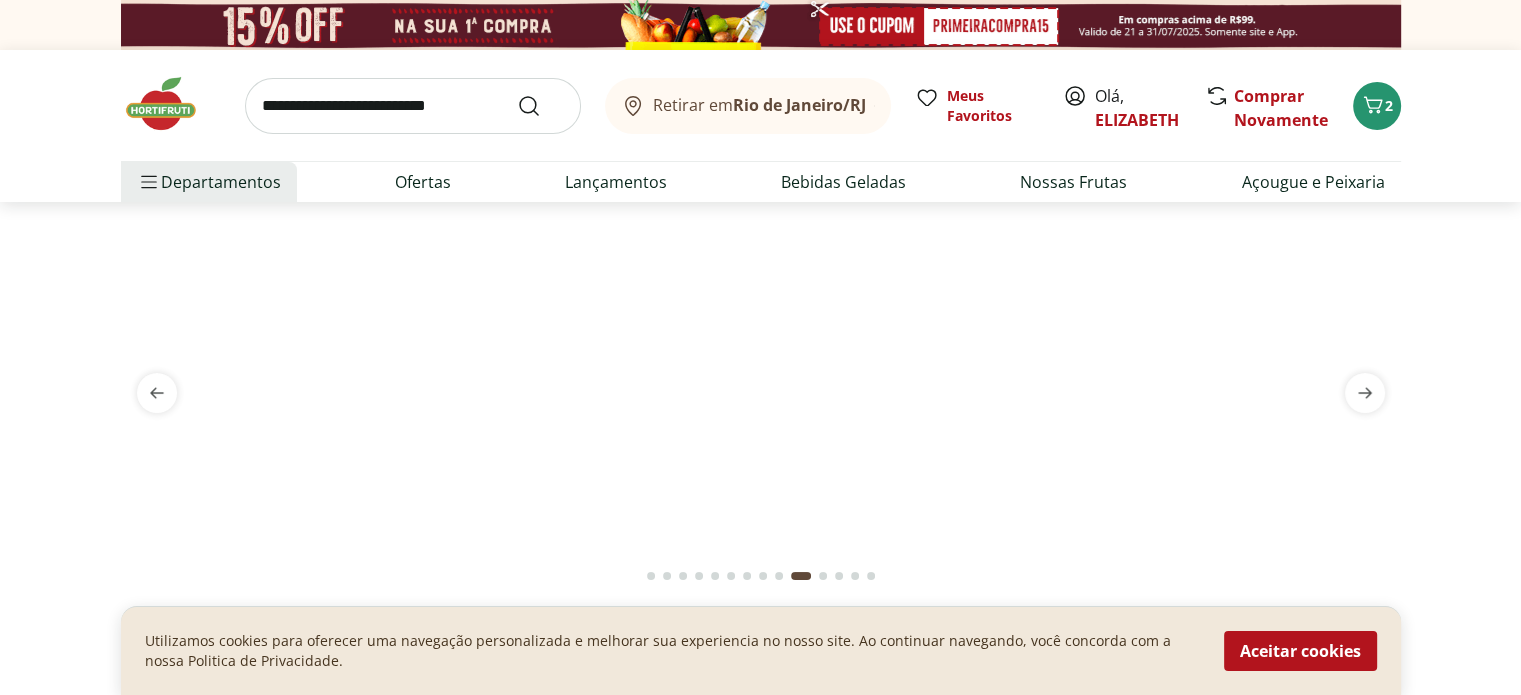 click at bounding box center [761, 226] 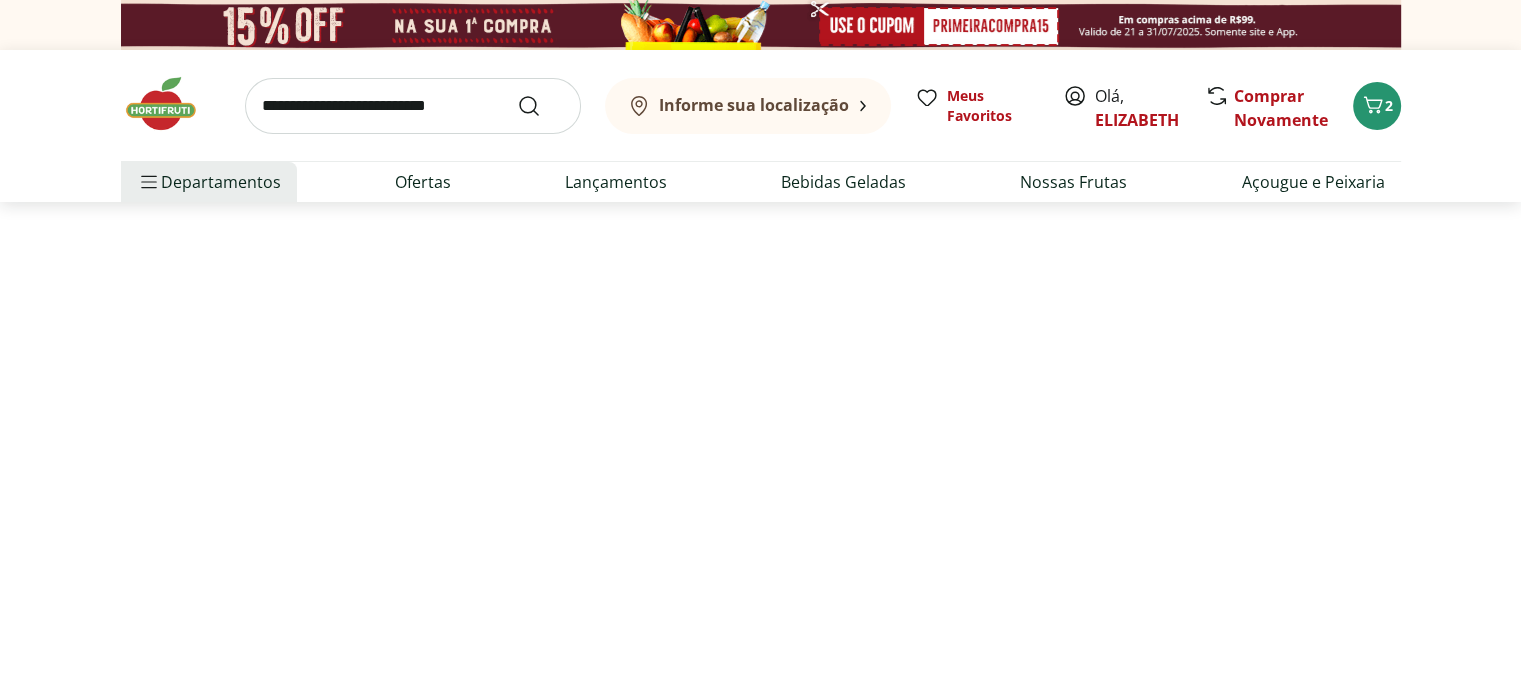 select on "**********" 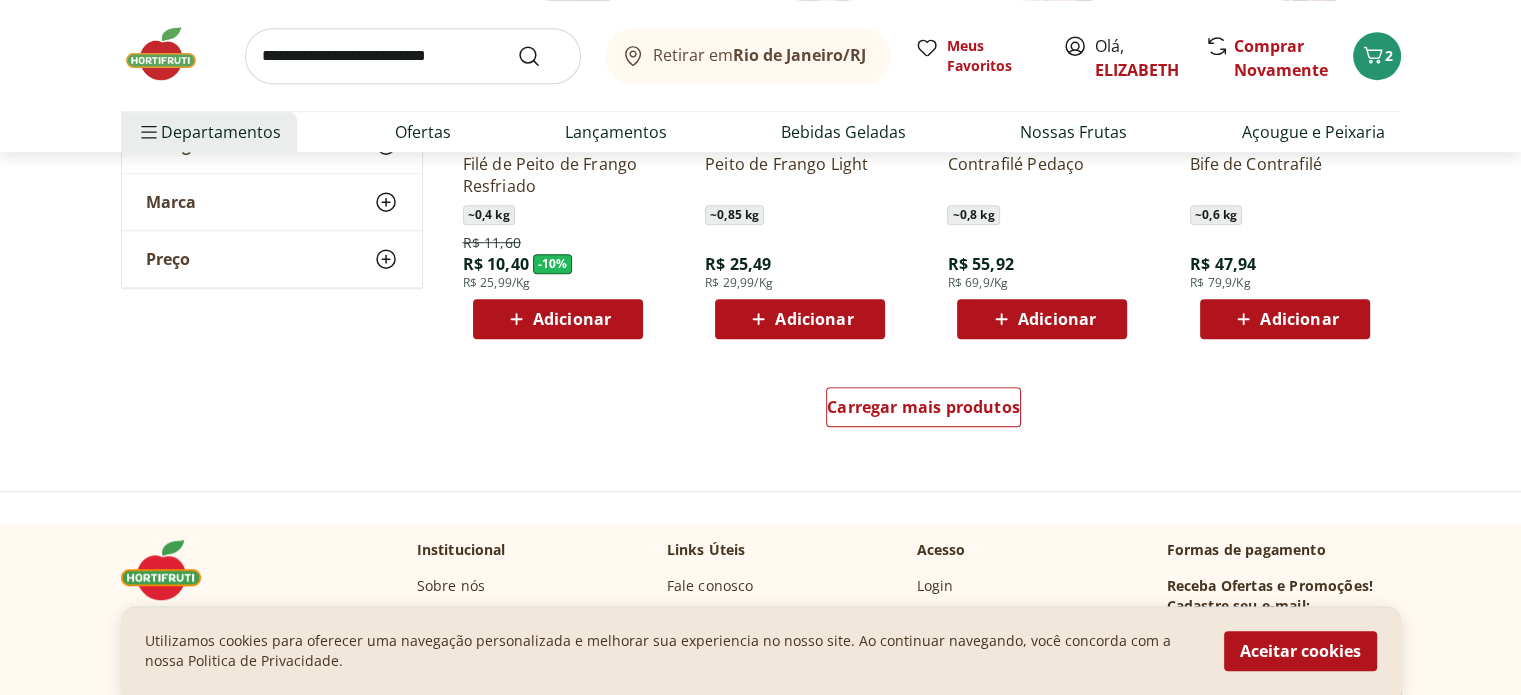 scroll, scrollTop: 1359, scrollLeft: 0, axis: vertical 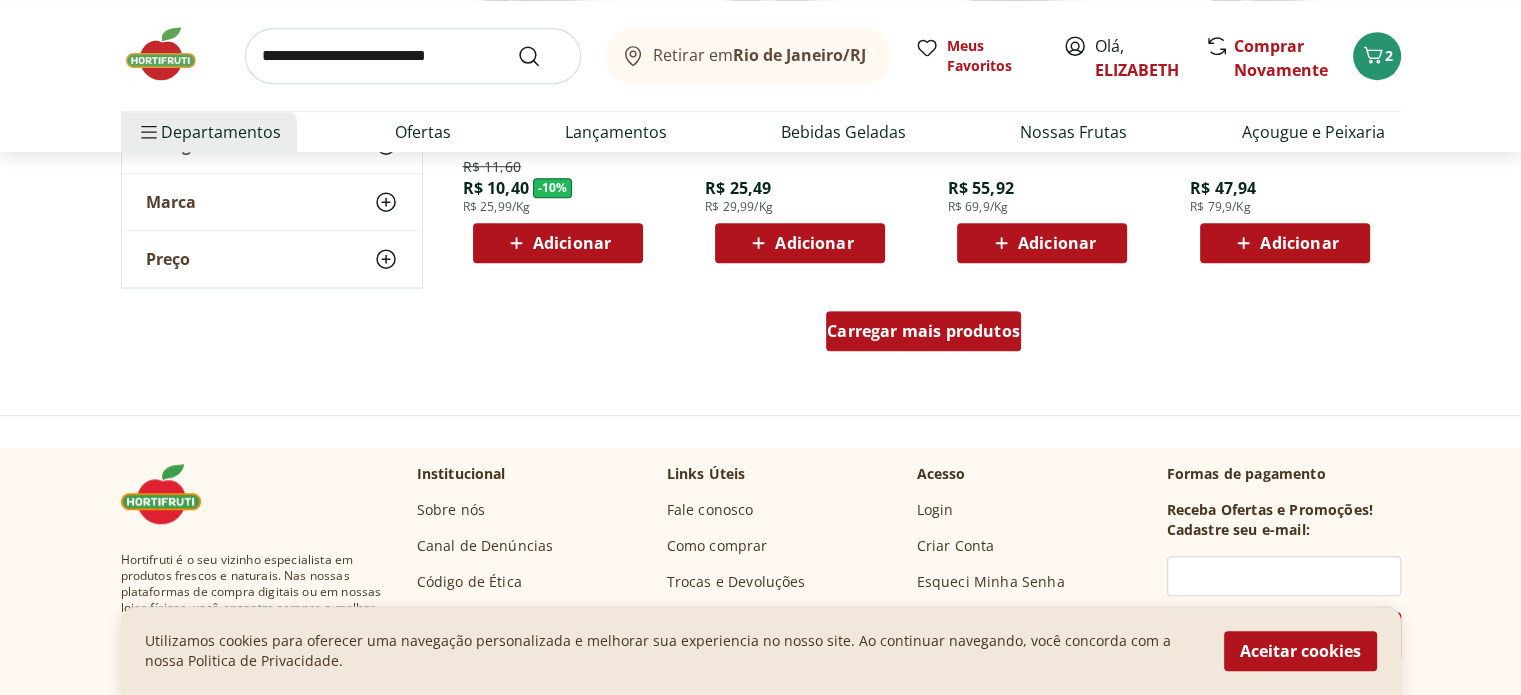 click on "Carregar mais produtos" at bounding box center (923, 331) 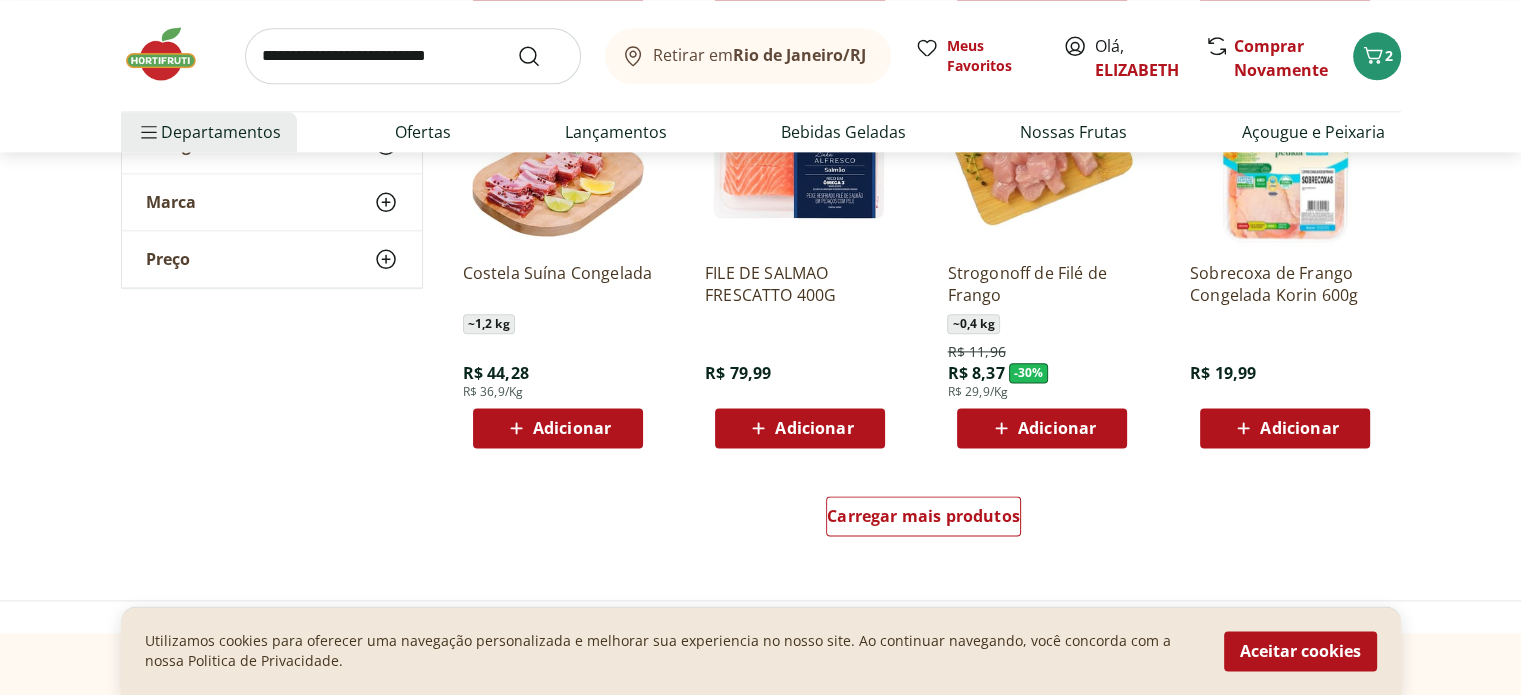 scroll, scrollTop: 2489, scrollLeft: 0, axis: vertical 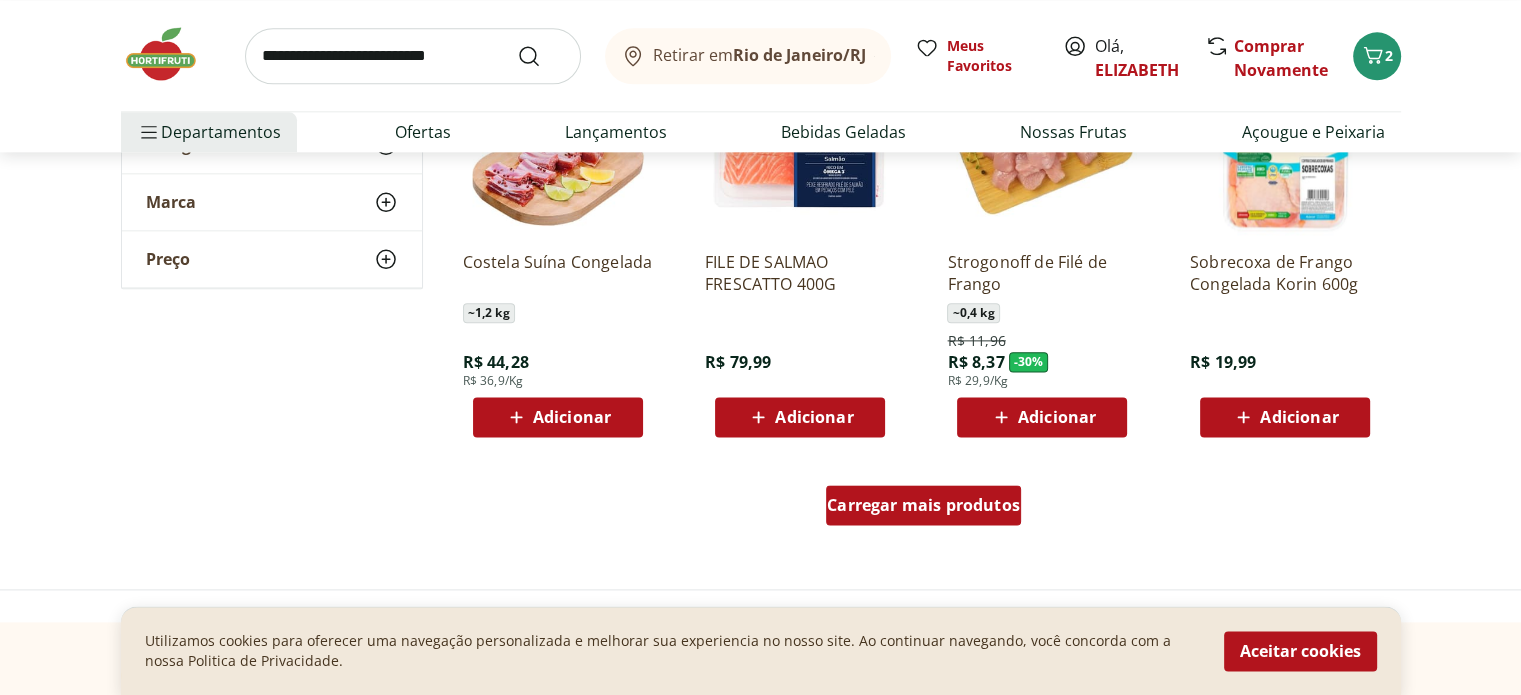 click on "Carregar mais produtos" at bounding box center (923, 505) 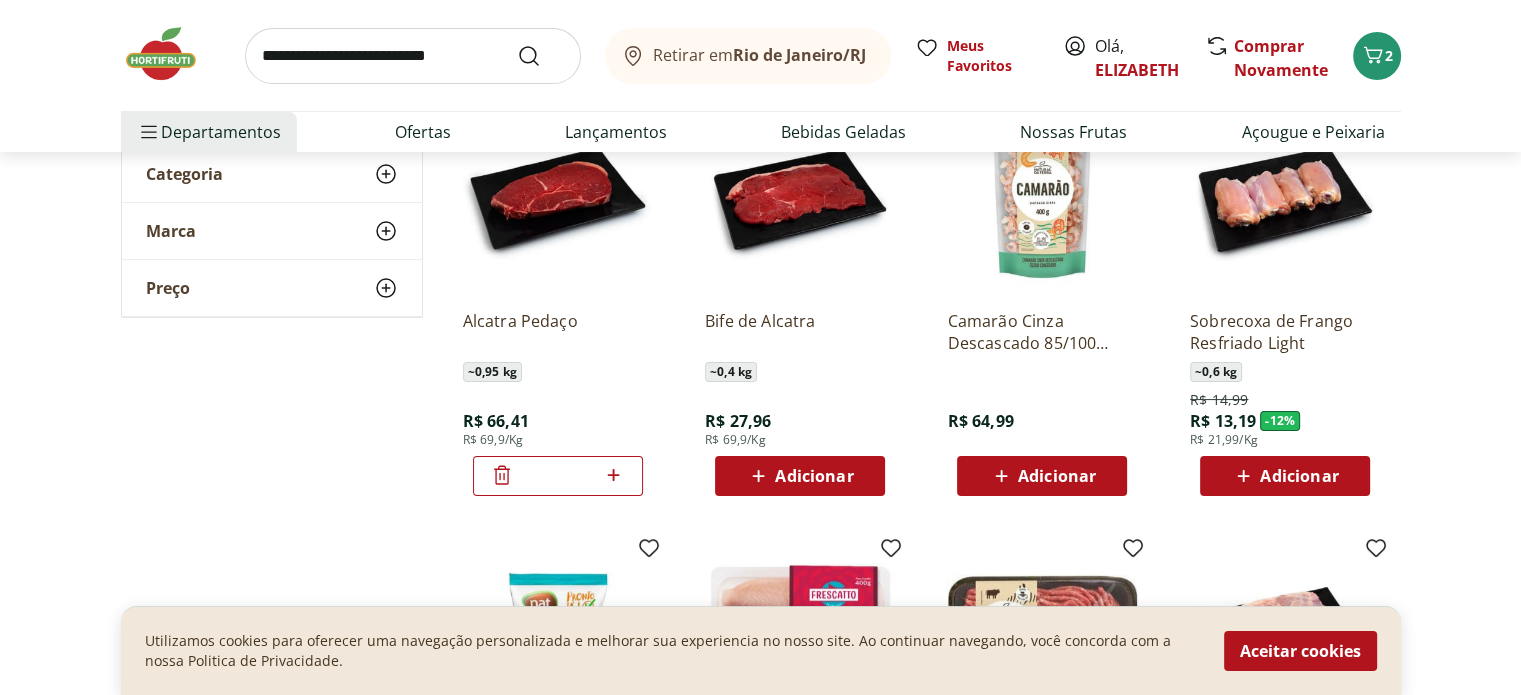 scroll, scrollTop: 284, scrollLeft: 0, axis: vertical 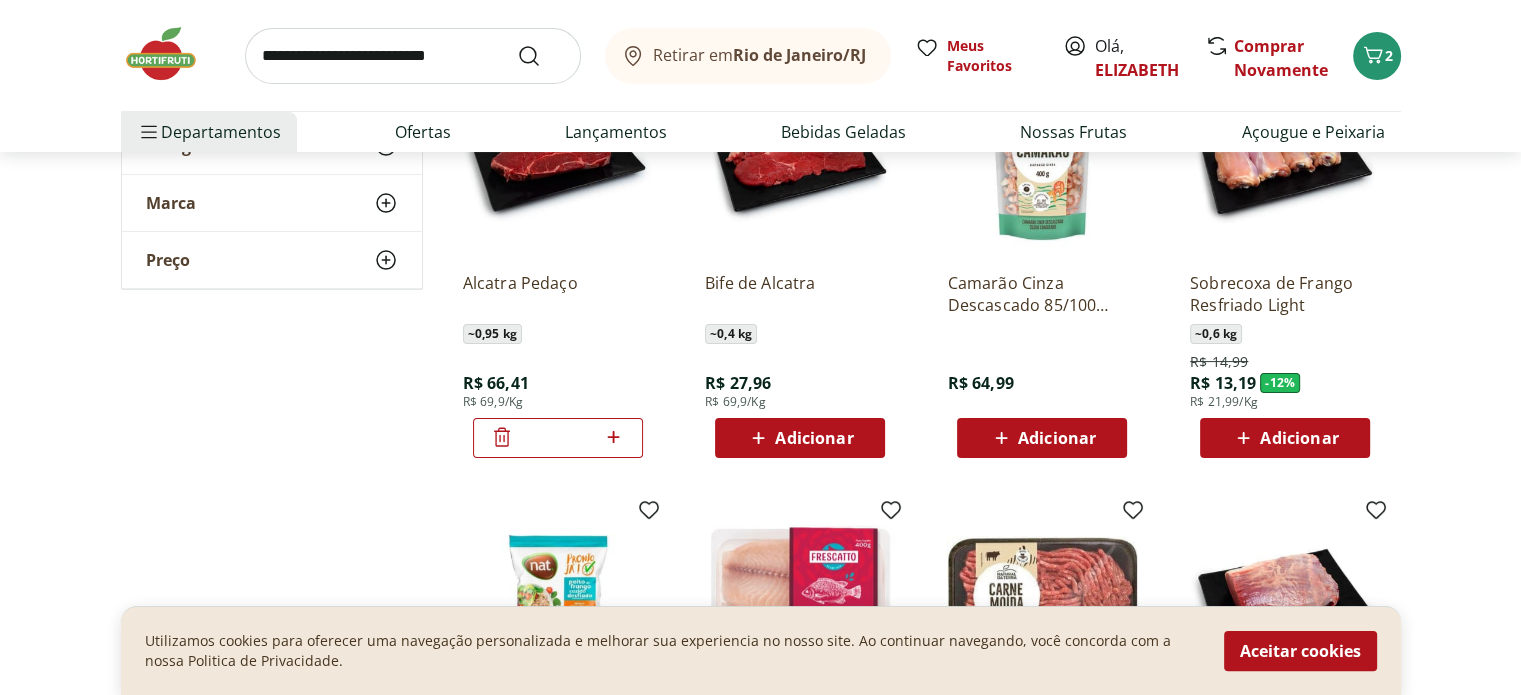 click at bounding box center [171, 54] 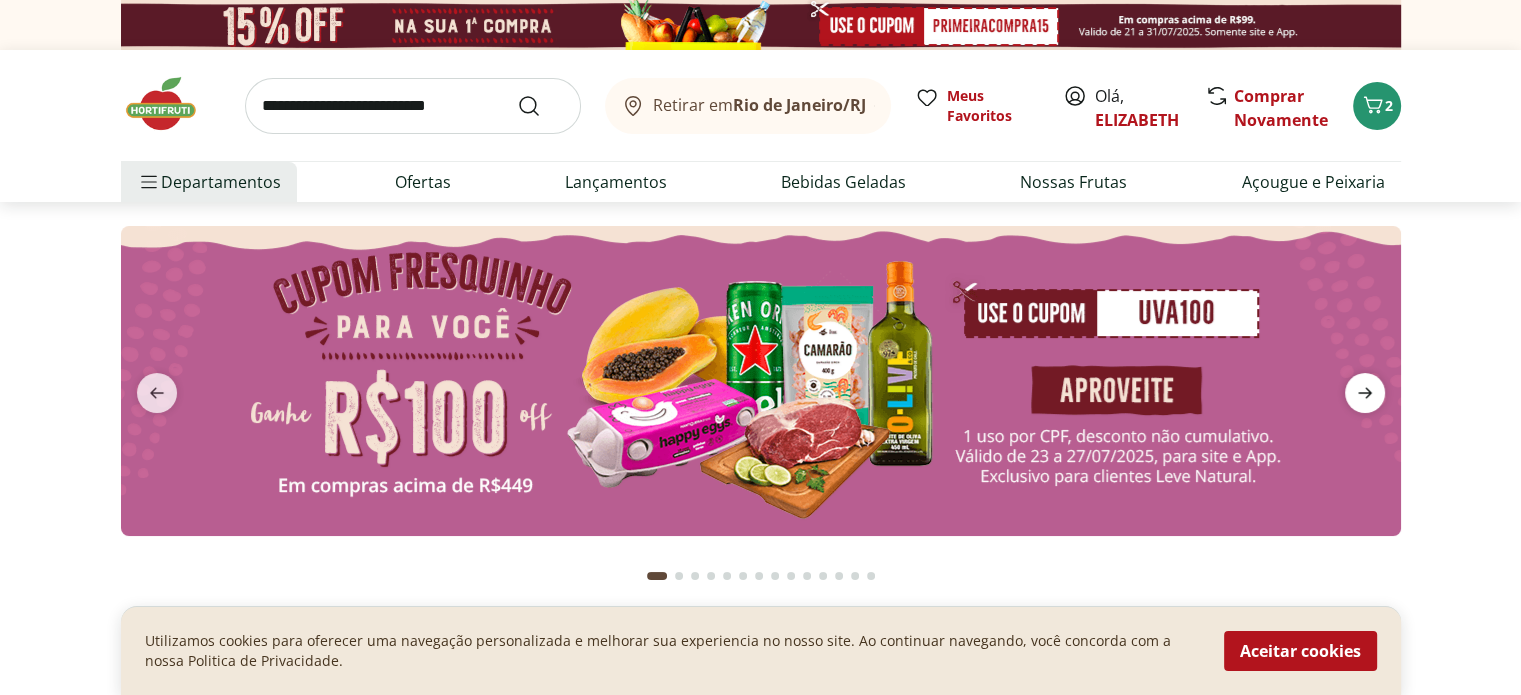 click at bounding box center [1365, 393] 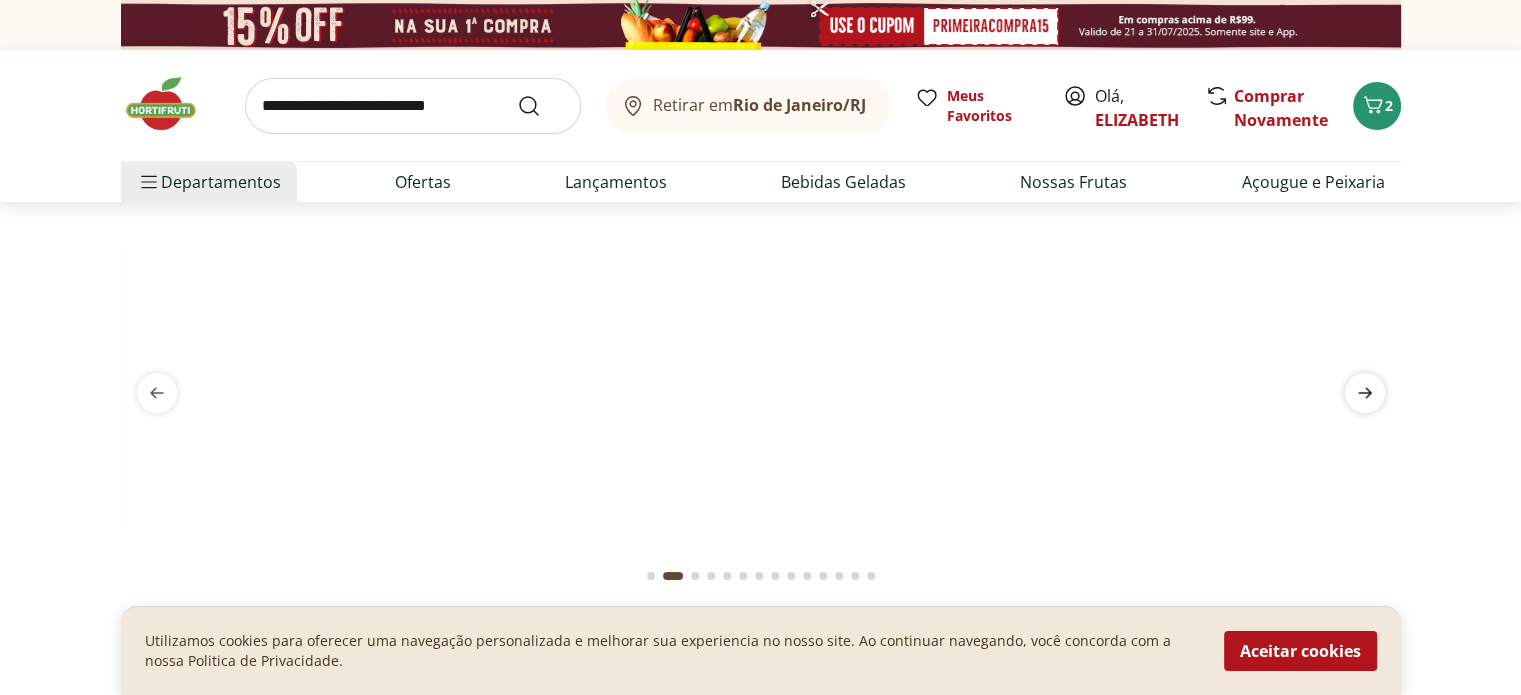 click at bounding box center (1365, 393) 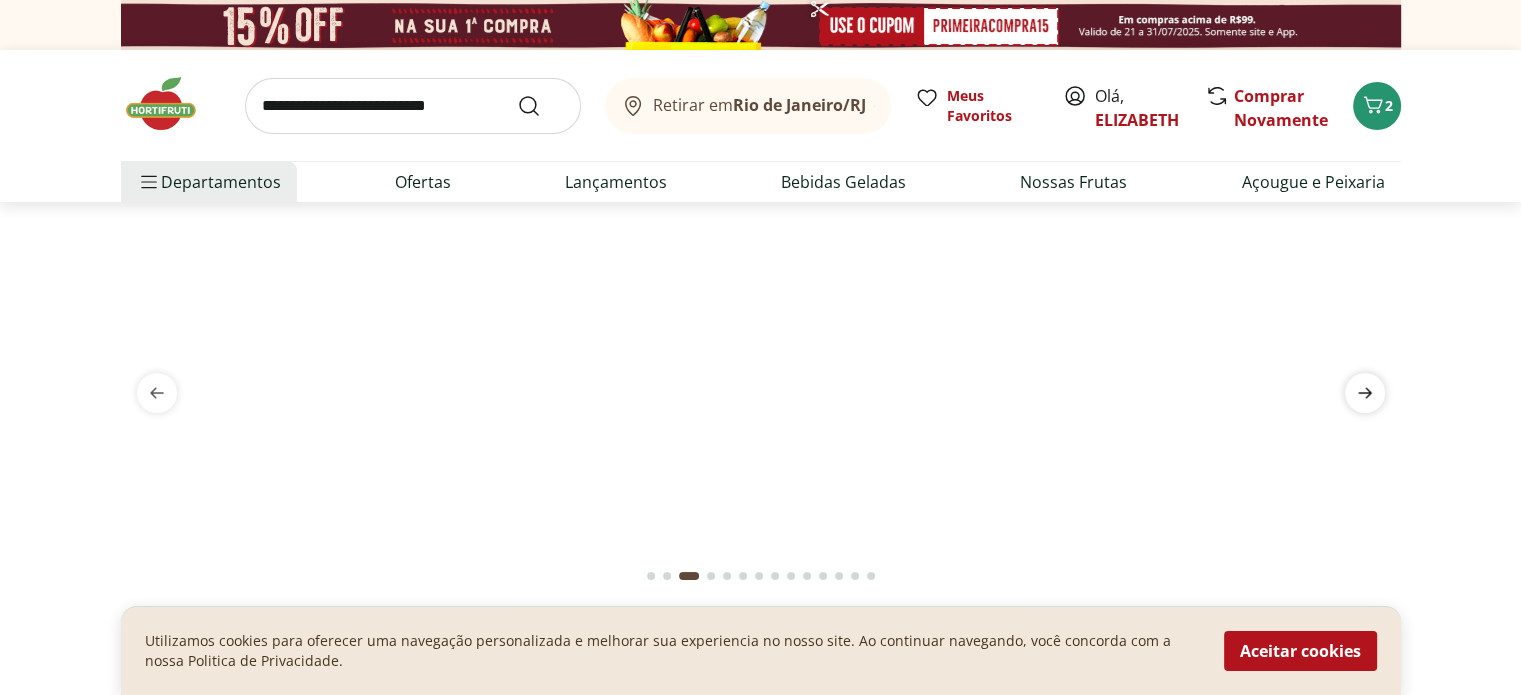 click at bounding box center [1365, 393] 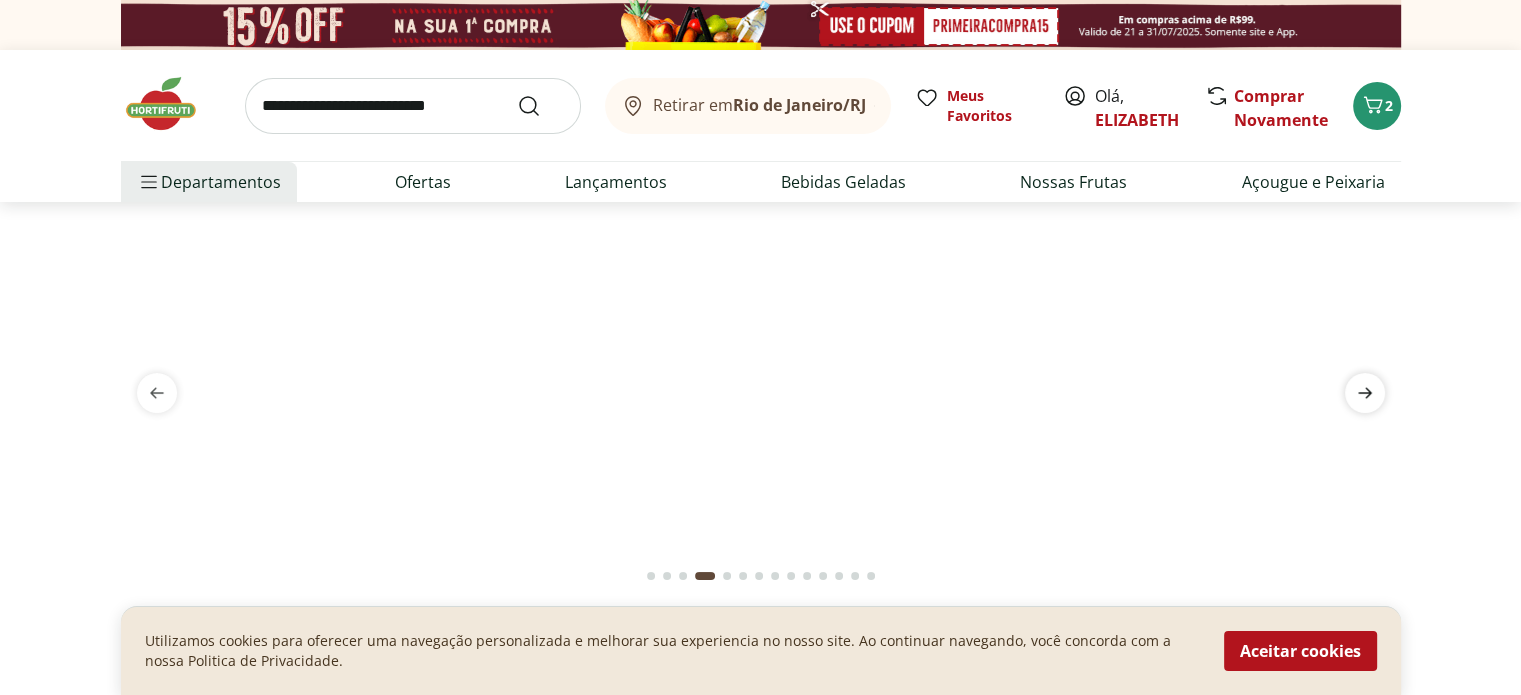 click at bounding box center (1365, 393) 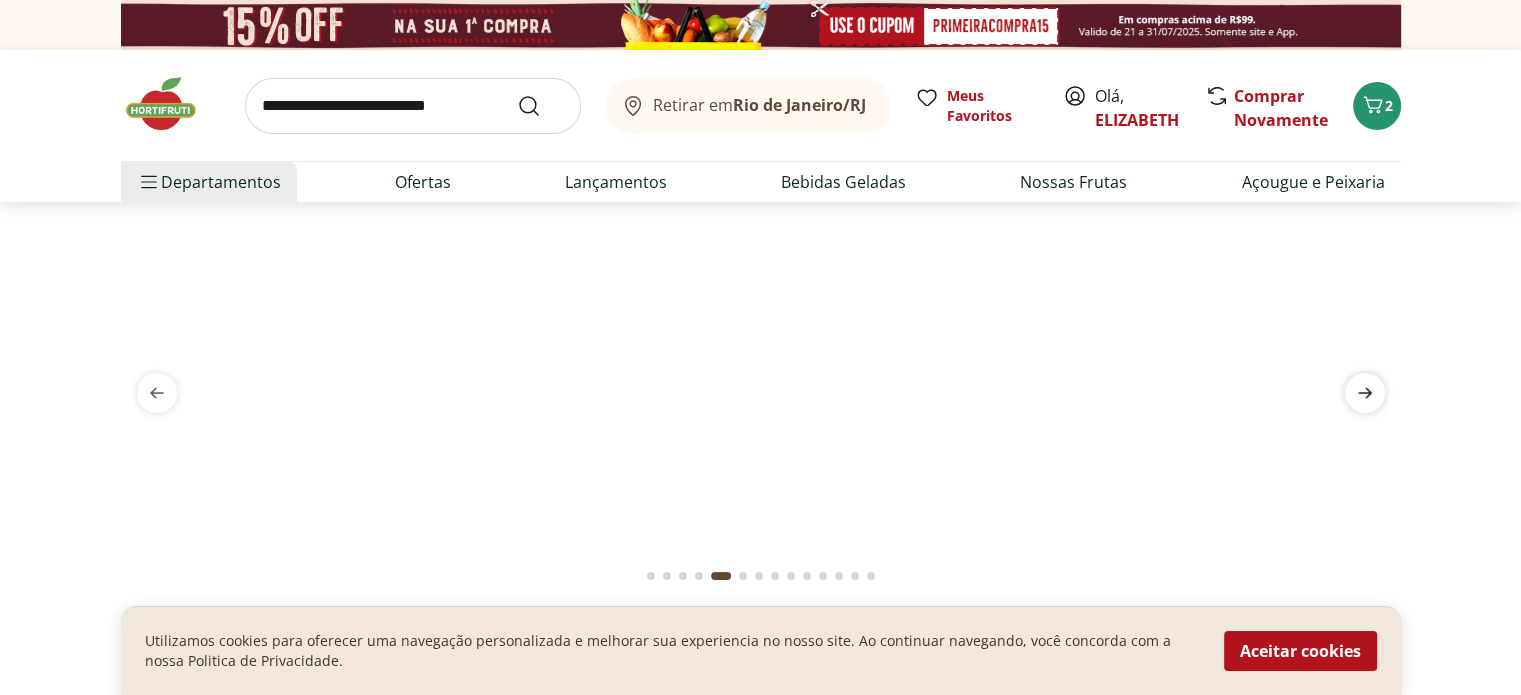click at bounding box center (1365, 393) 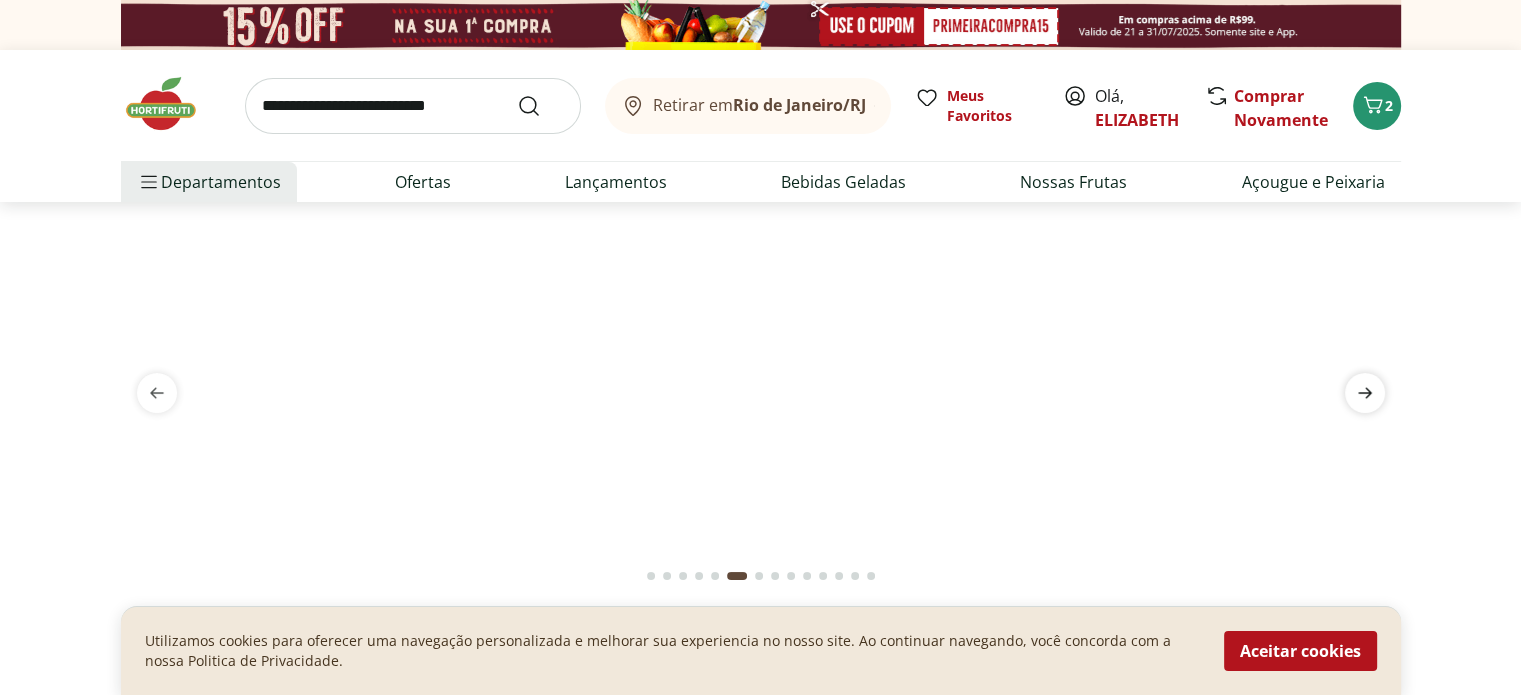 click at bounding box center [1365, 393] 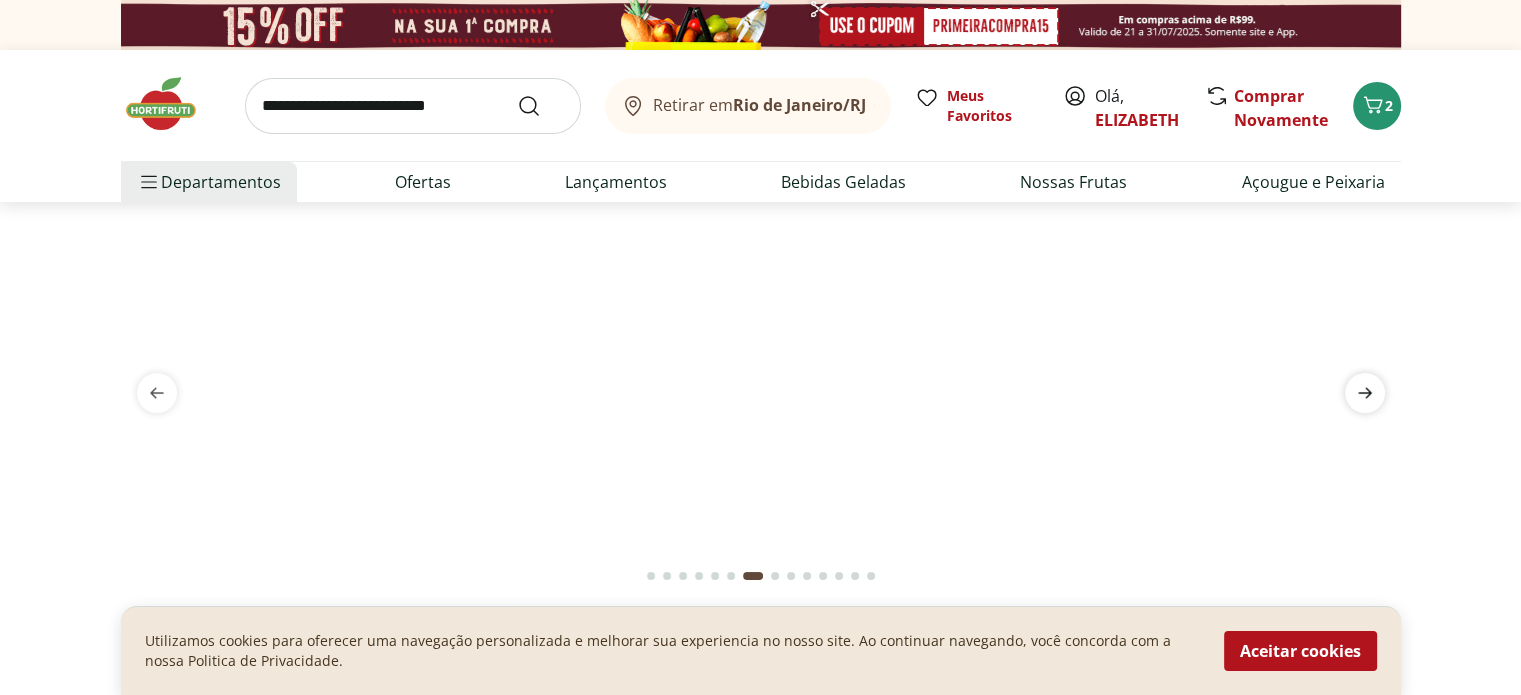 click at bounding box center (1365, 393) 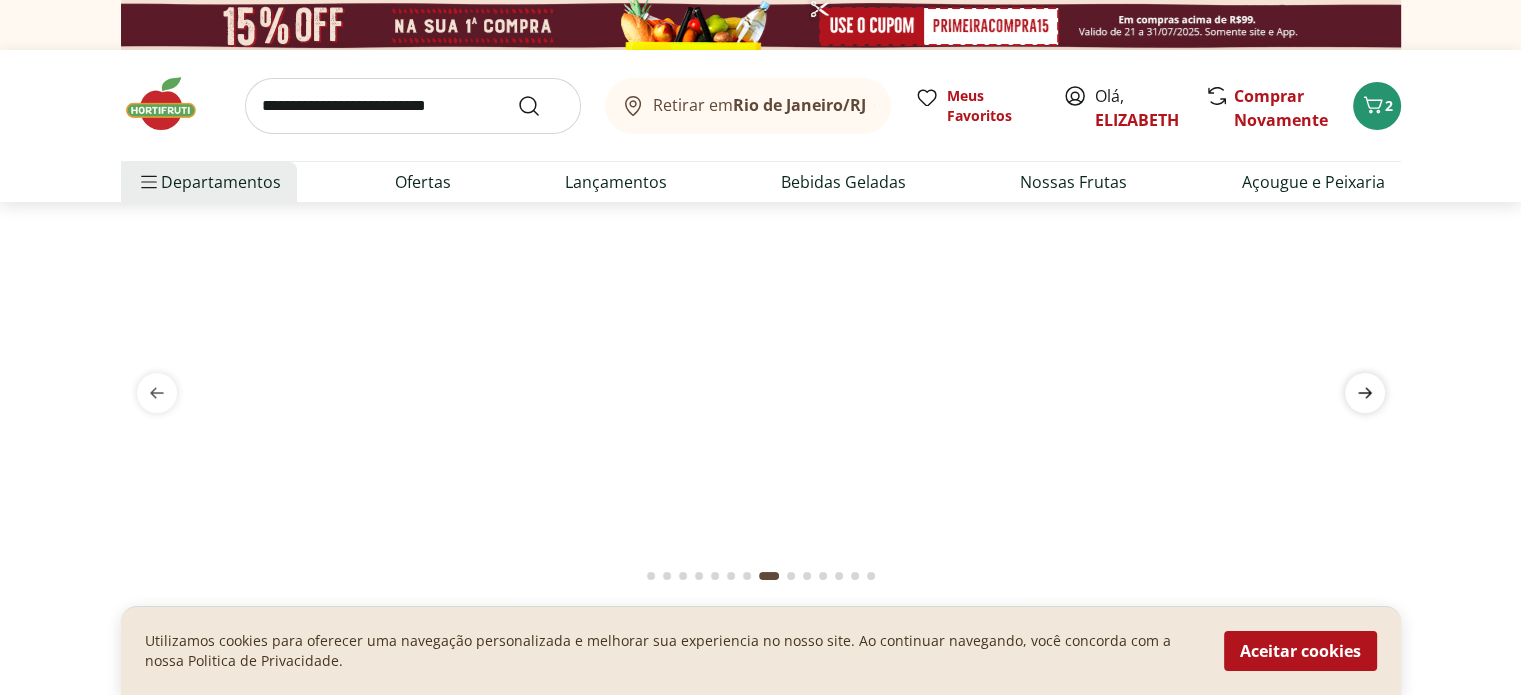 click at bounding box center [1365, 393] 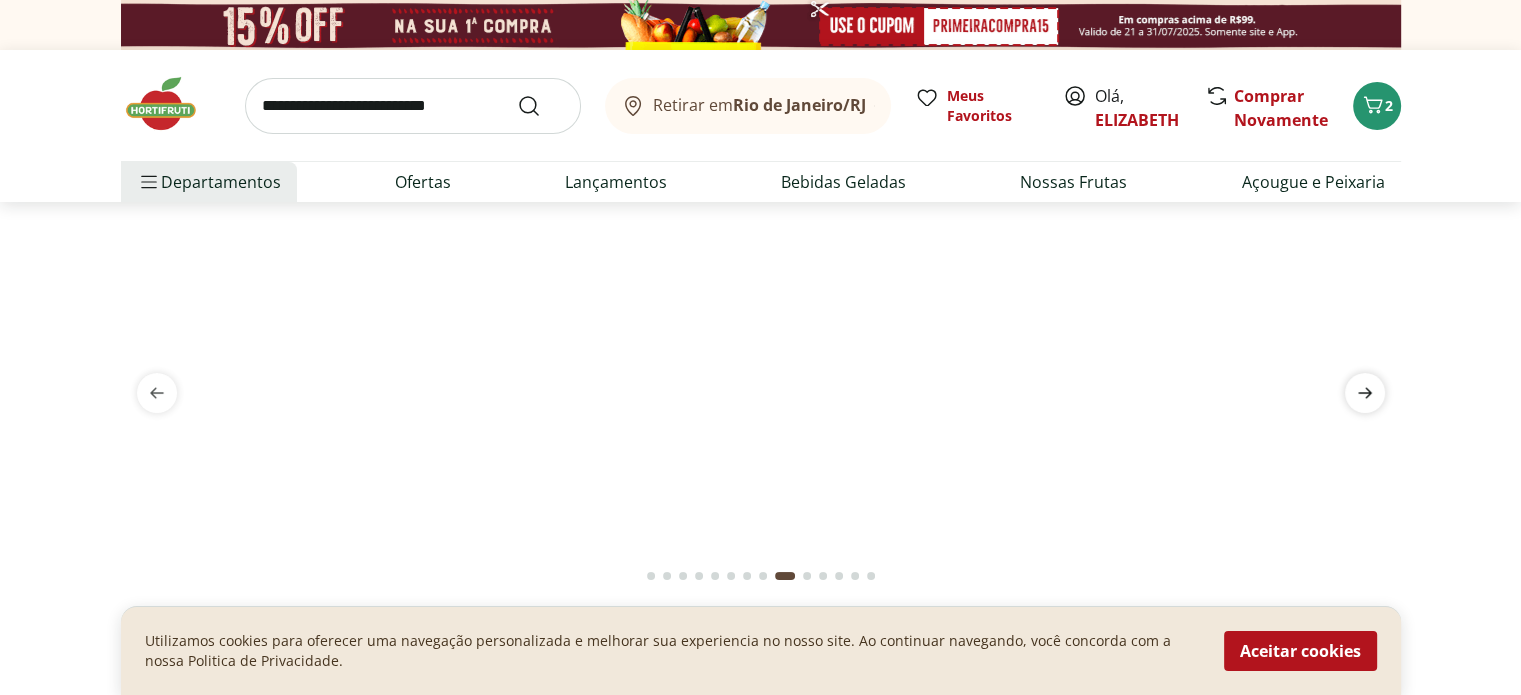 click at bounding box center [1365, 393] 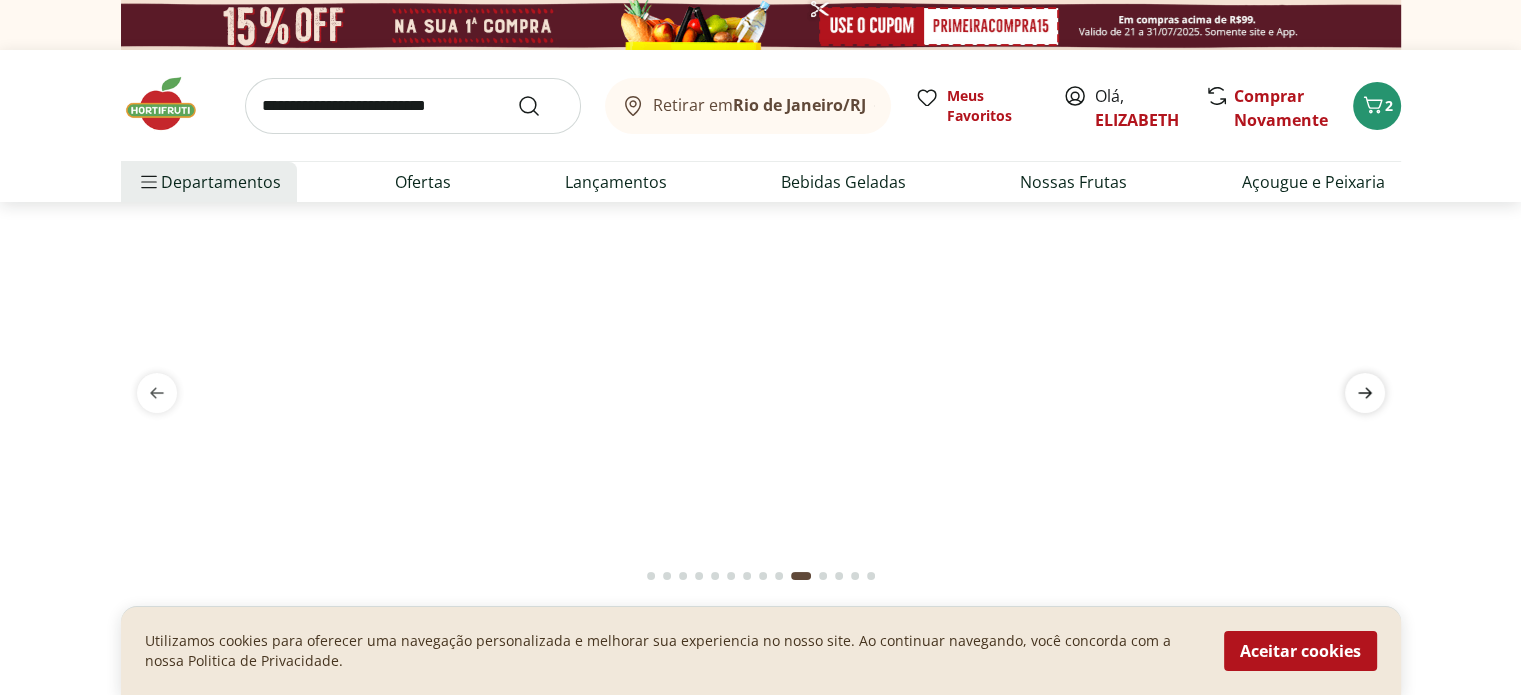 click at bounding box center [1365, 393] 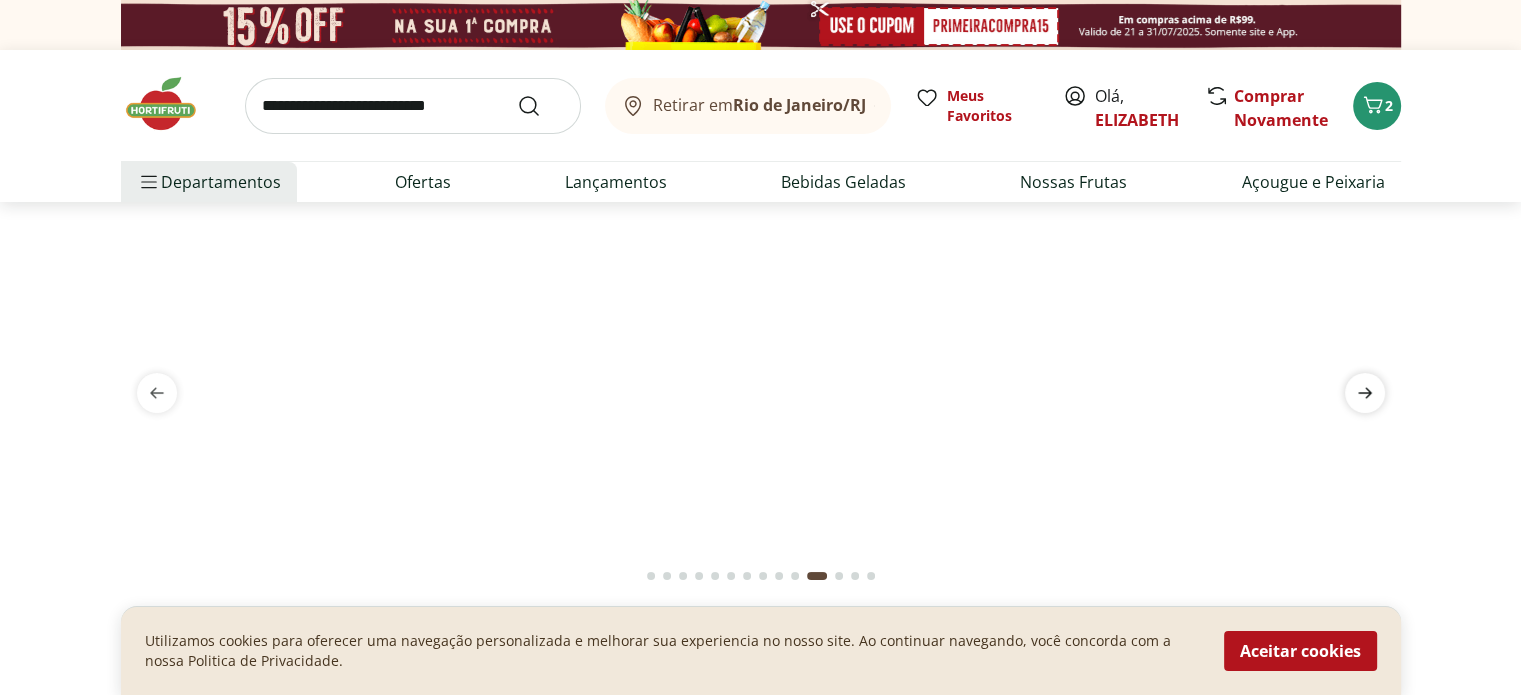 click at bounding box center (1365, 393) 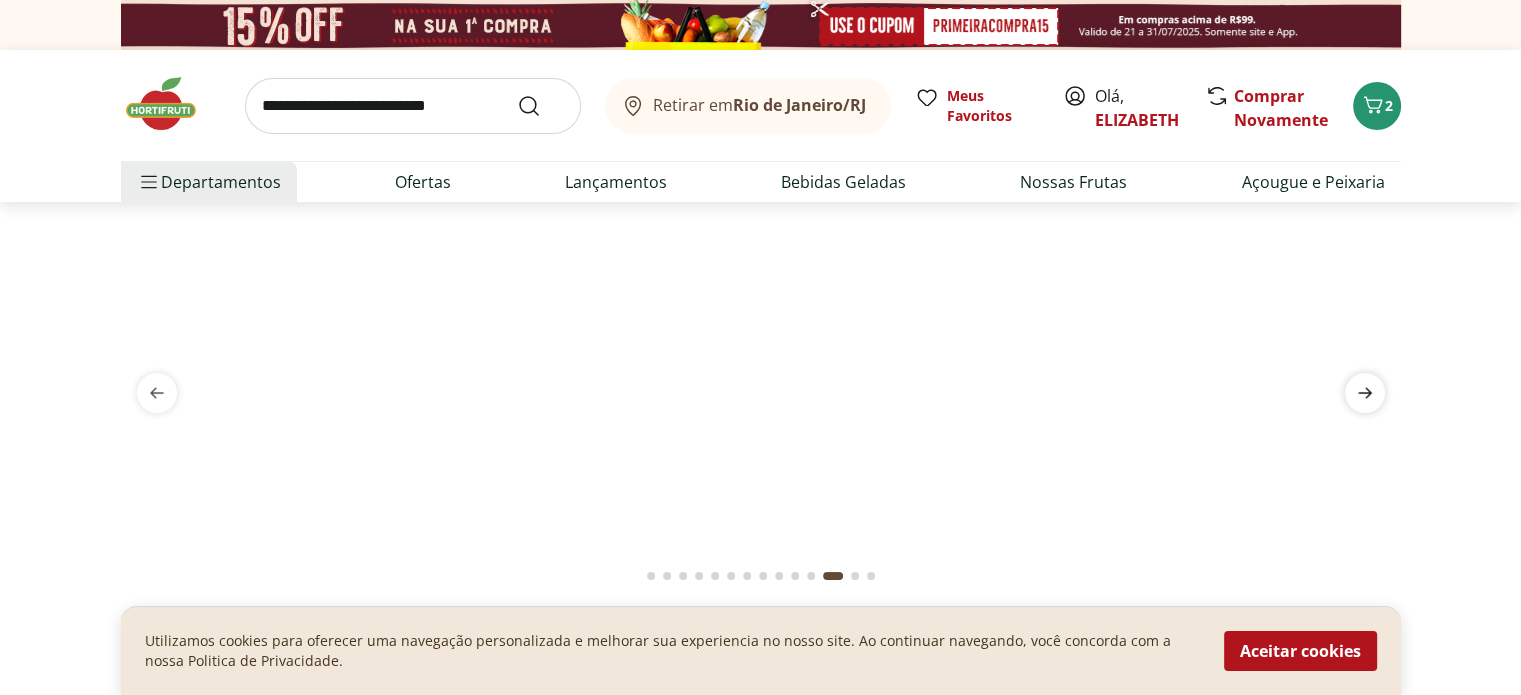 click at bounding box center (1365, 393) 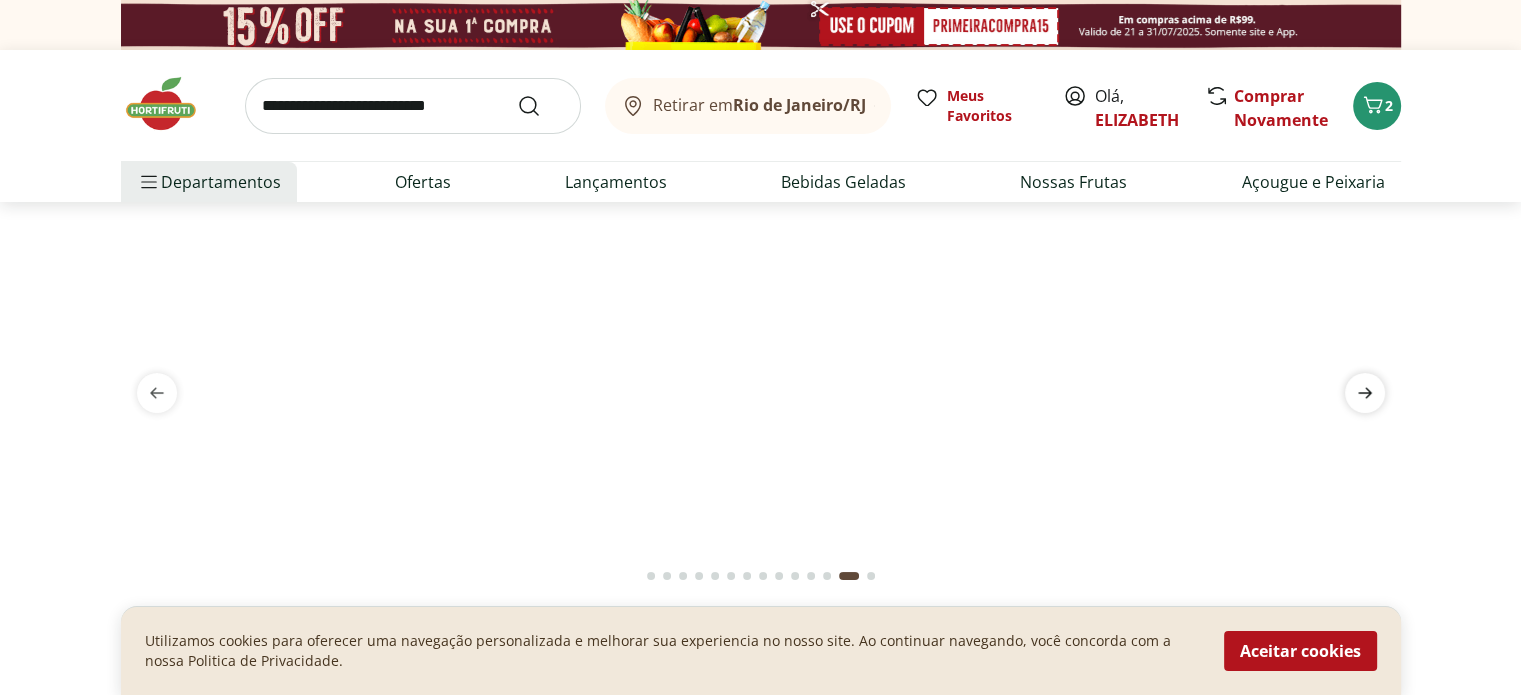 click at bounding box center (1365, 393) 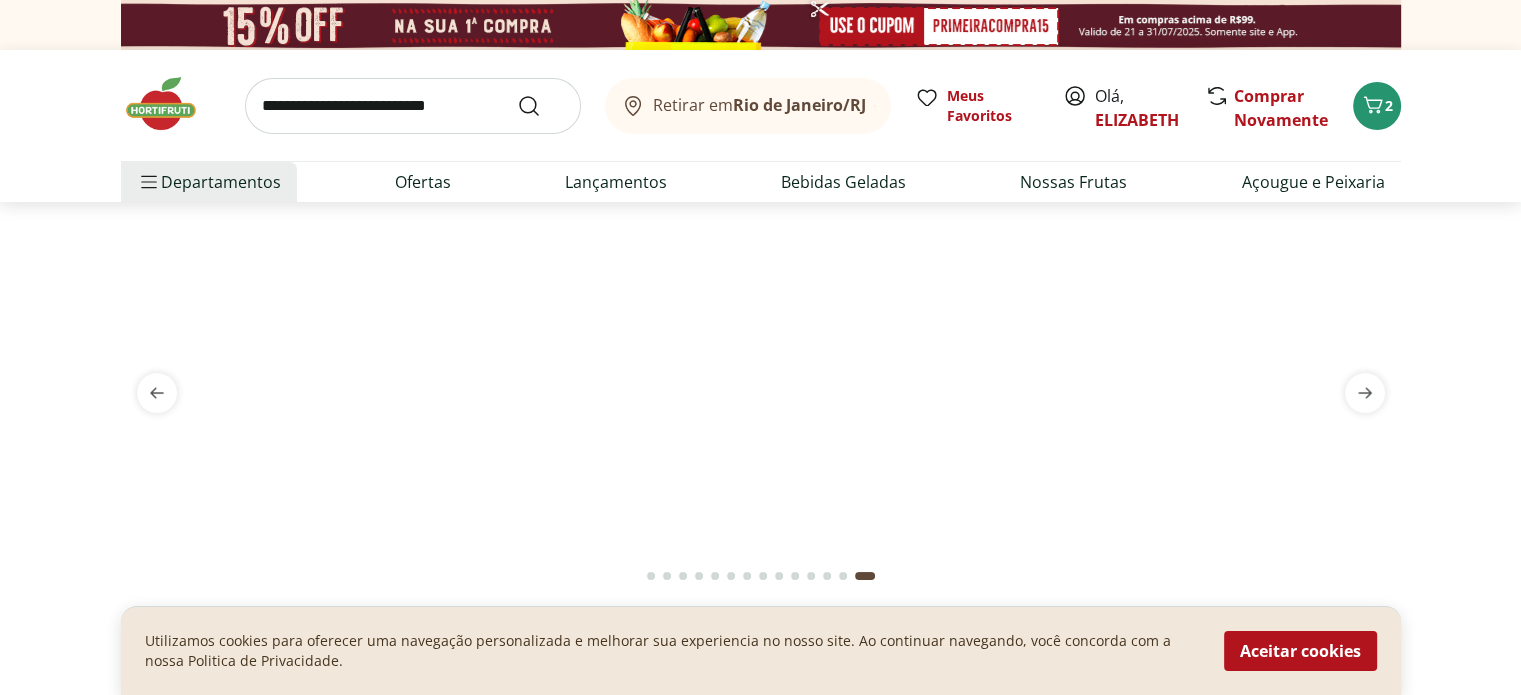 click at bounding box center (761, 226) 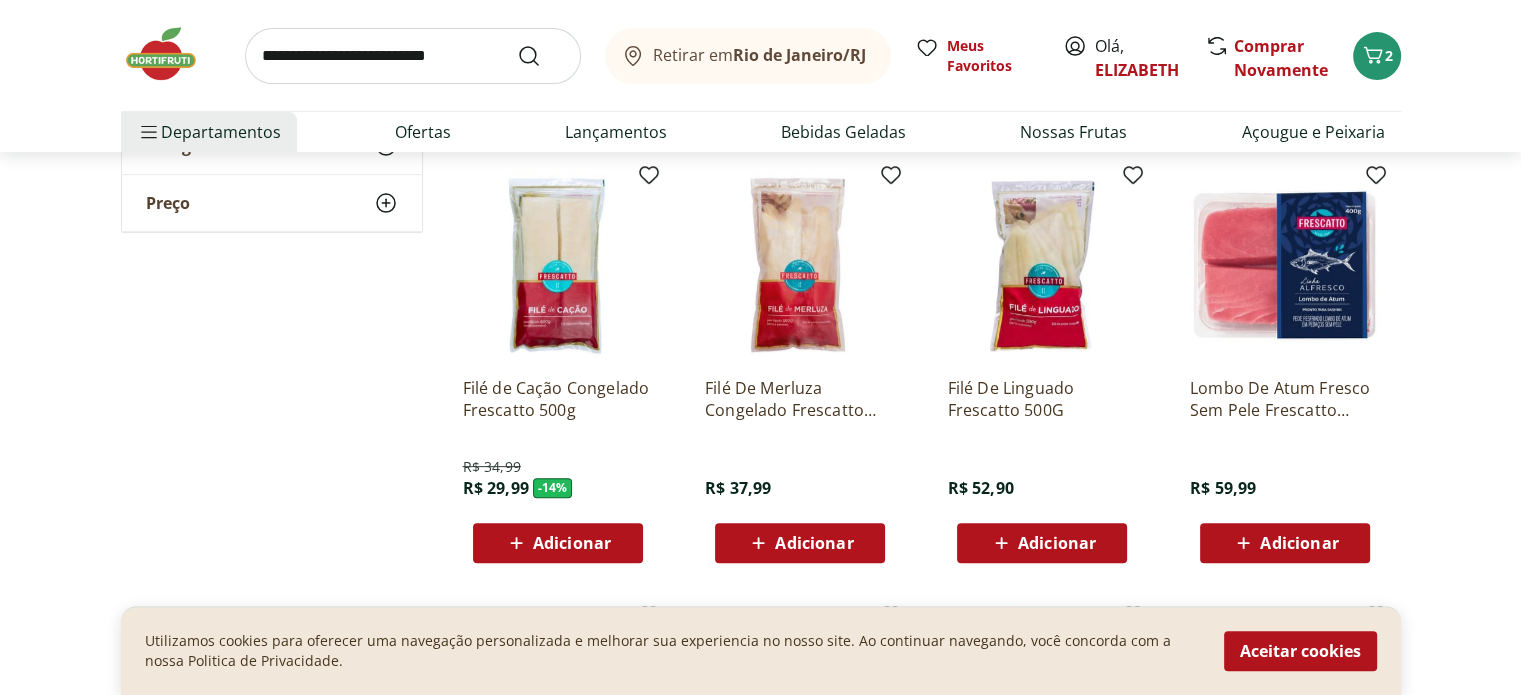 scroll, scrollTop: 438, scrollLeft: 0, axis: vertical 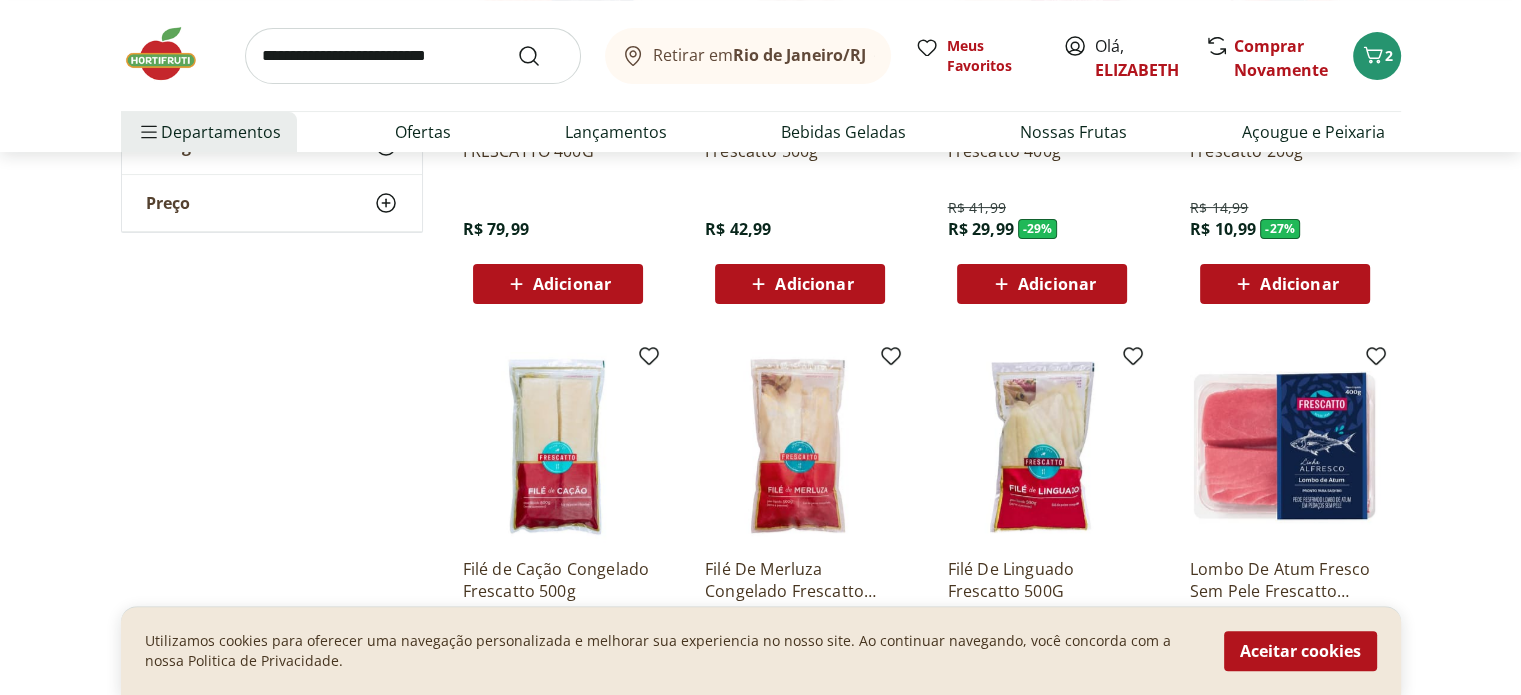 click on "Adicionar" at bounding box center (1057, 284) 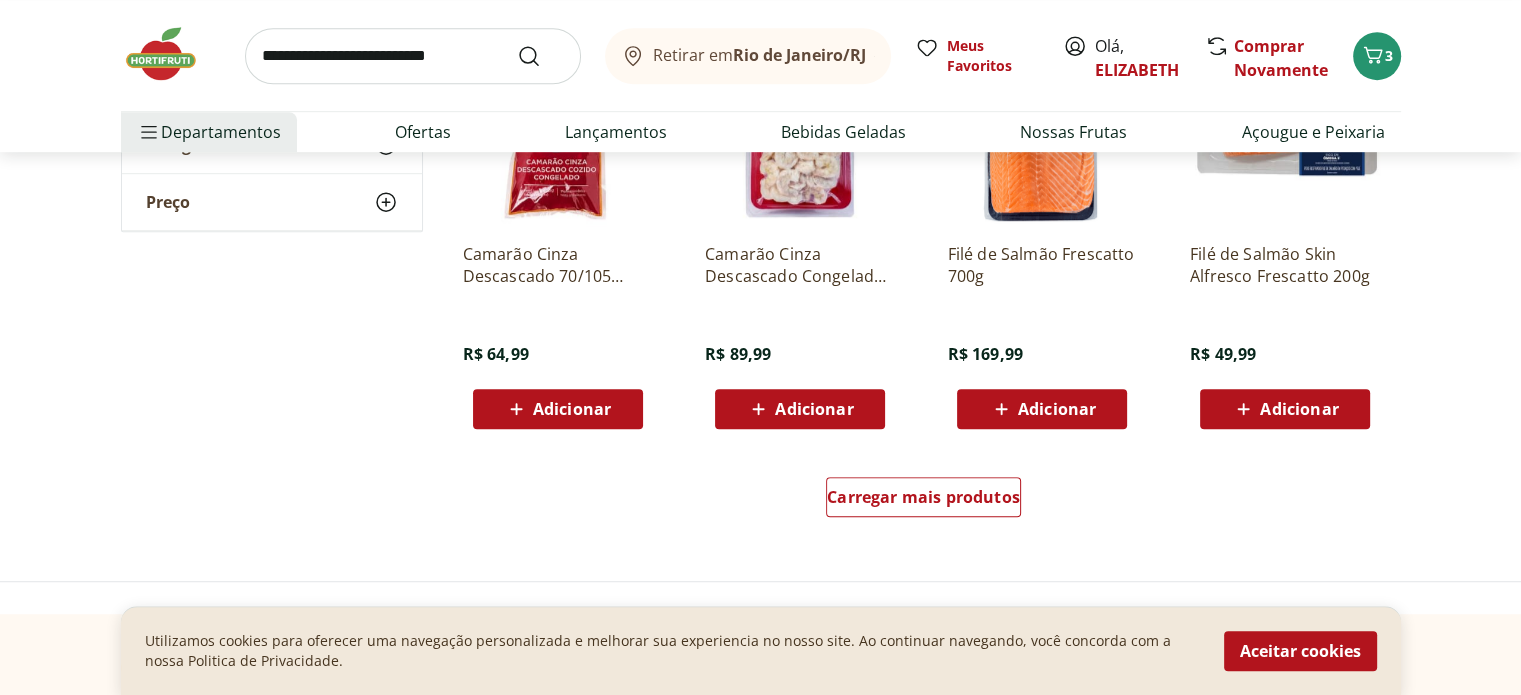 scroll, scrollTop: 456, scrollLeft: 0, axis: vertical 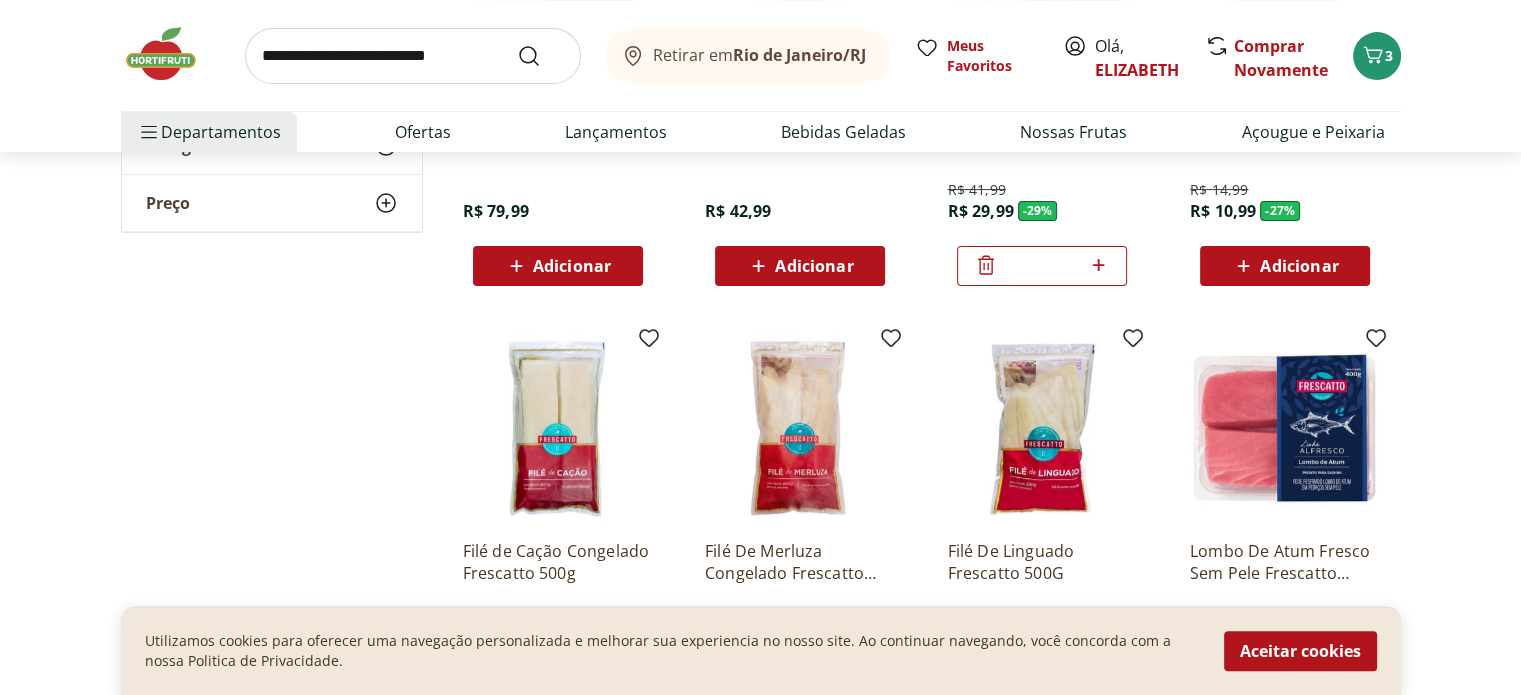 click at bounding box center (171, 54) 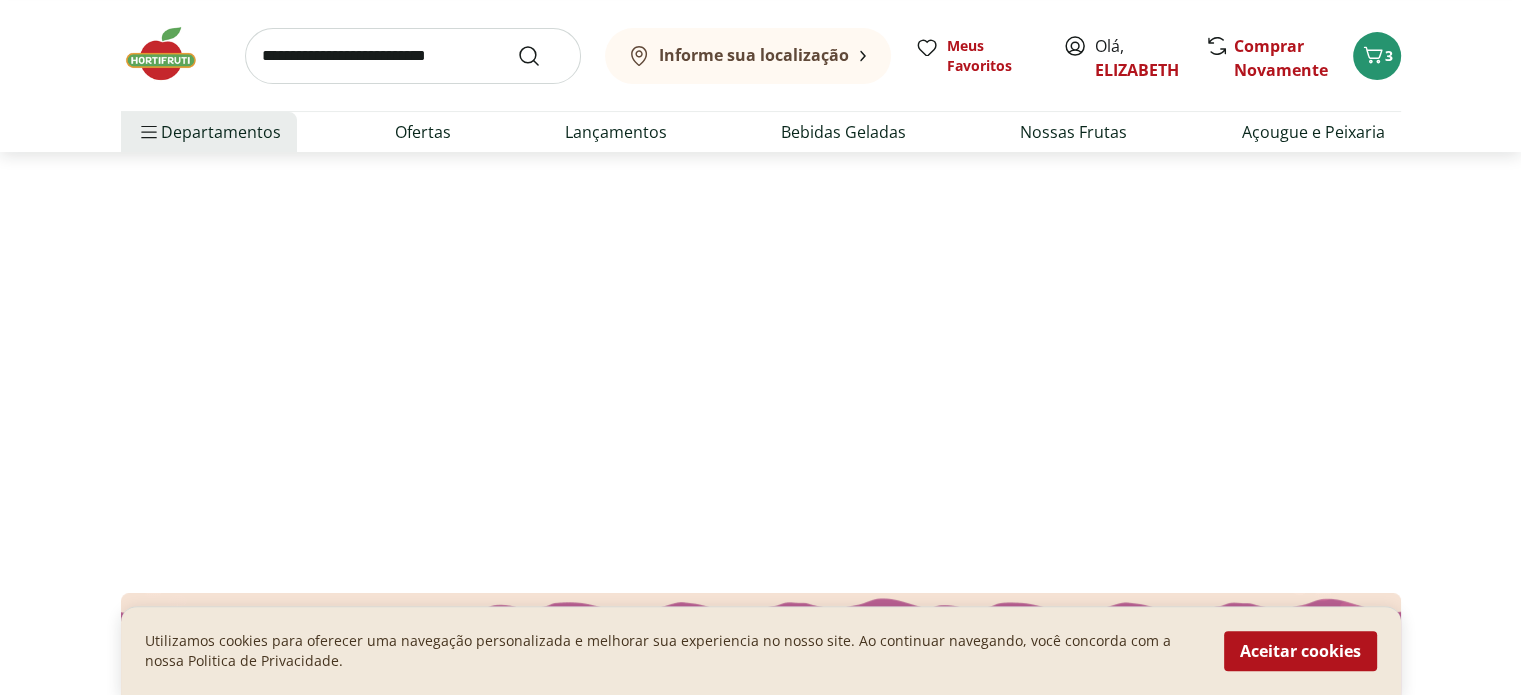 type on "*" 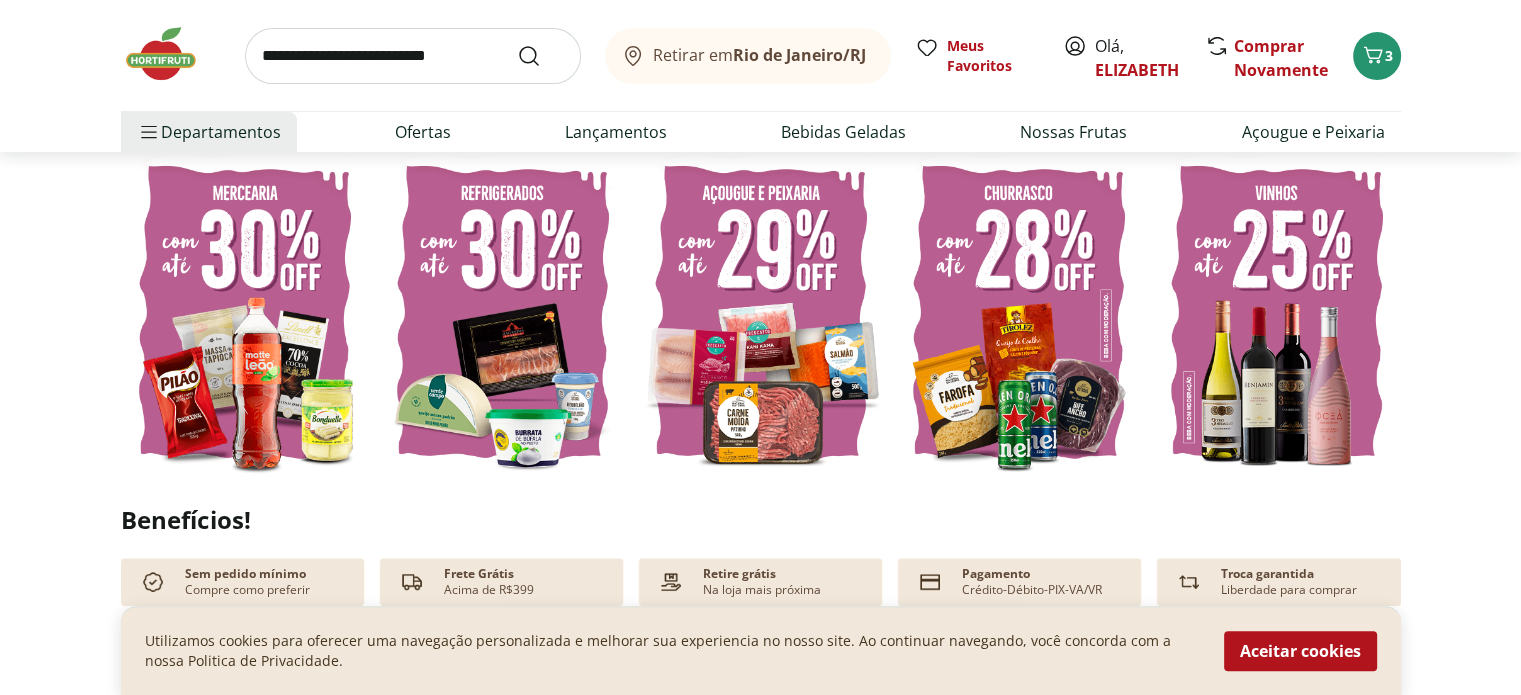 scroll, scrollTop: 467, scrollLeft: 0, axis: vertical 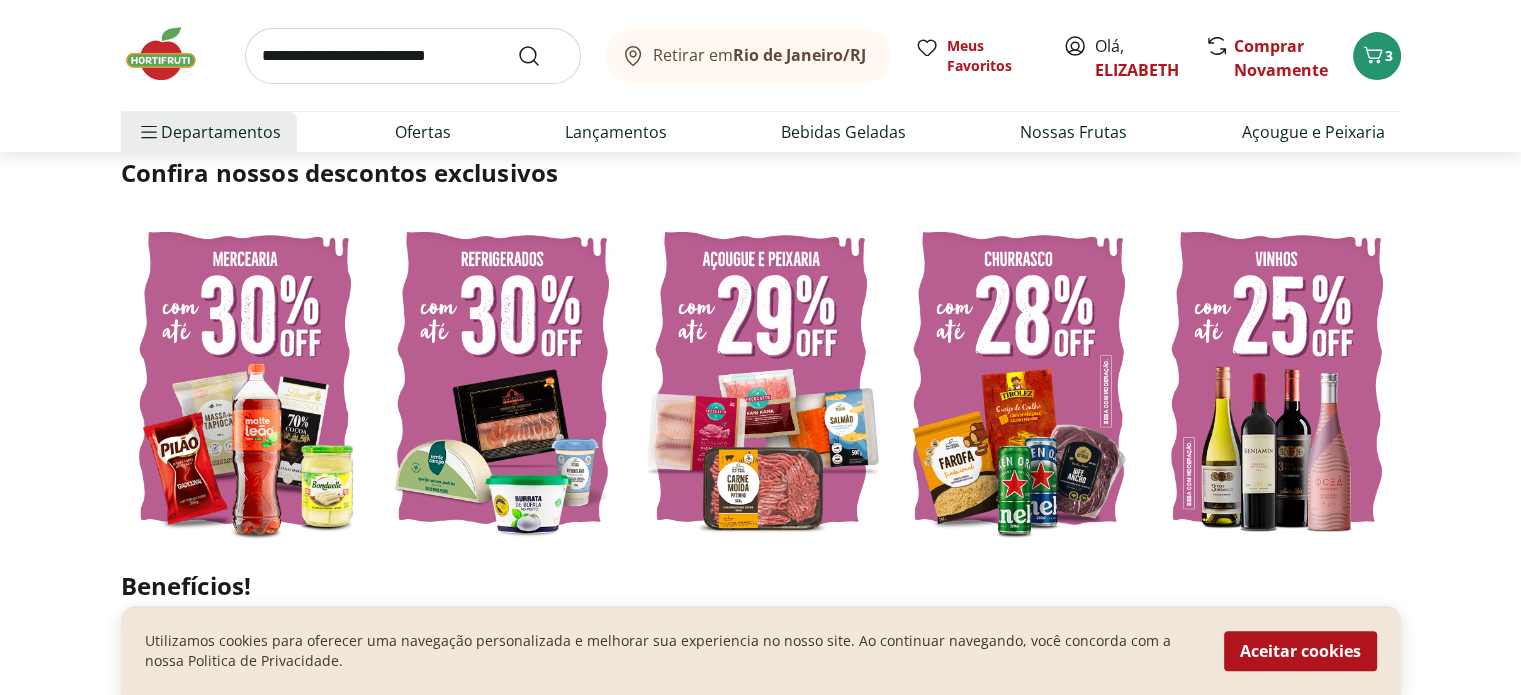 click at bounding box center [503, 378] 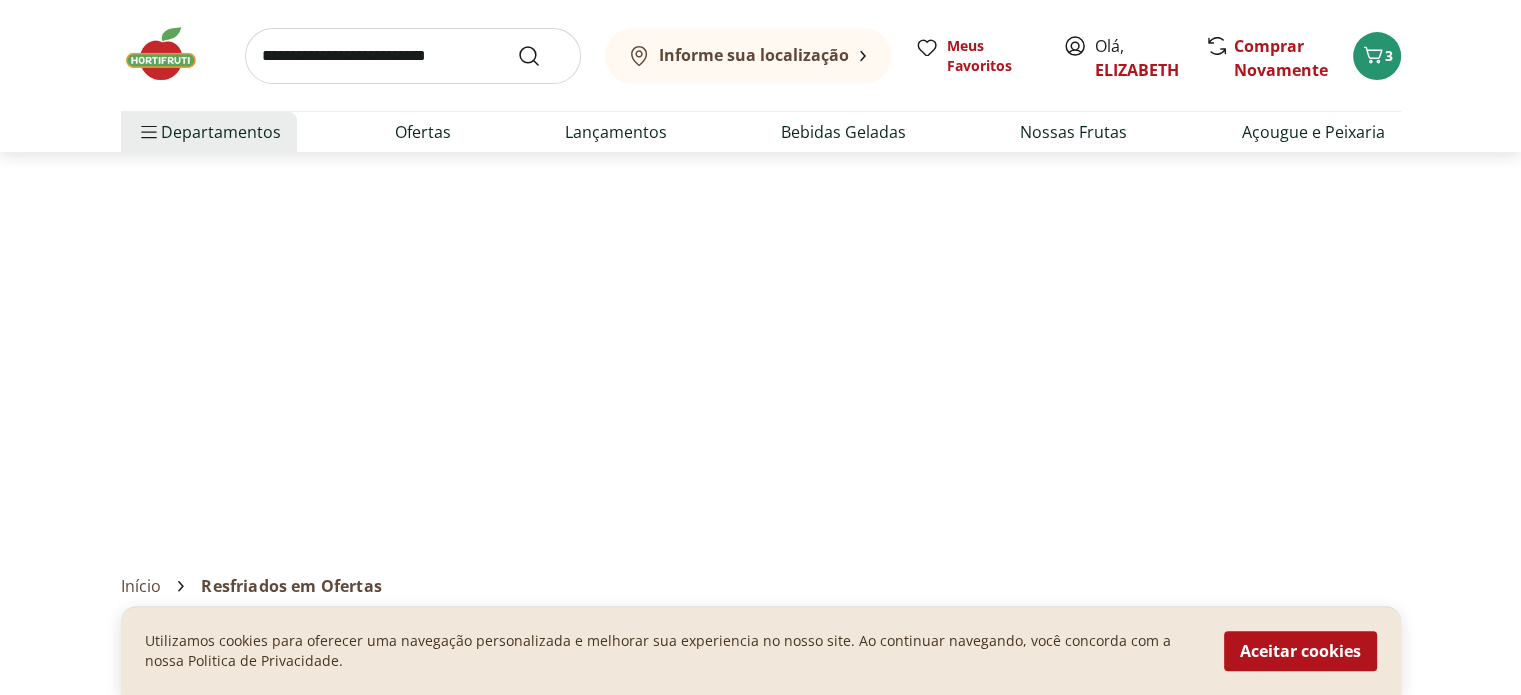 scroll, scrollTop: 0, scrollLeft: 0, axis: both 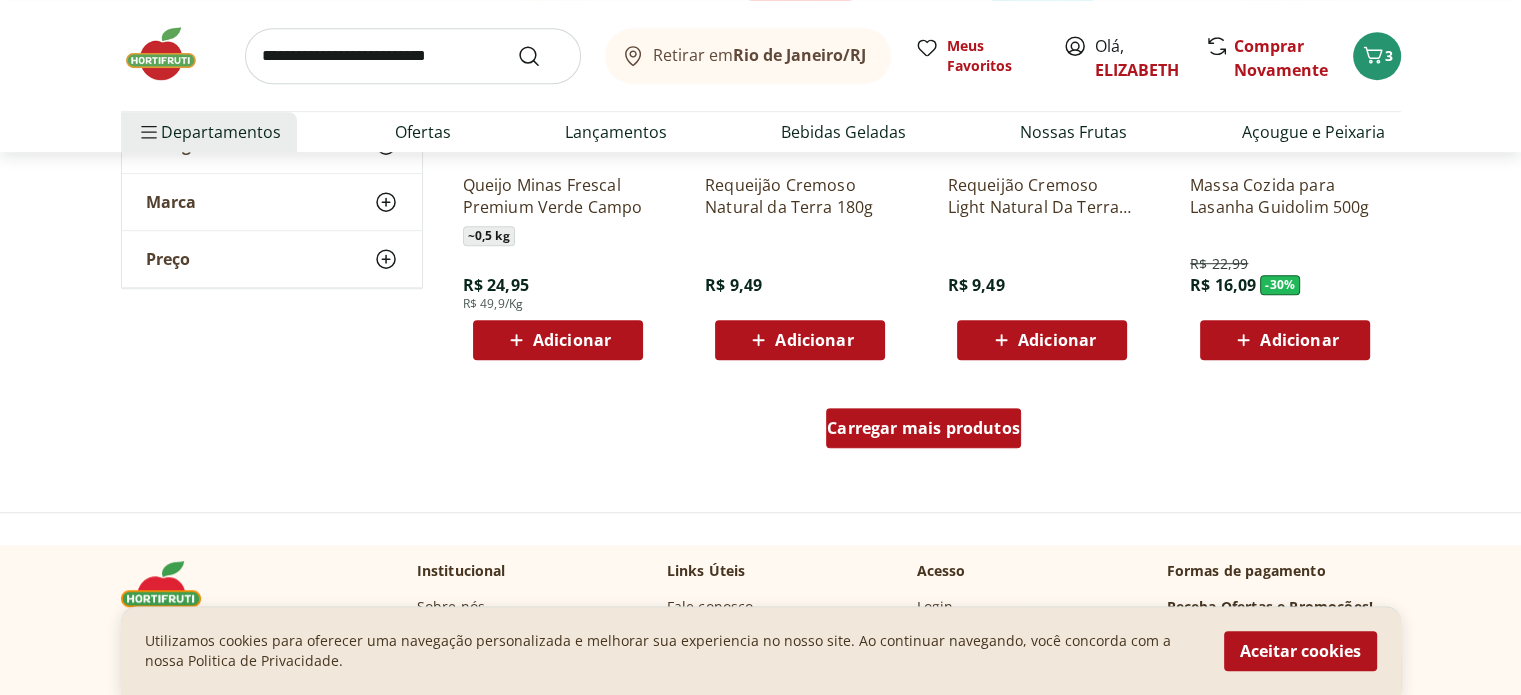 click on "Carregar mais produtos" at bounding box center [923, 428] 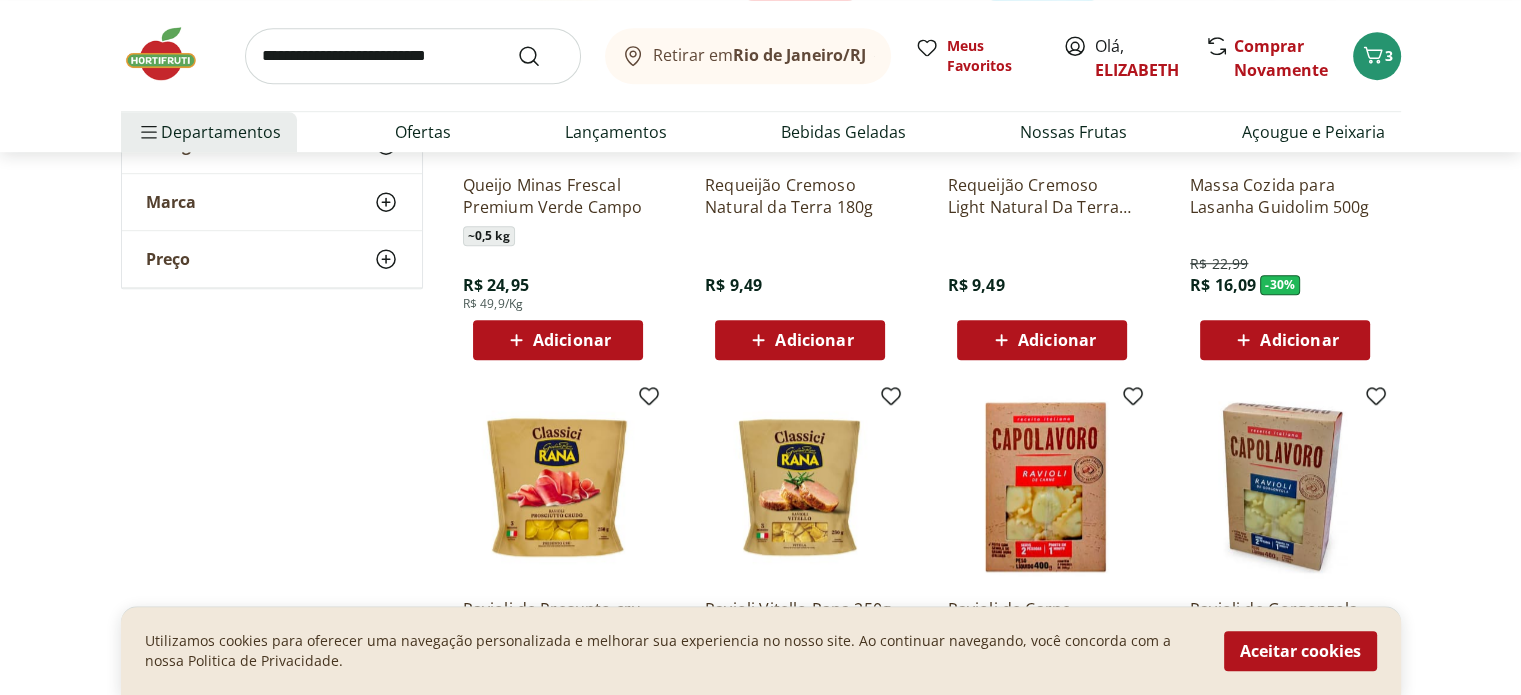 click on "**********" at bounding box center (760, 354) 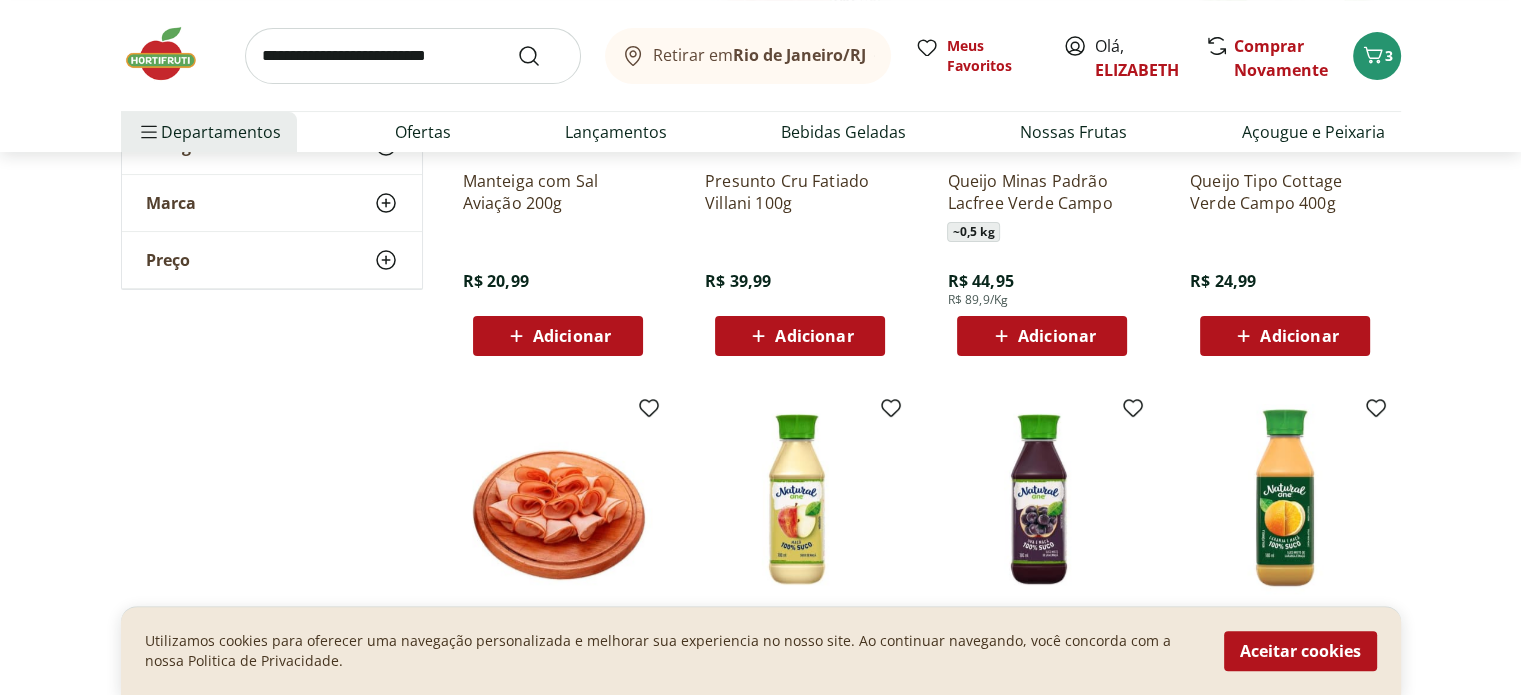 scroll, scrollTop: 0, scrollLeft: 0, axis: both 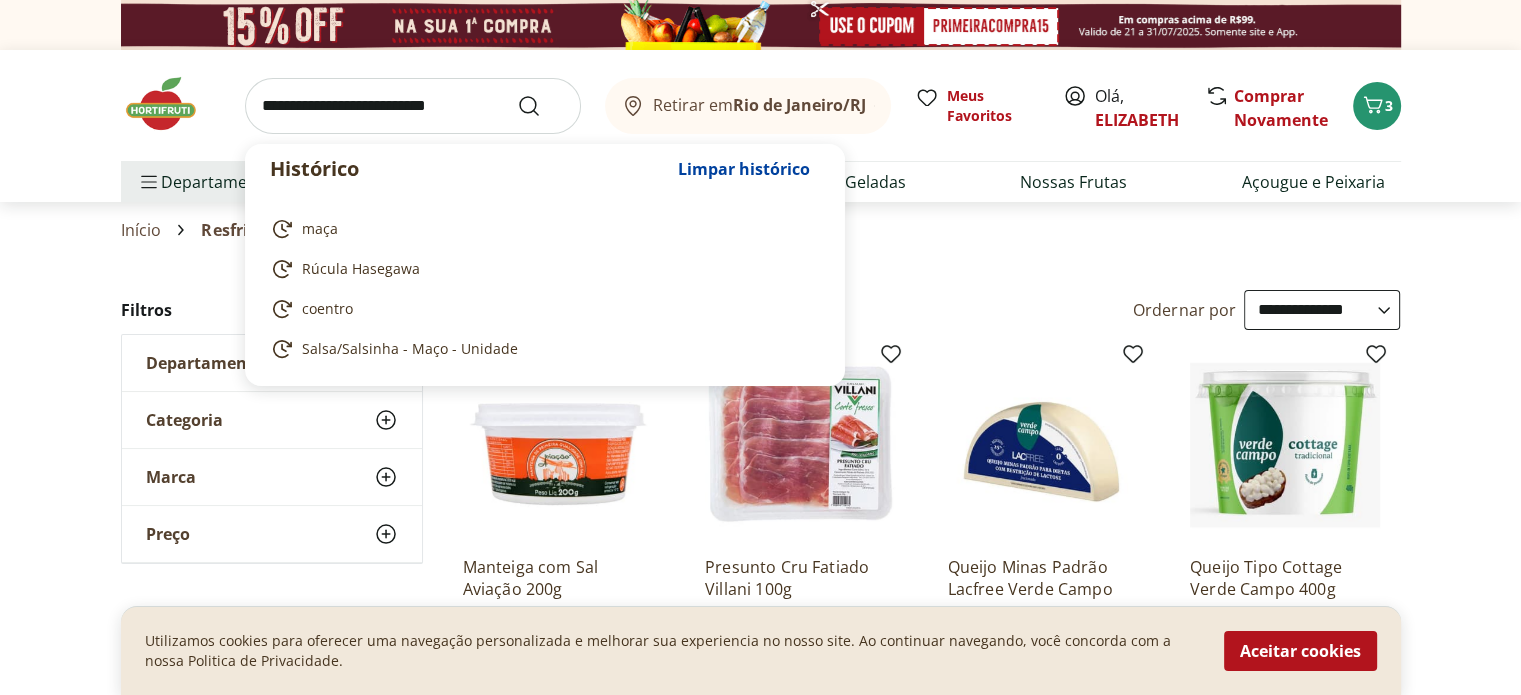 click at bounding box center [413, 106] 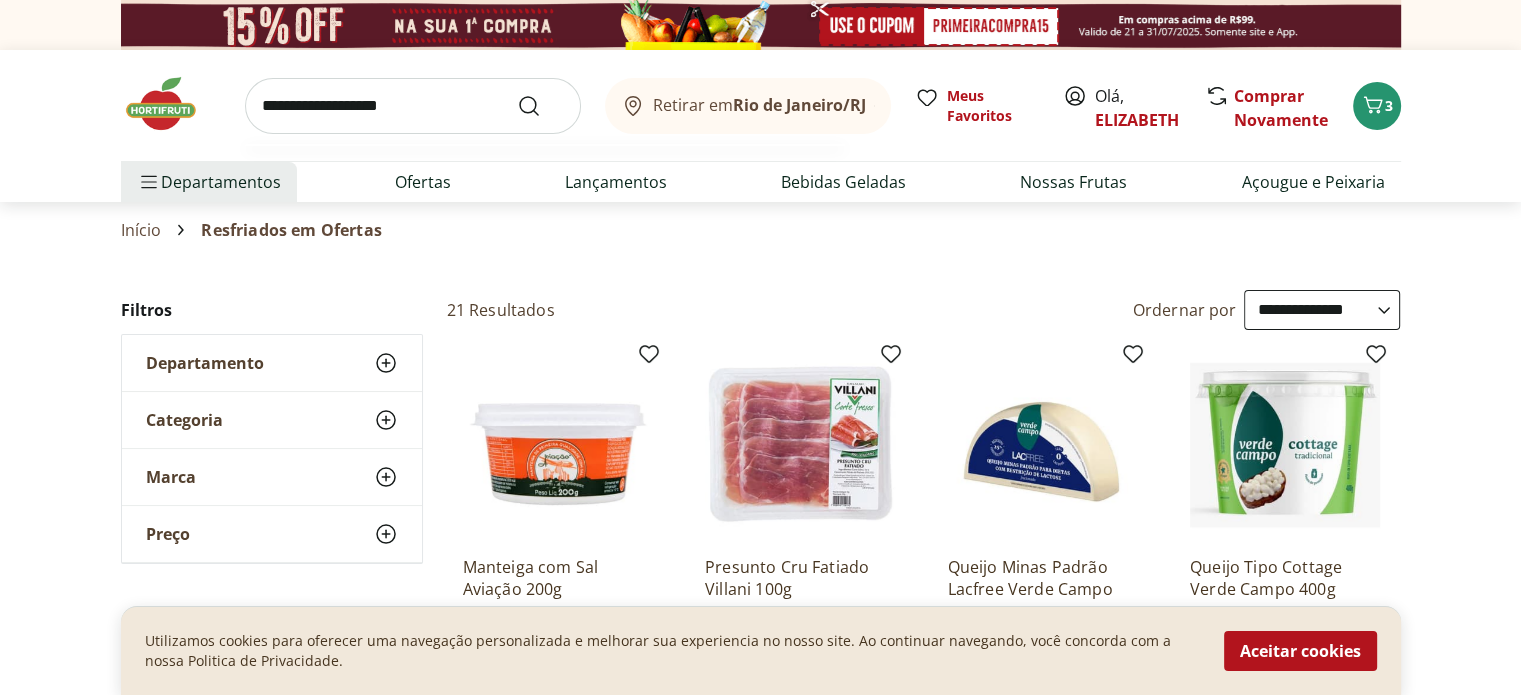 type on "**********" 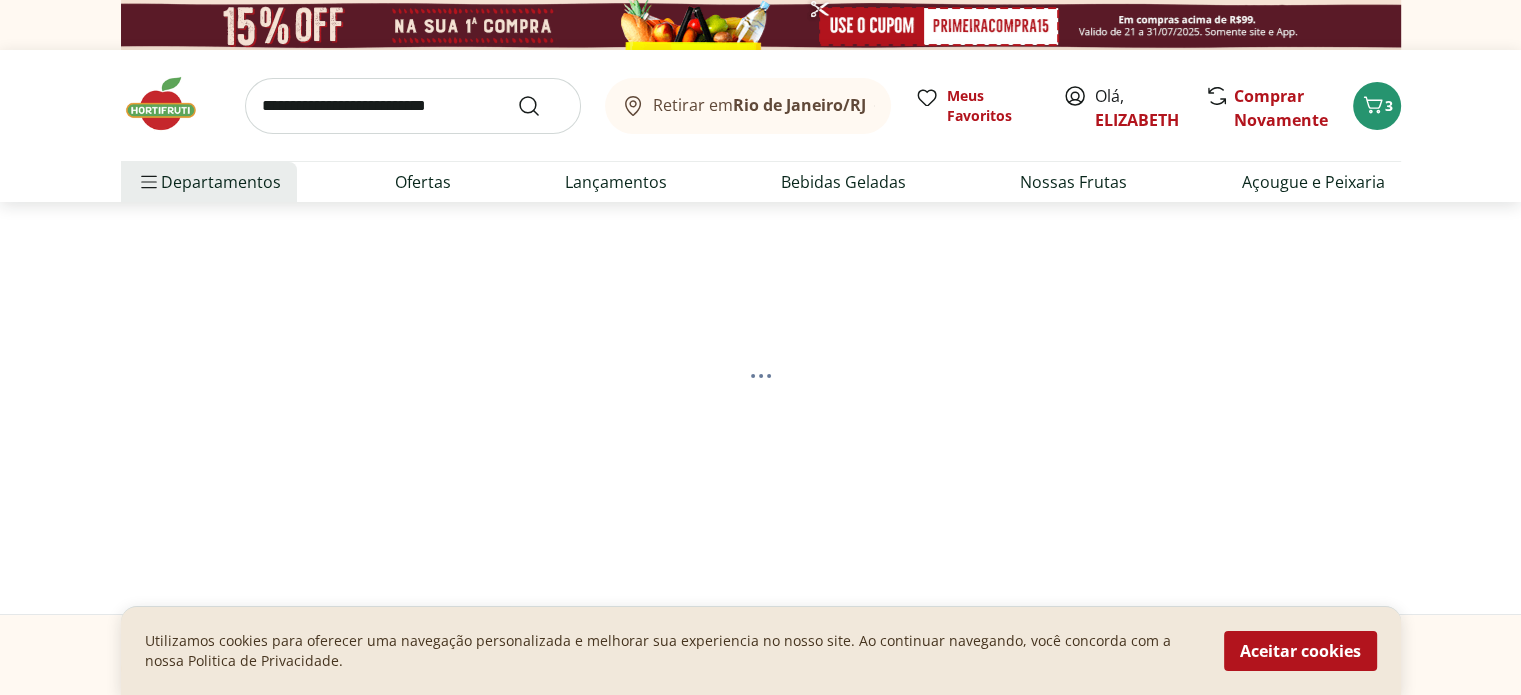 select on "**********" 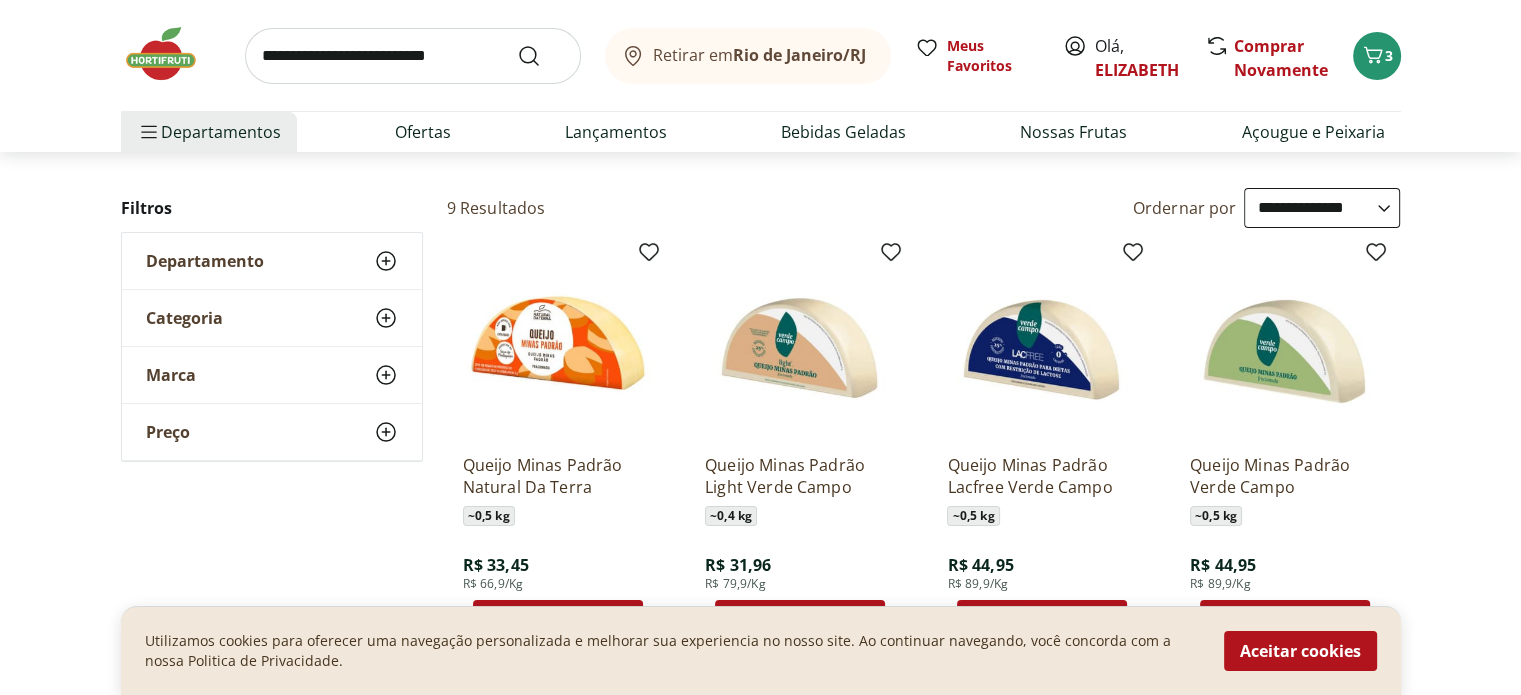 scroll, scrollTop: 200, scrollLeft: 0, axis: vertical 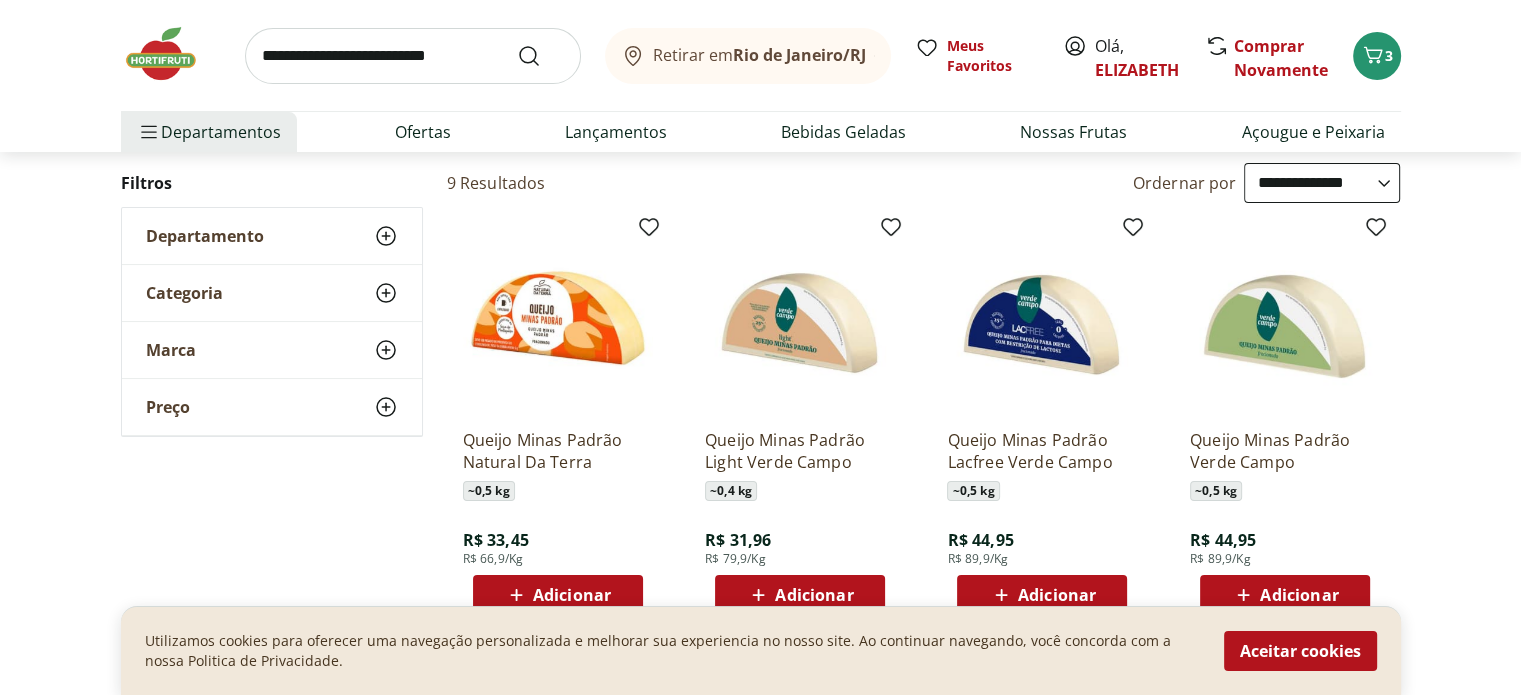 click on "Adicionar" at bounding box center [572, 595] 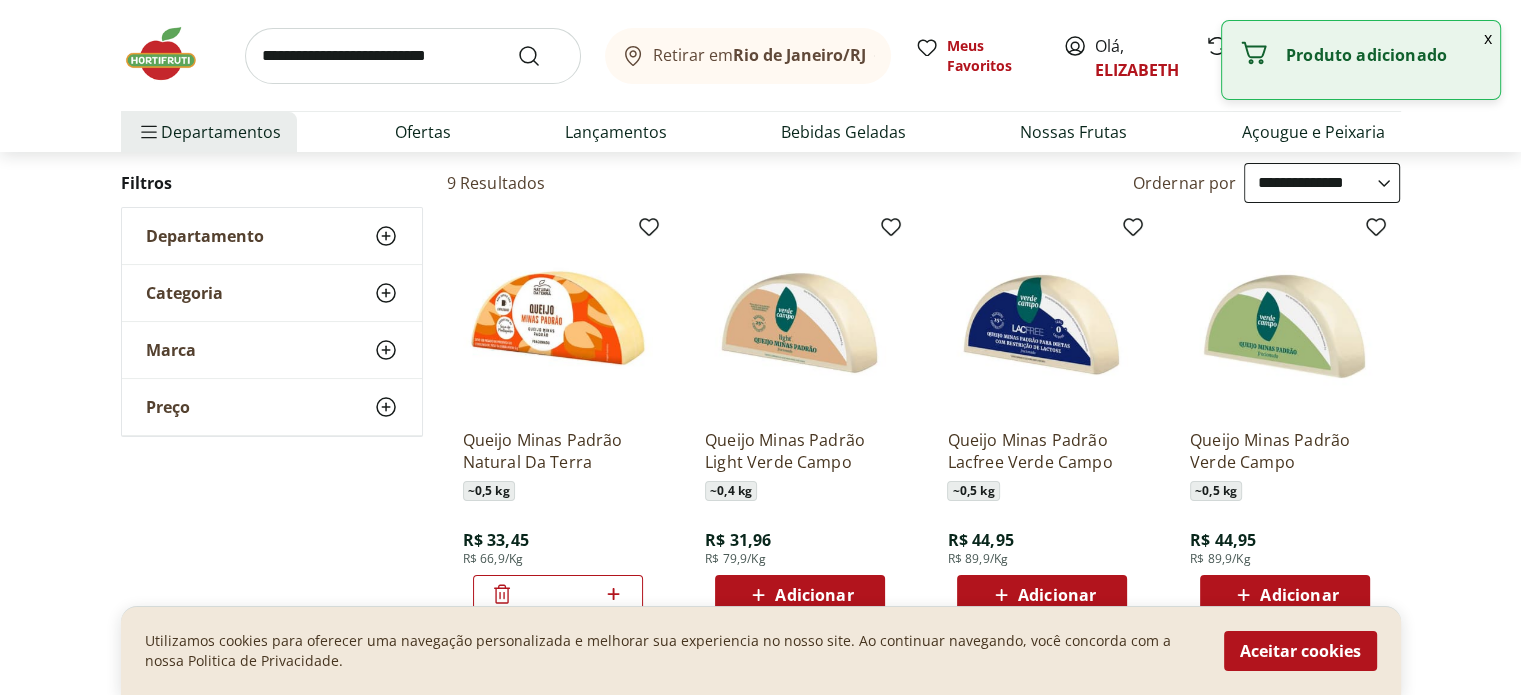 click at bounding box center [413, 56] 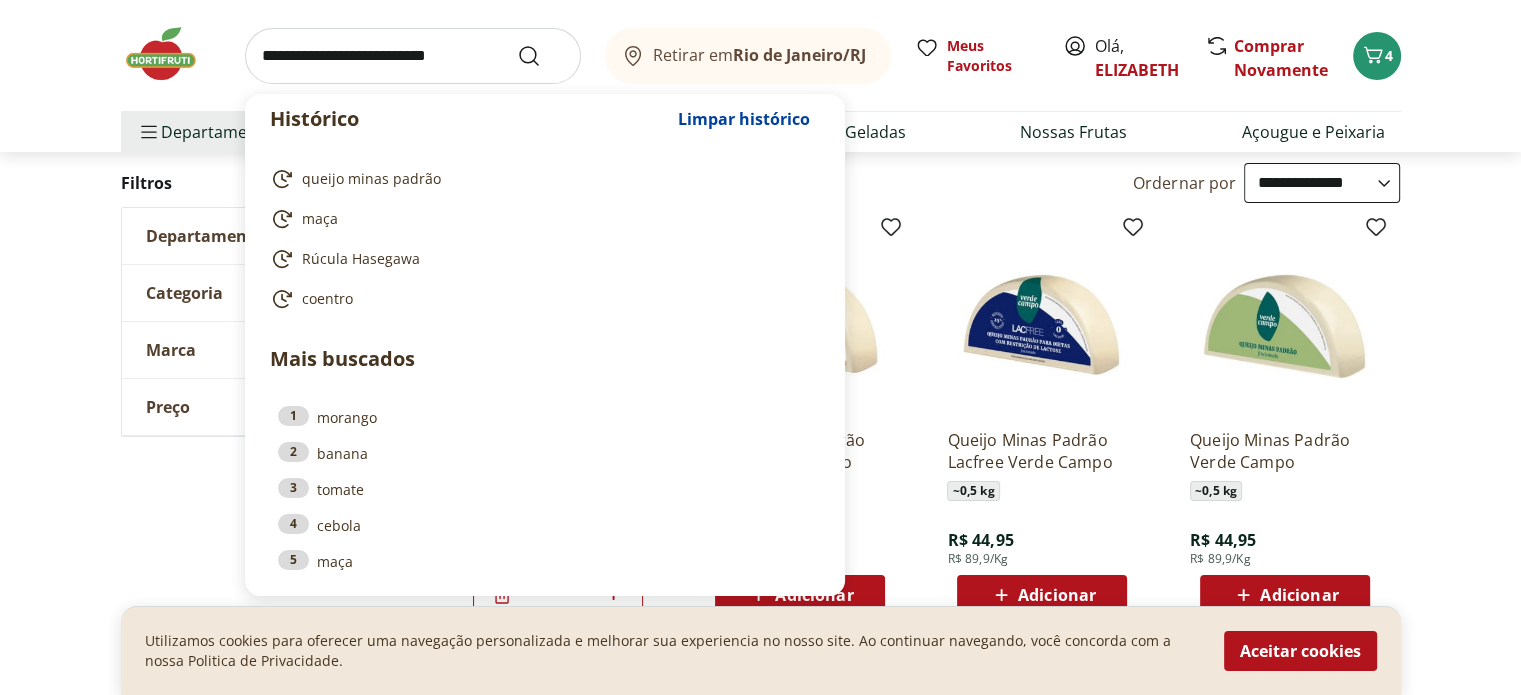 click at bounding box center (171, 54) 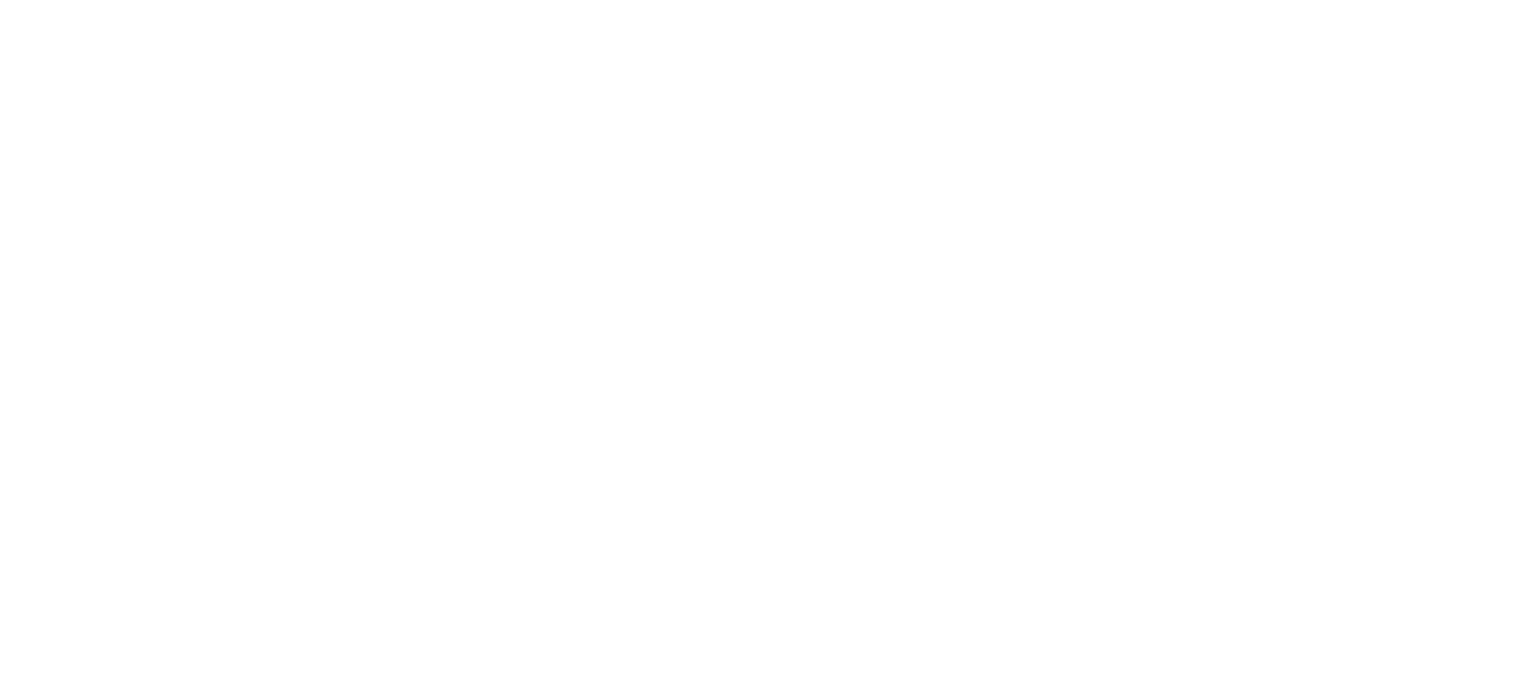 scroll, scrollTop: 0, scrollLeft: 0, axis: both 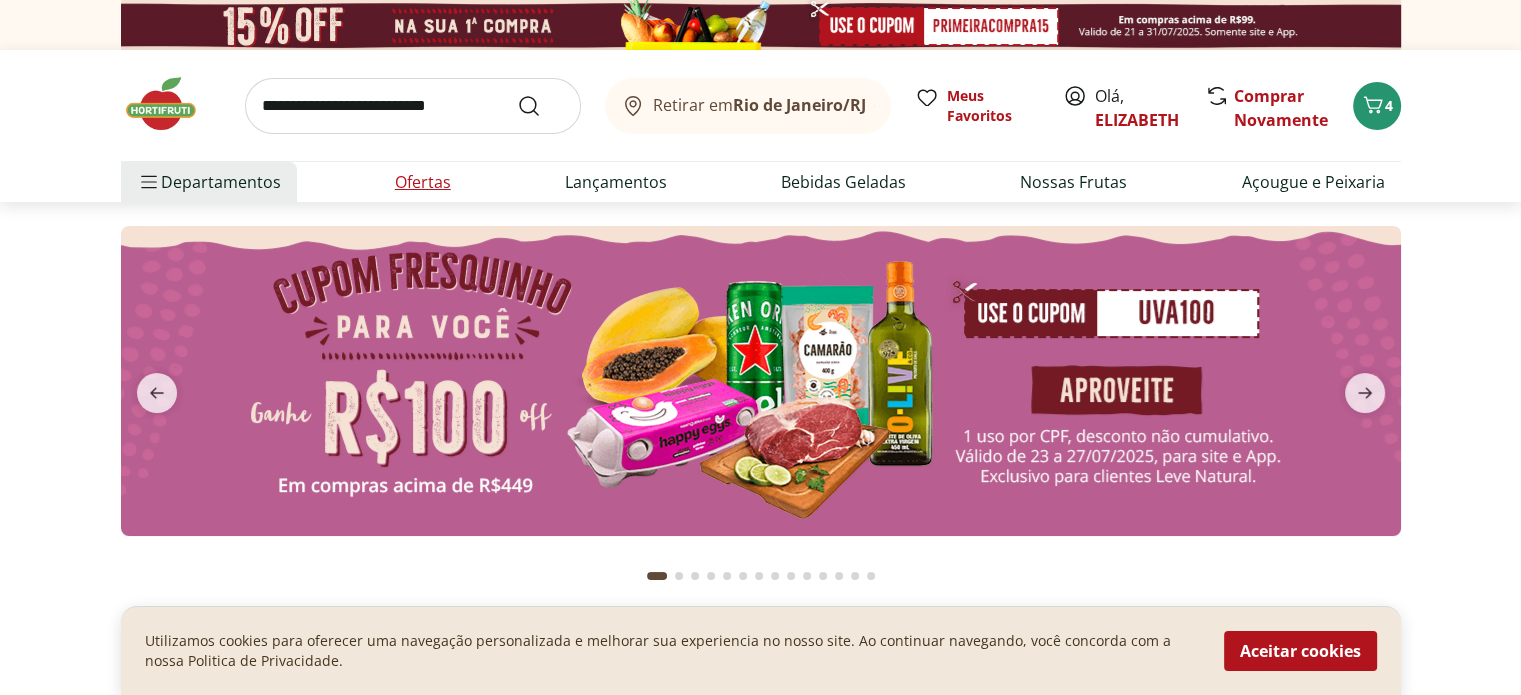 click on "Ofertas" at bounding box center (423, 182) 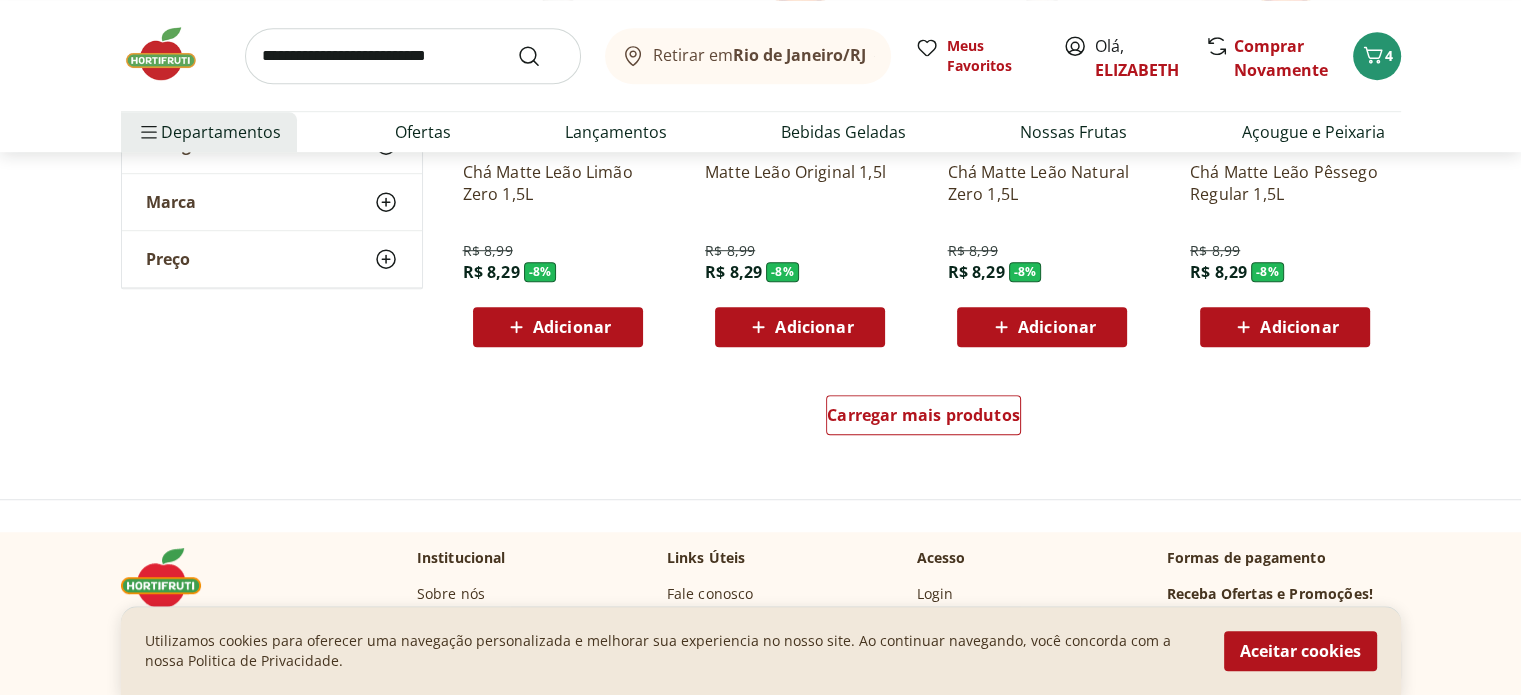 scroll, scrollTop: 1308, scrollLeft: 0, axis: vertical 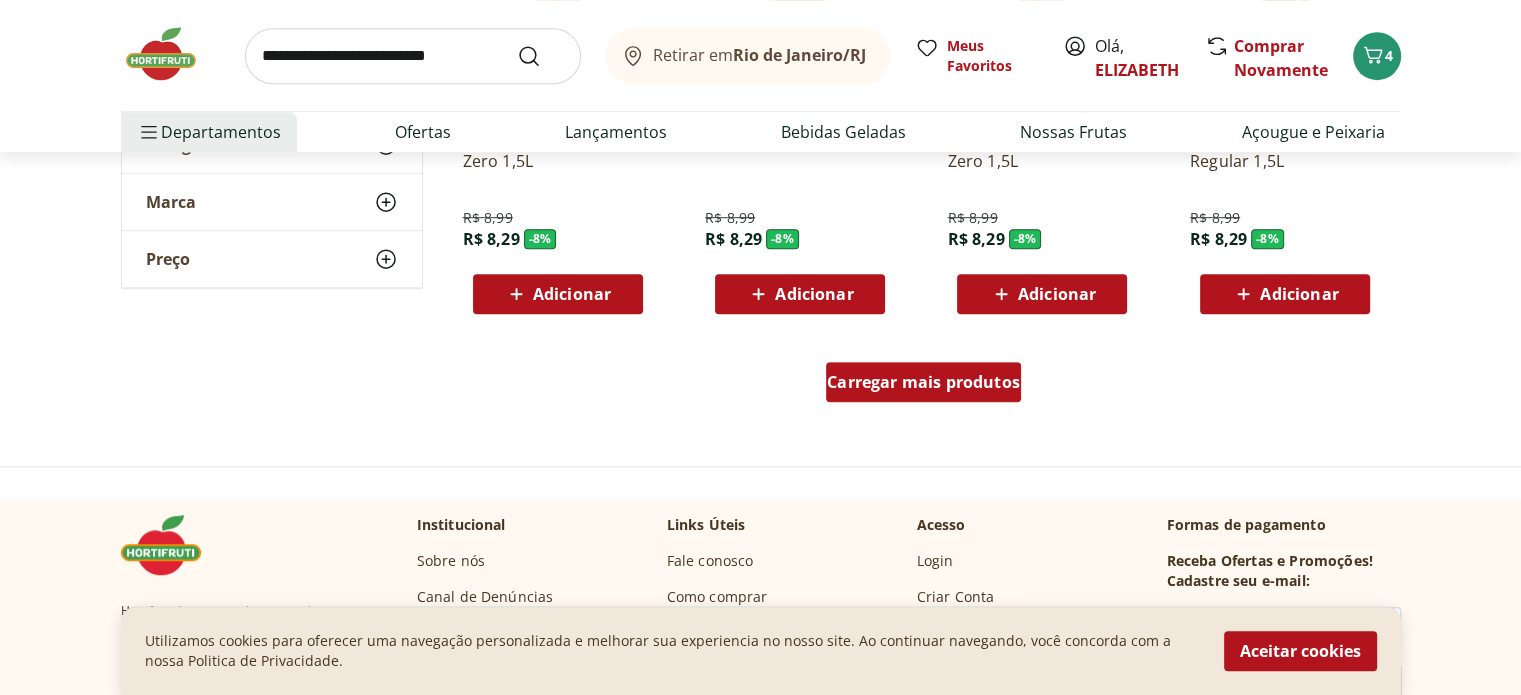 click on "Carregar mais produtos" at bounding box center (923, 382) 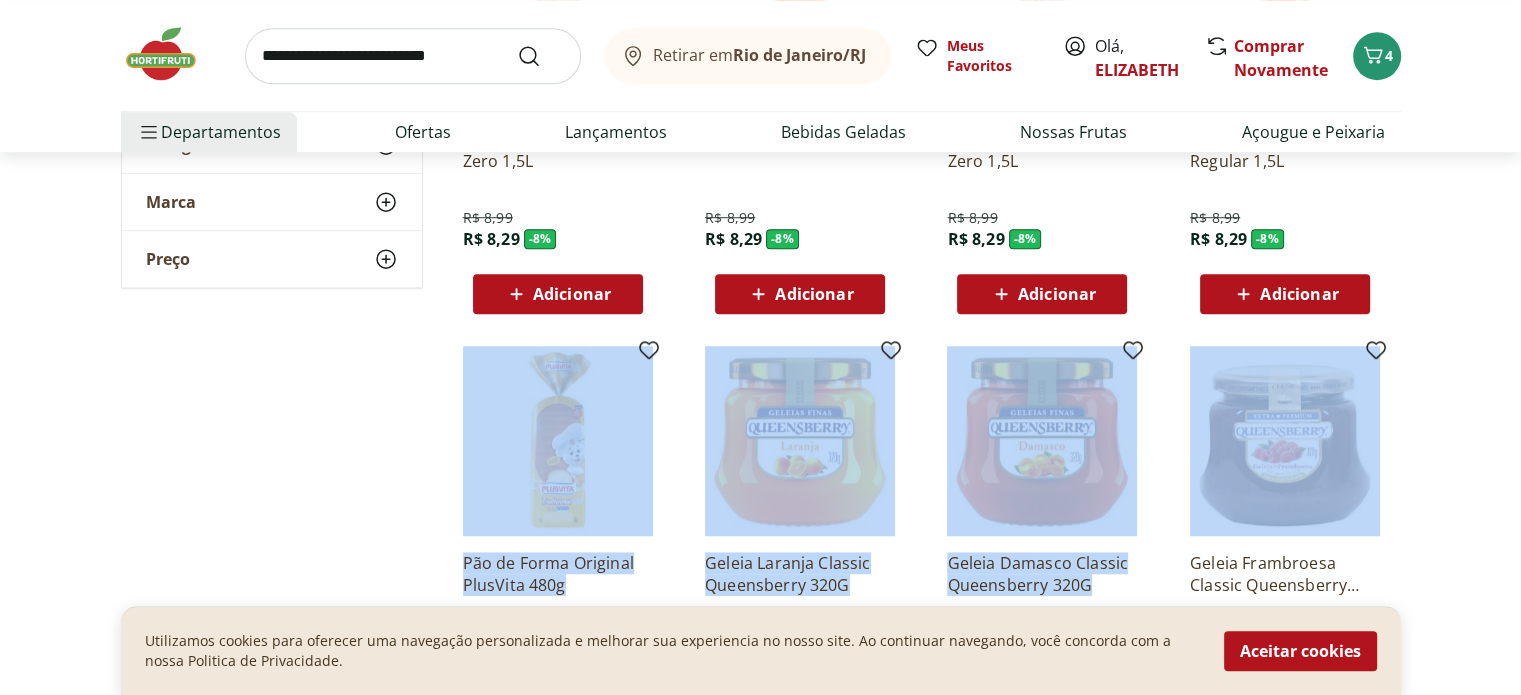 drag, startPoint x: 1518, startPoint y: 258, endPoint x: 1519, endPoint y: 340, distance: 82.006096 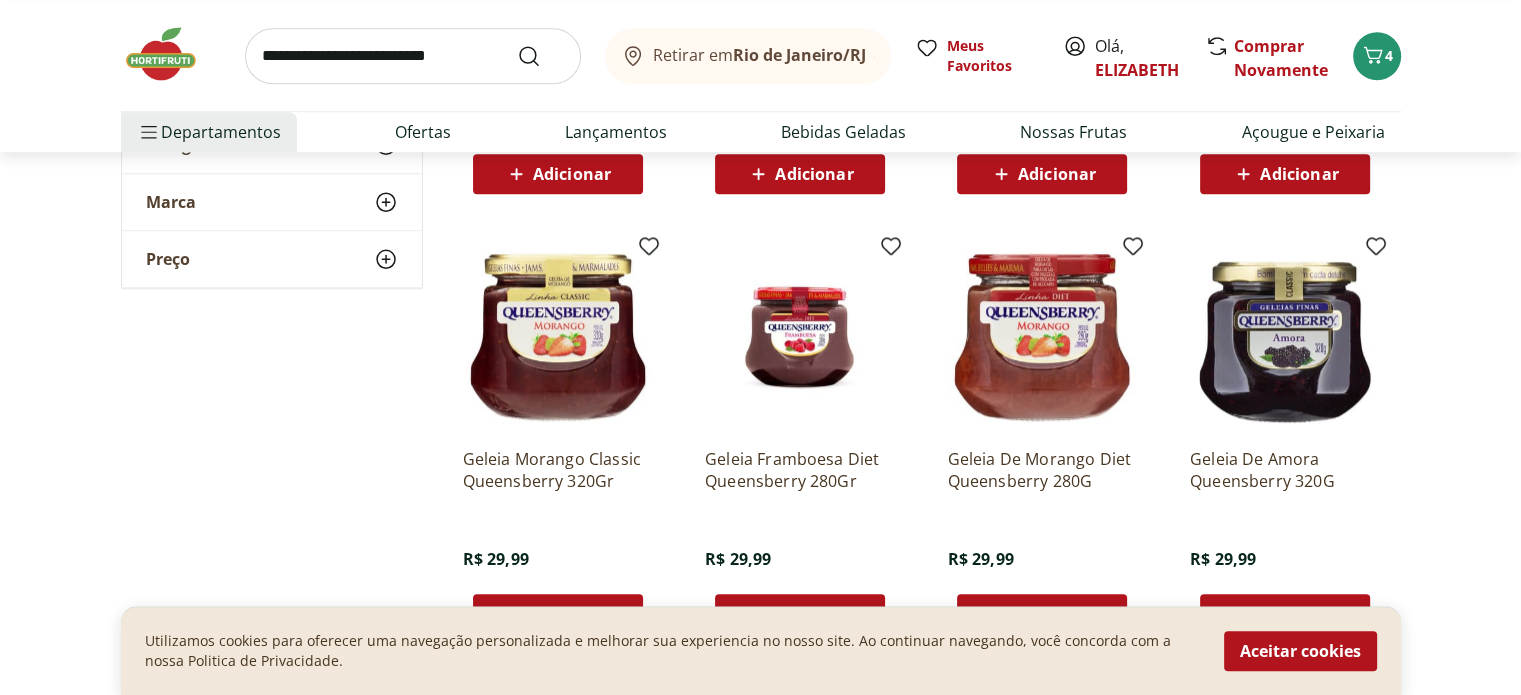 scroll, scrollTop: 2160, scrollLeft: 0, axis: vertical 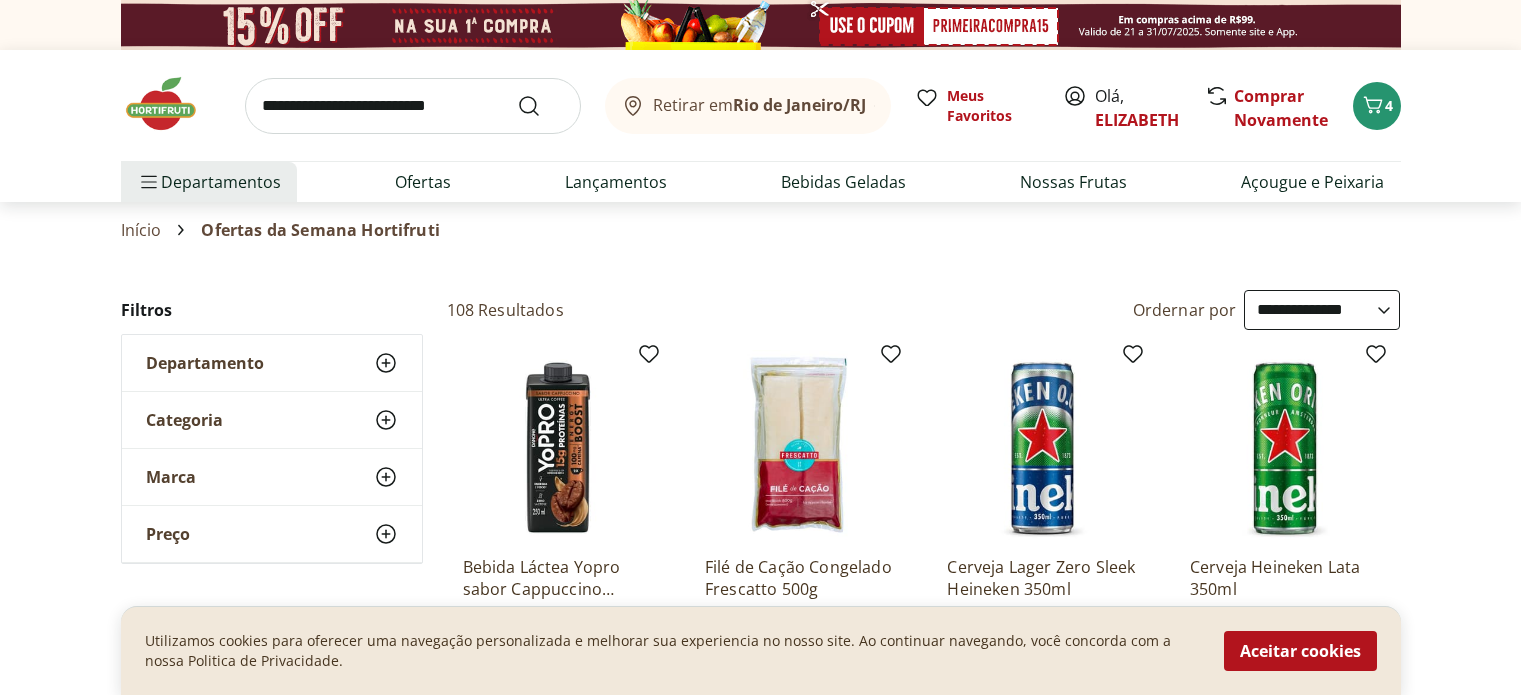 select on "**********" 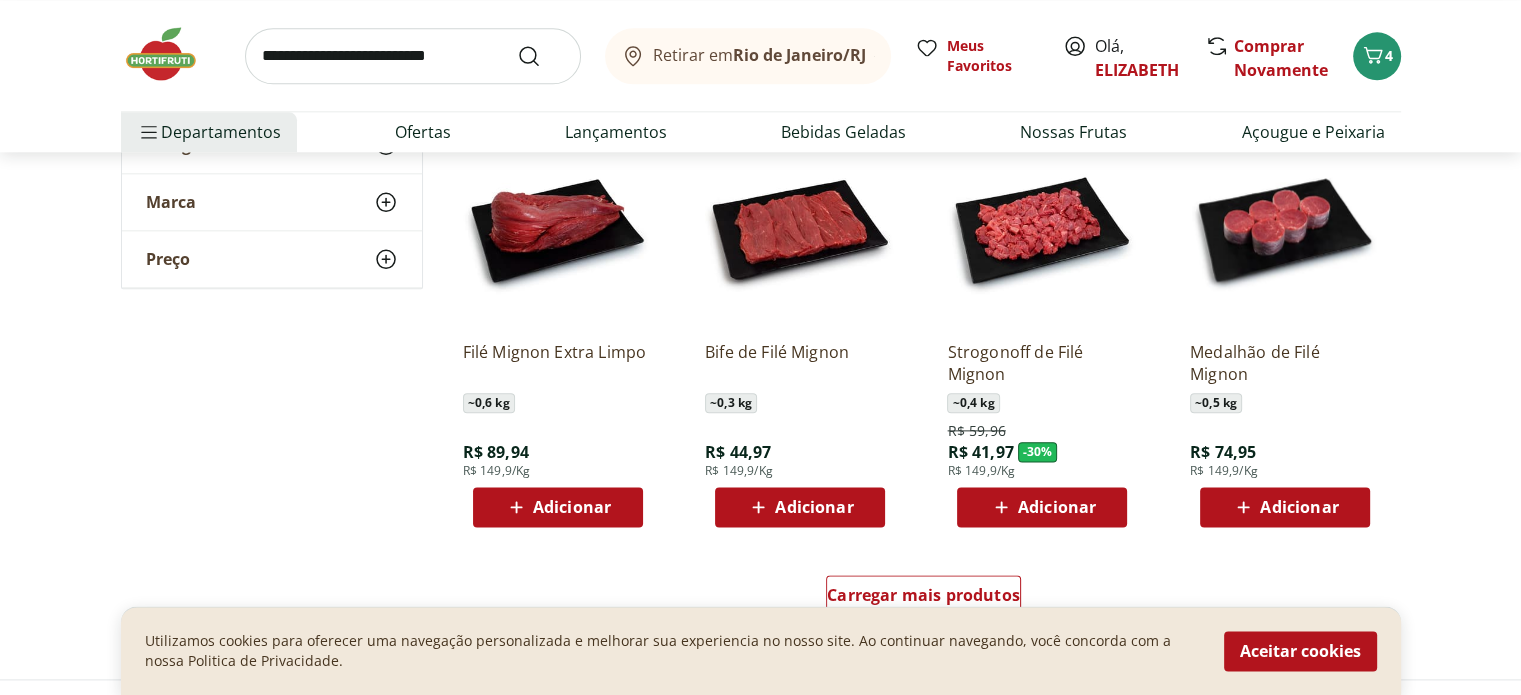 scroll, scrollTop: 0, scrollLeft: 0, axis: both 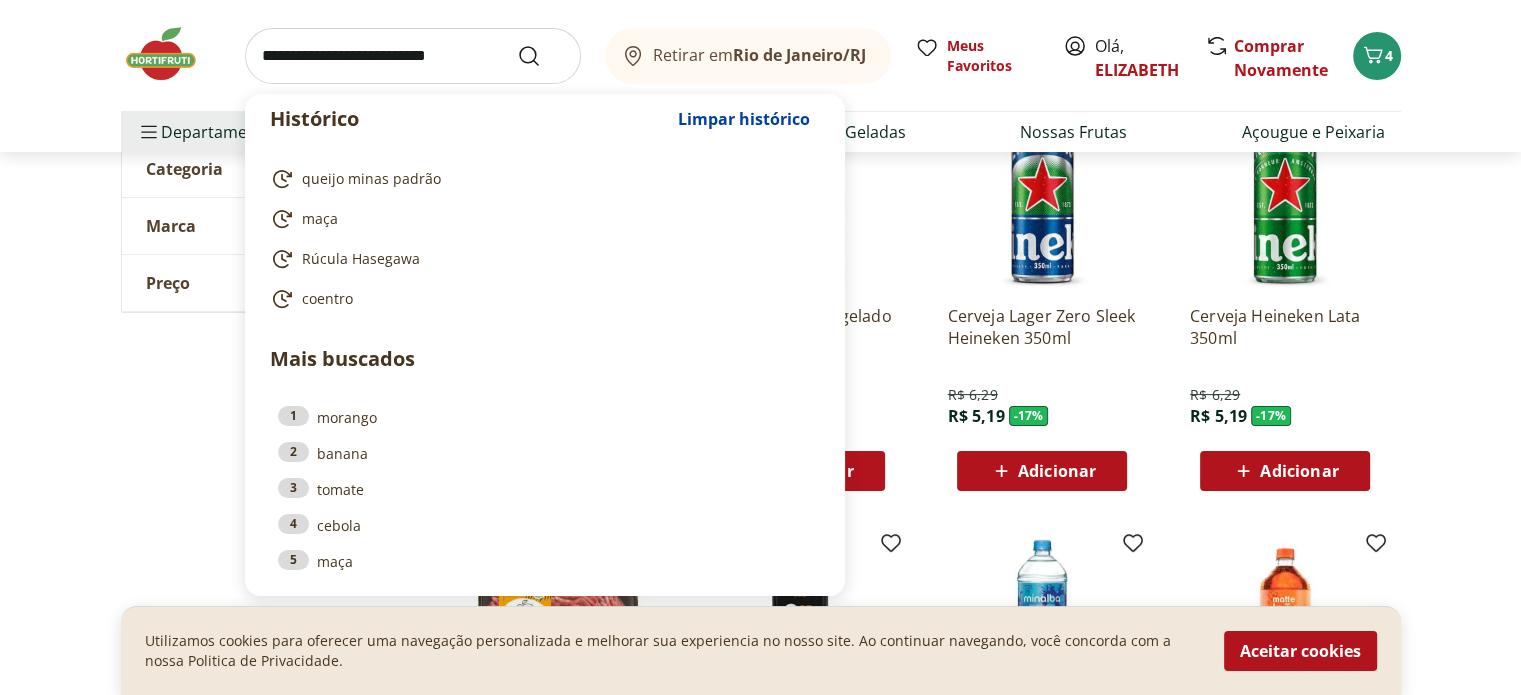 click at bounding box center (413, 56) 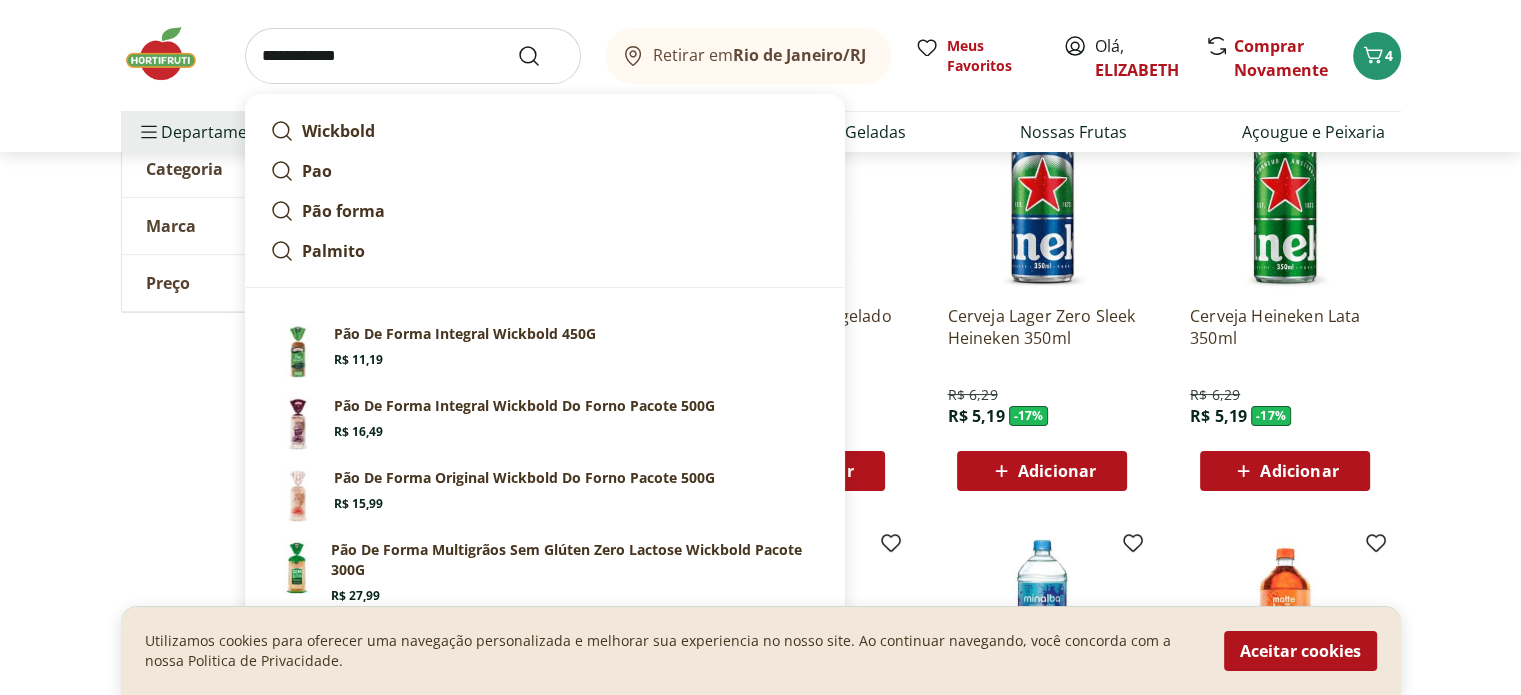 type on "**********" 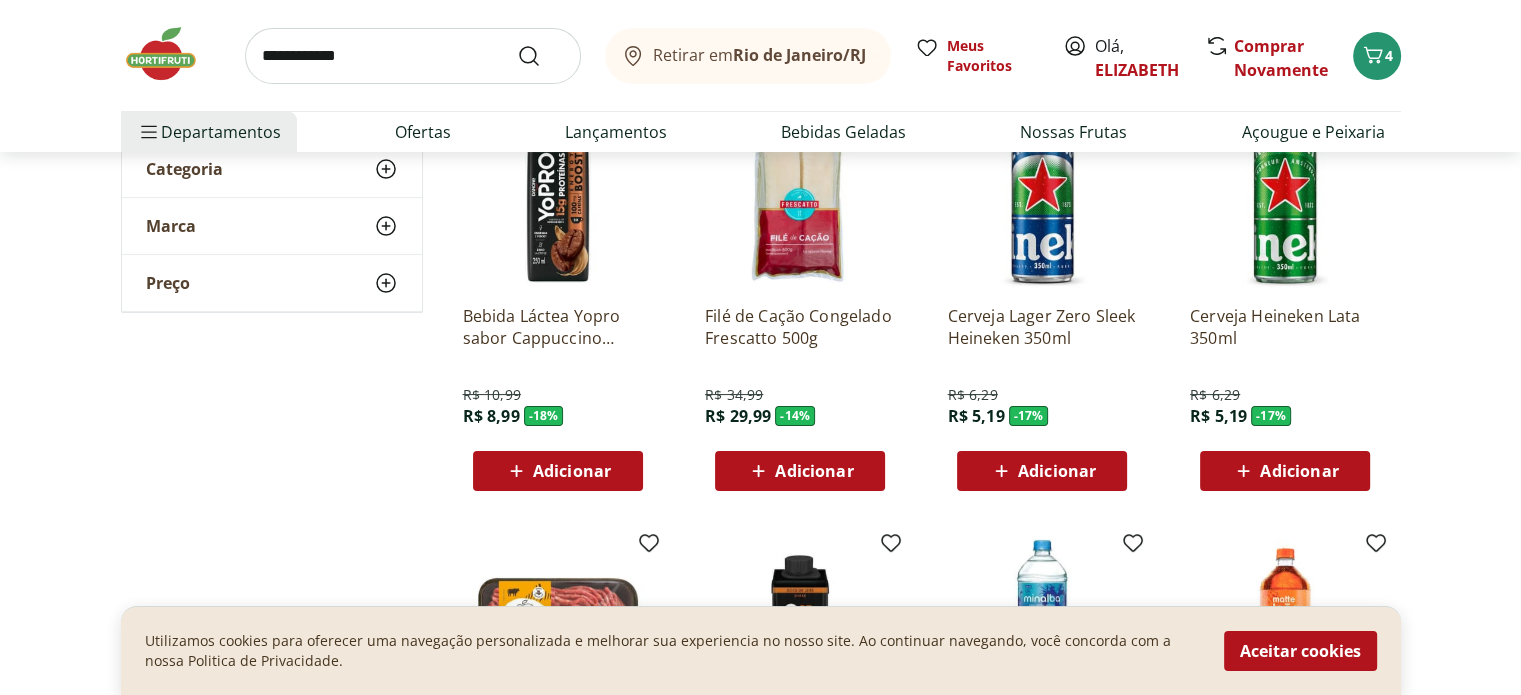 scroll, scrollTop: 0, scrollLeft: 0, axis: both 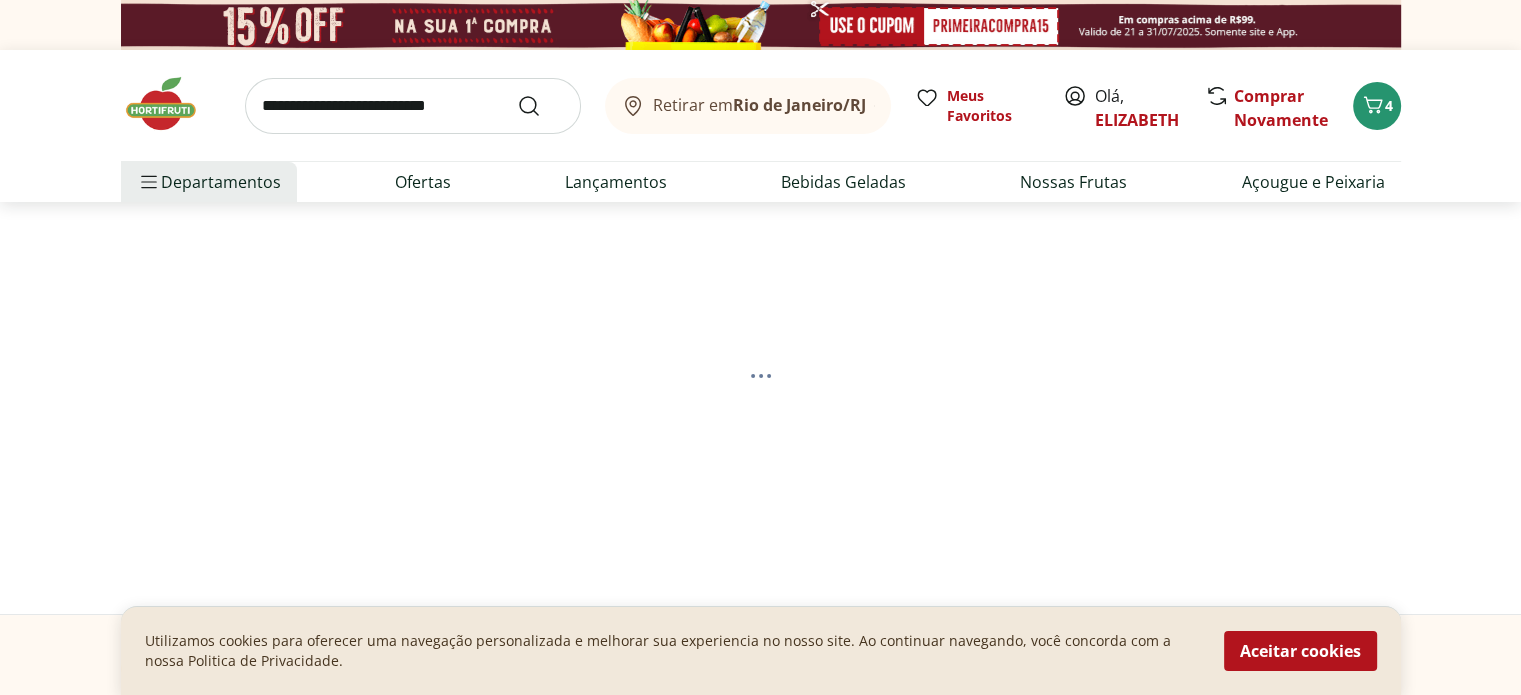 select on "**********" 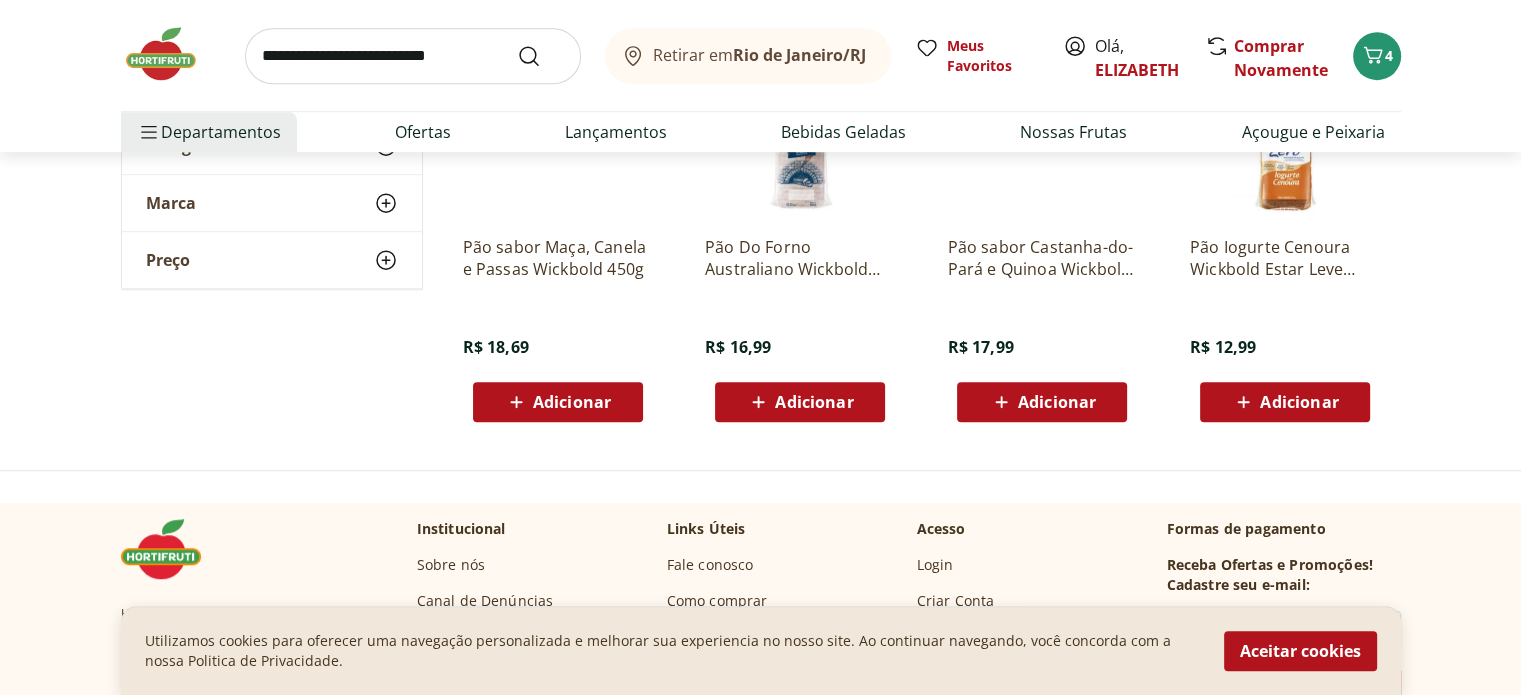 scroll, scrollTop: 1290, scrollLeft: 0, axis: vertical 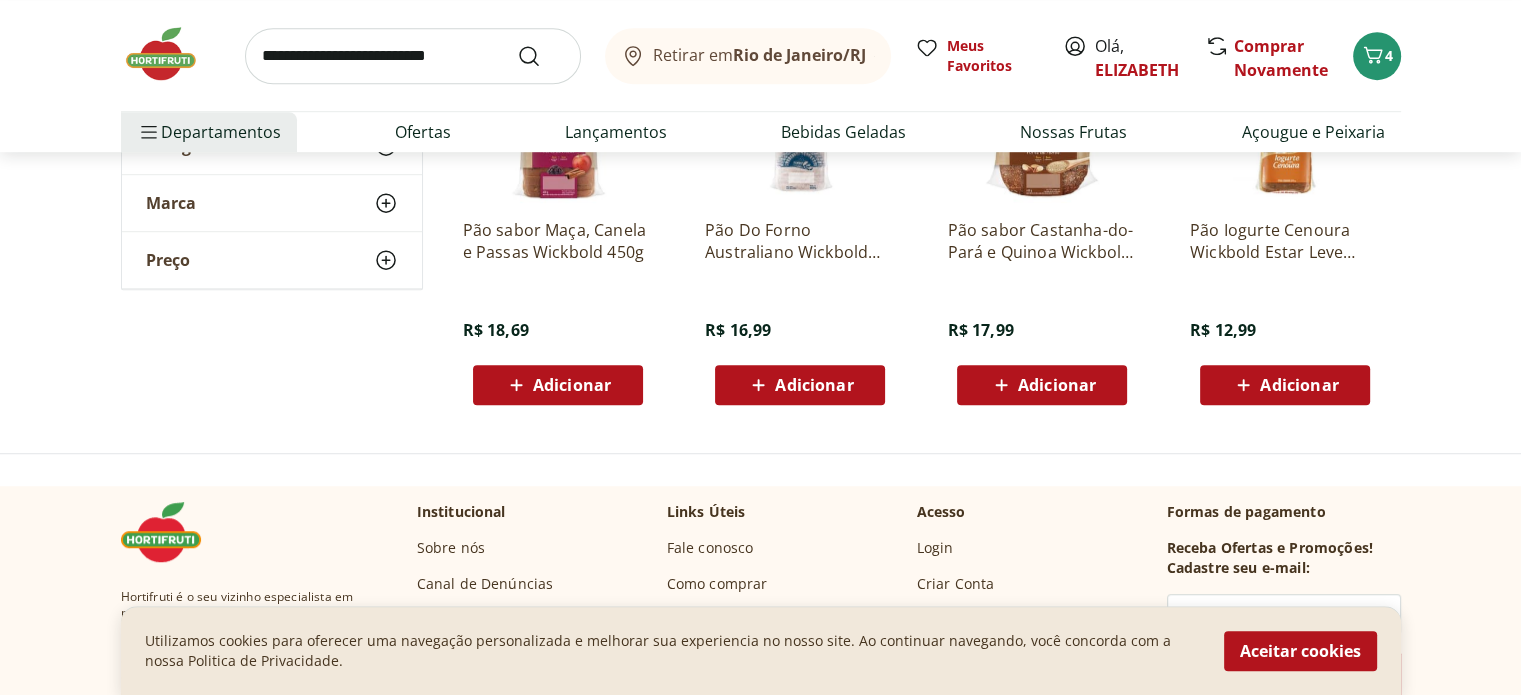 click on "Adicionar" at bounding box center (1057, 385) 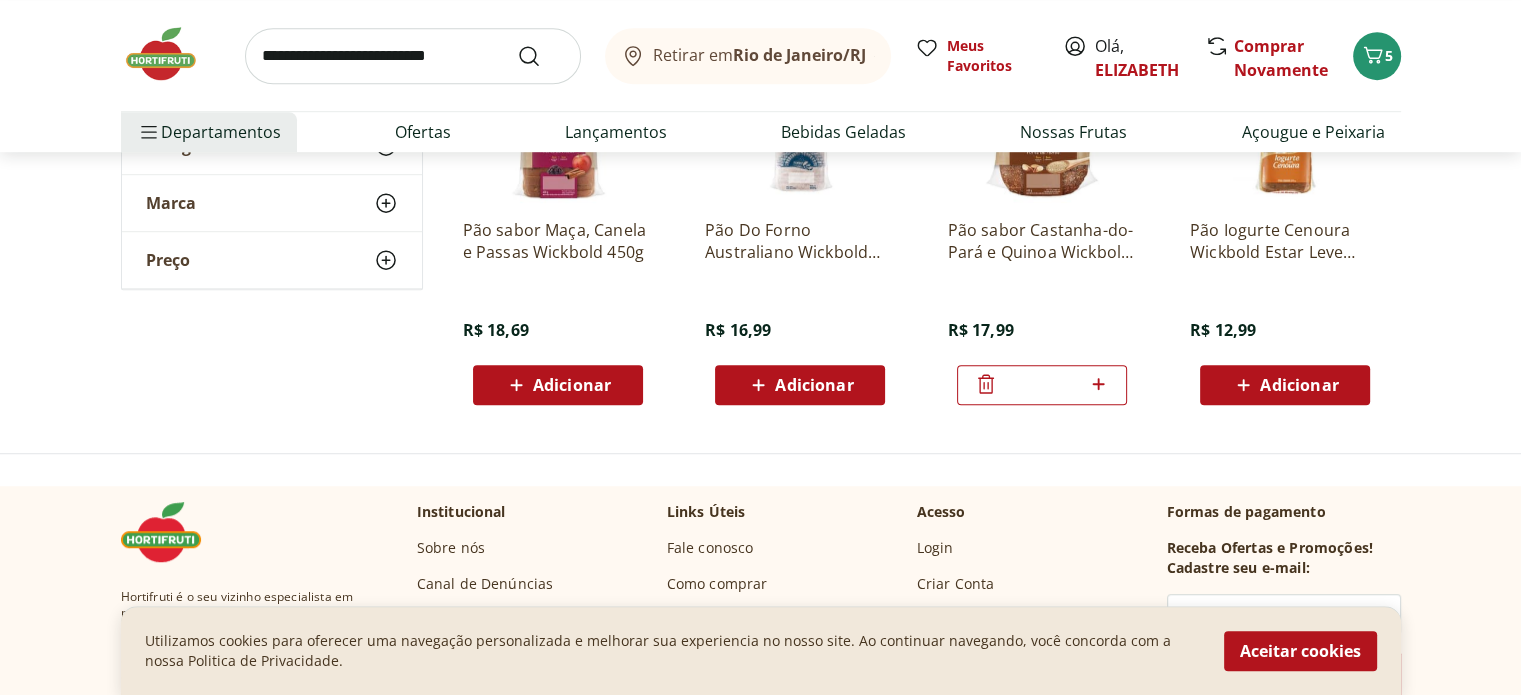 click on "Adicionar" at bounding box center [572, 385] 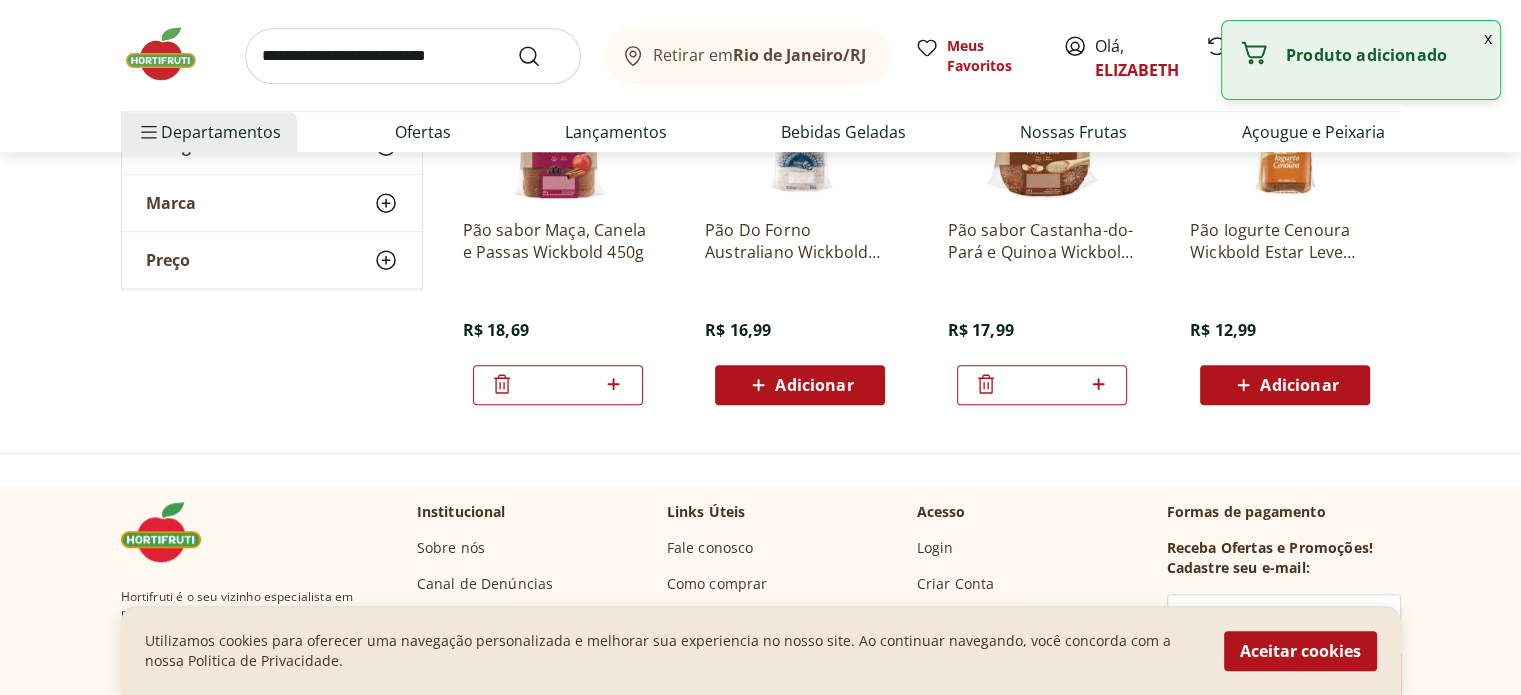 click at bounding box center [171, 54] 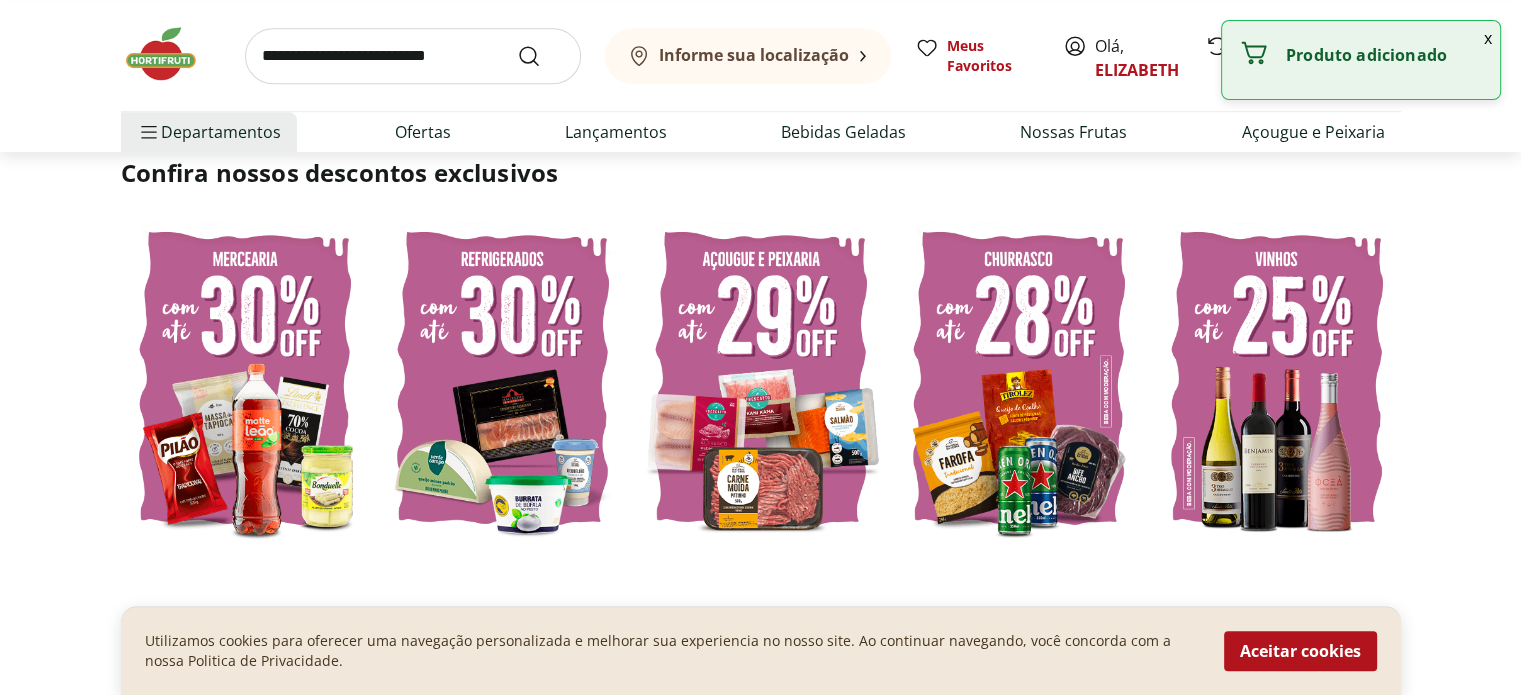 scroll, scrollTop: 0, scrollLeft: 0, axis: both 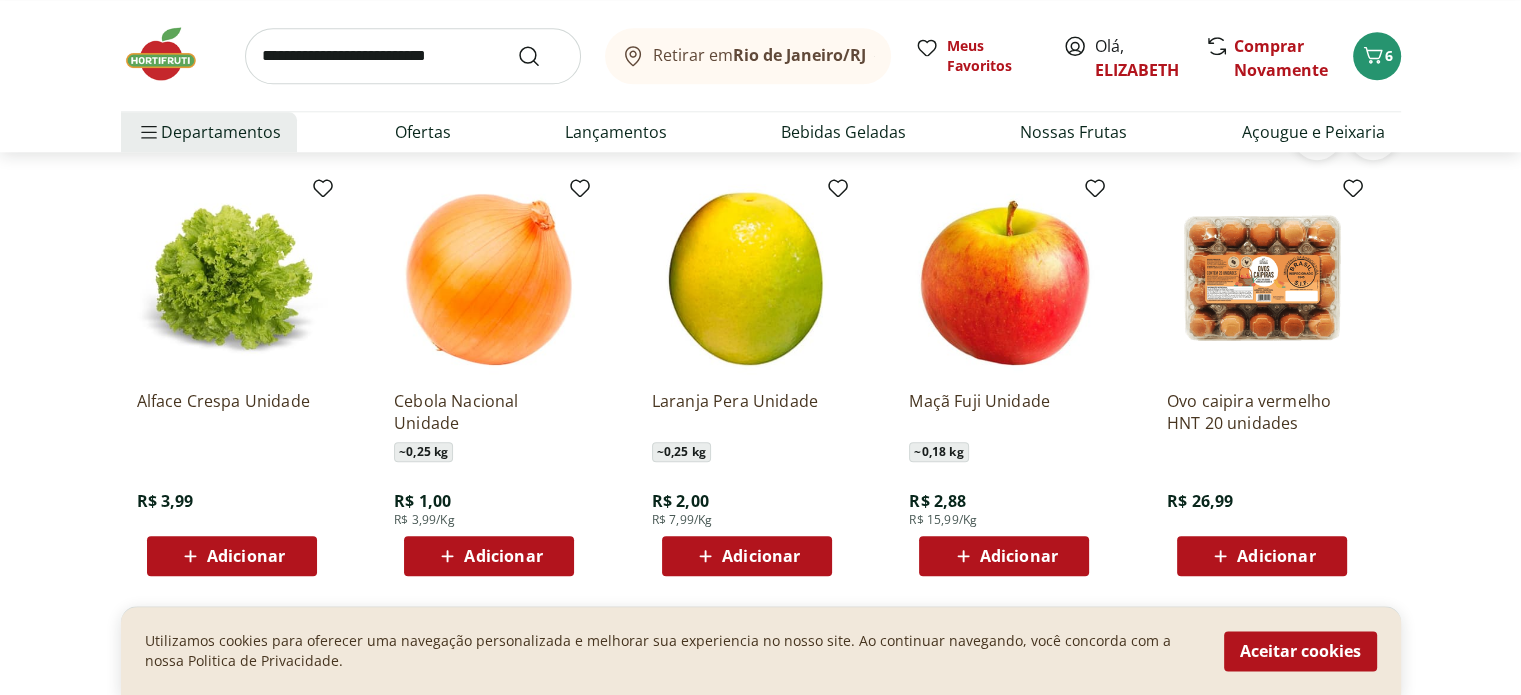 click on "Adicionar" at bounding box center (503, -28) 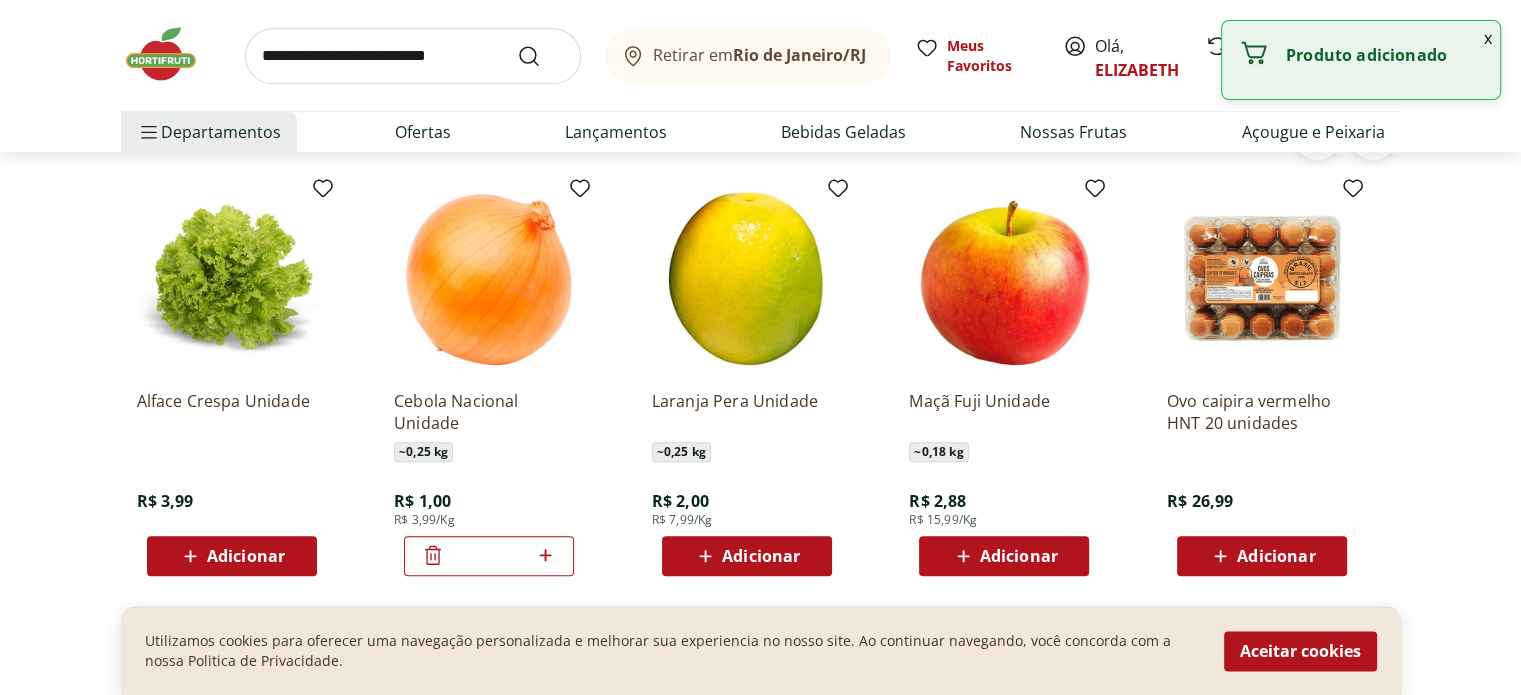 click 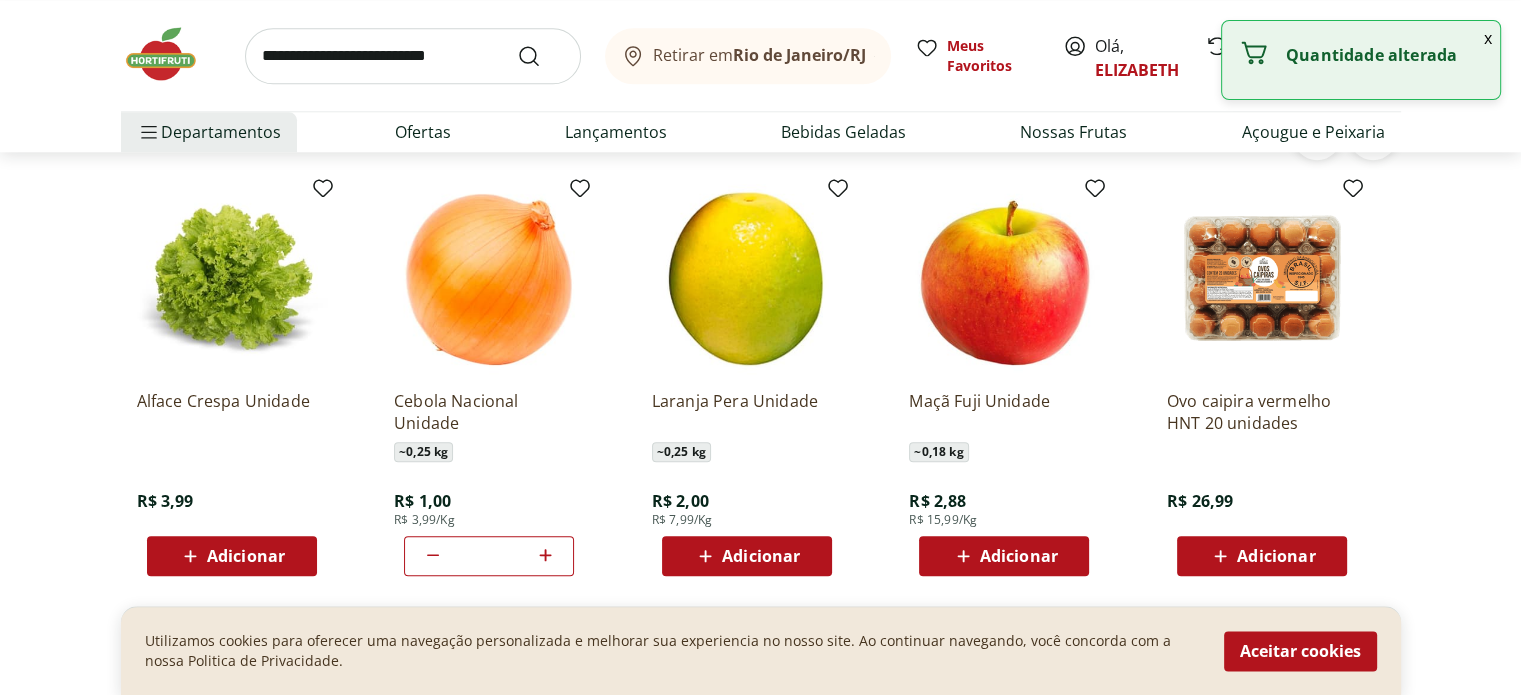 click 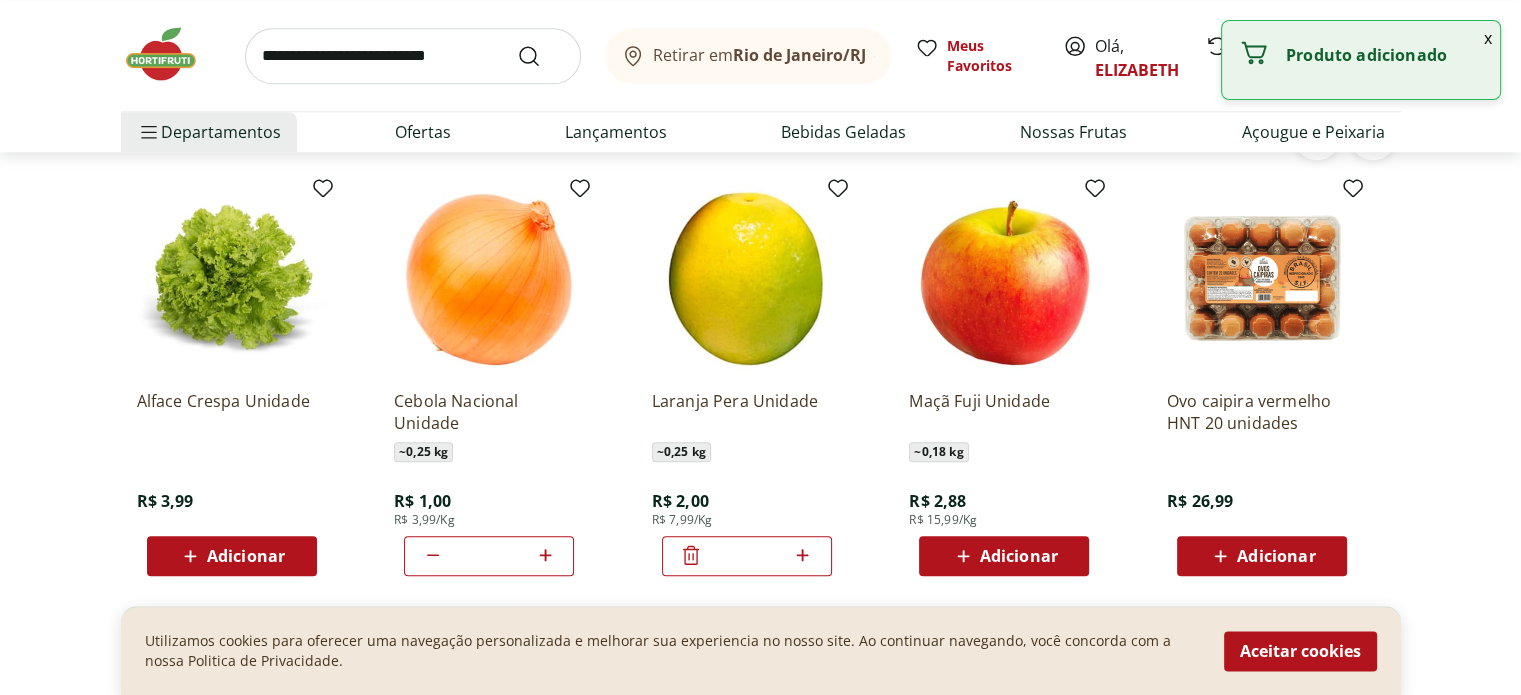 click 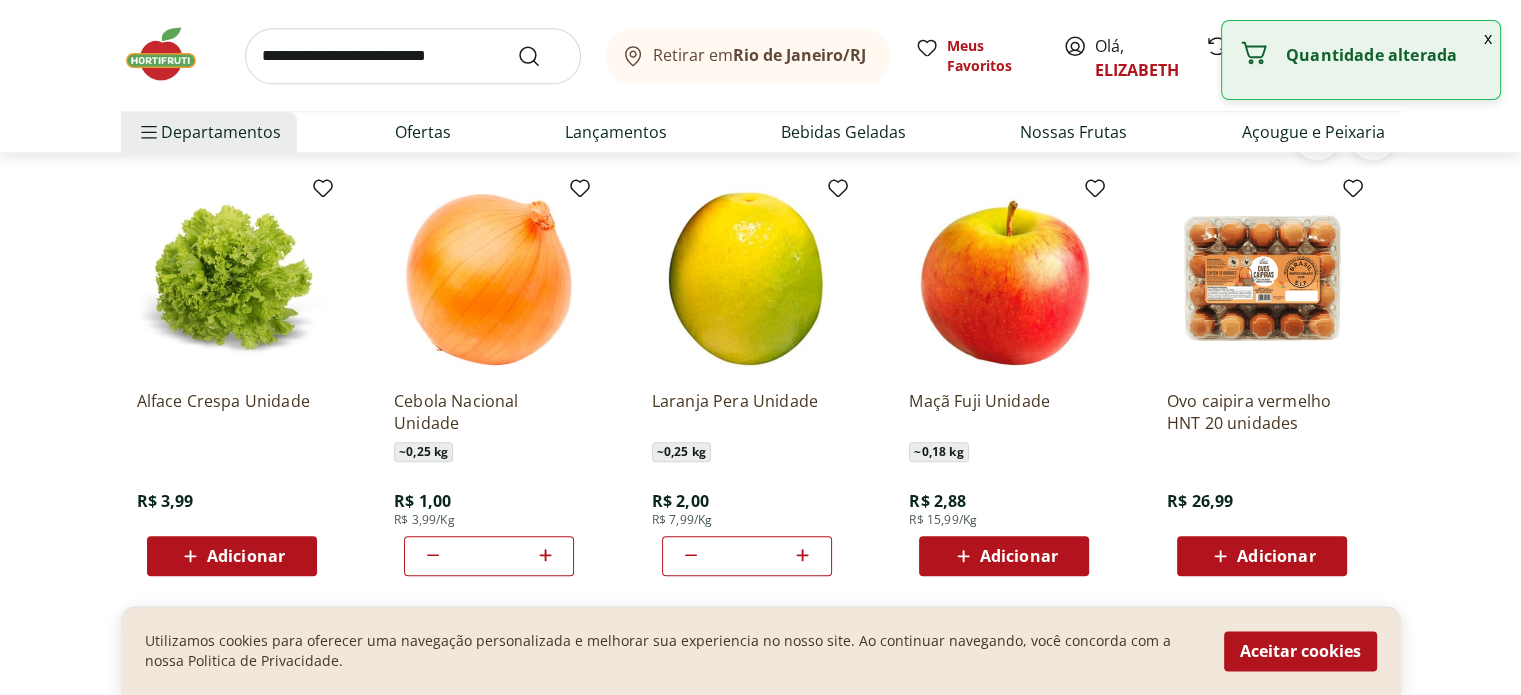 click 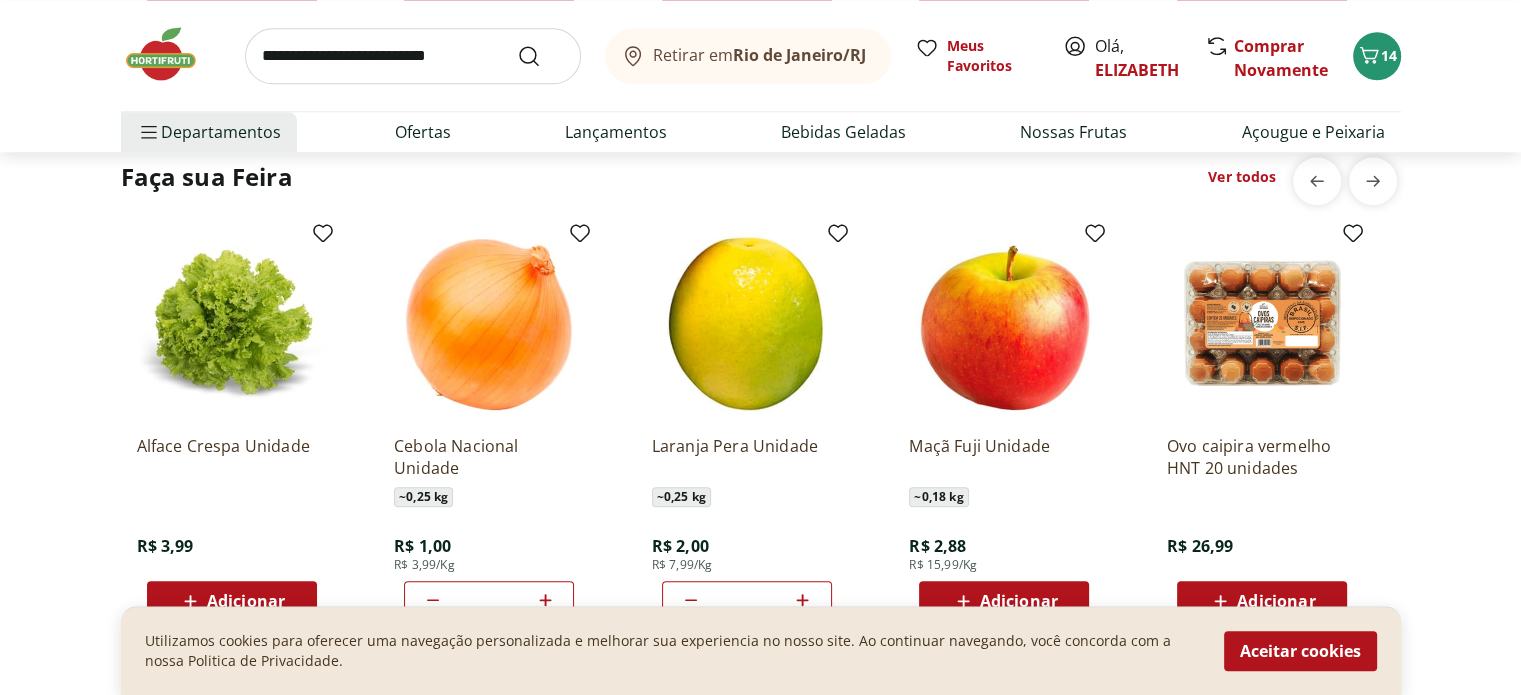 scroll, scrollTop: 2114, scrollLeft: 0, axis: vertical 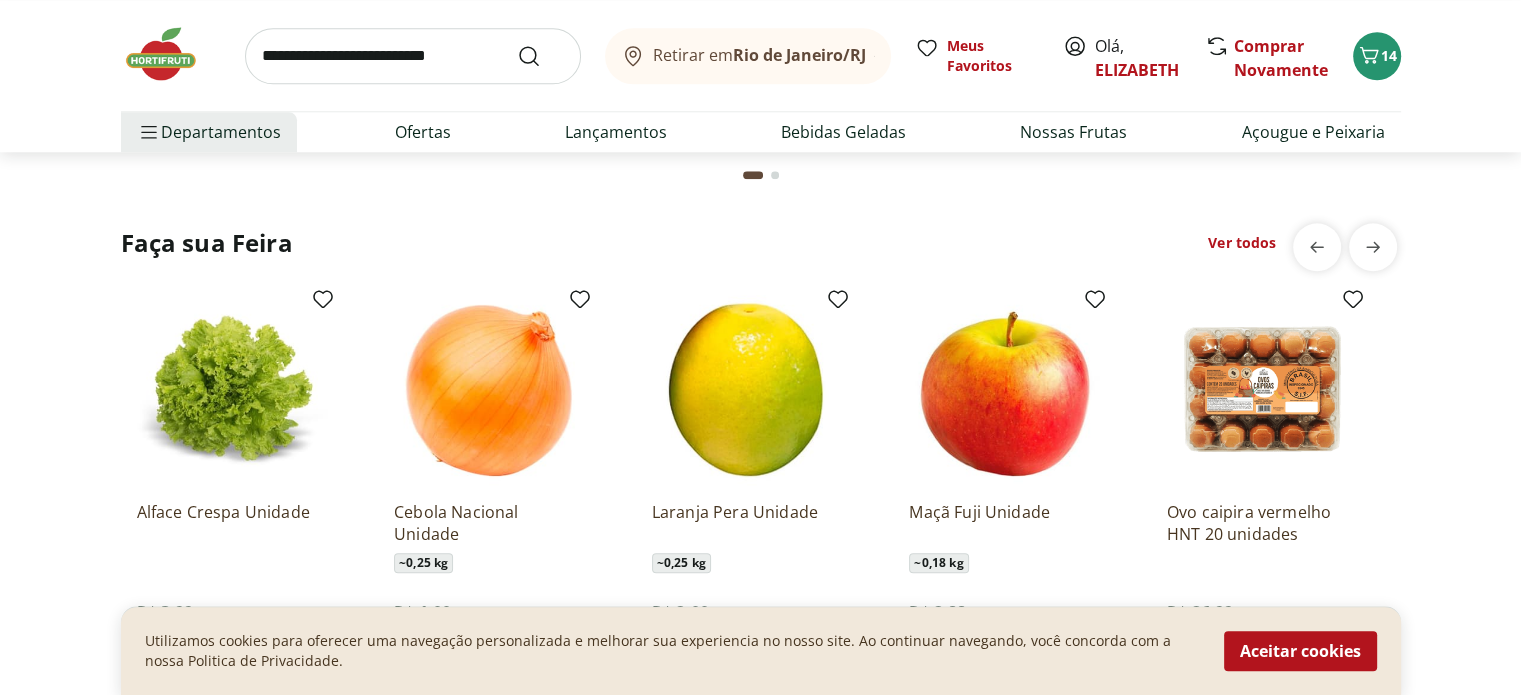 click on "Ver todos" at bounding box center (1242, 243) 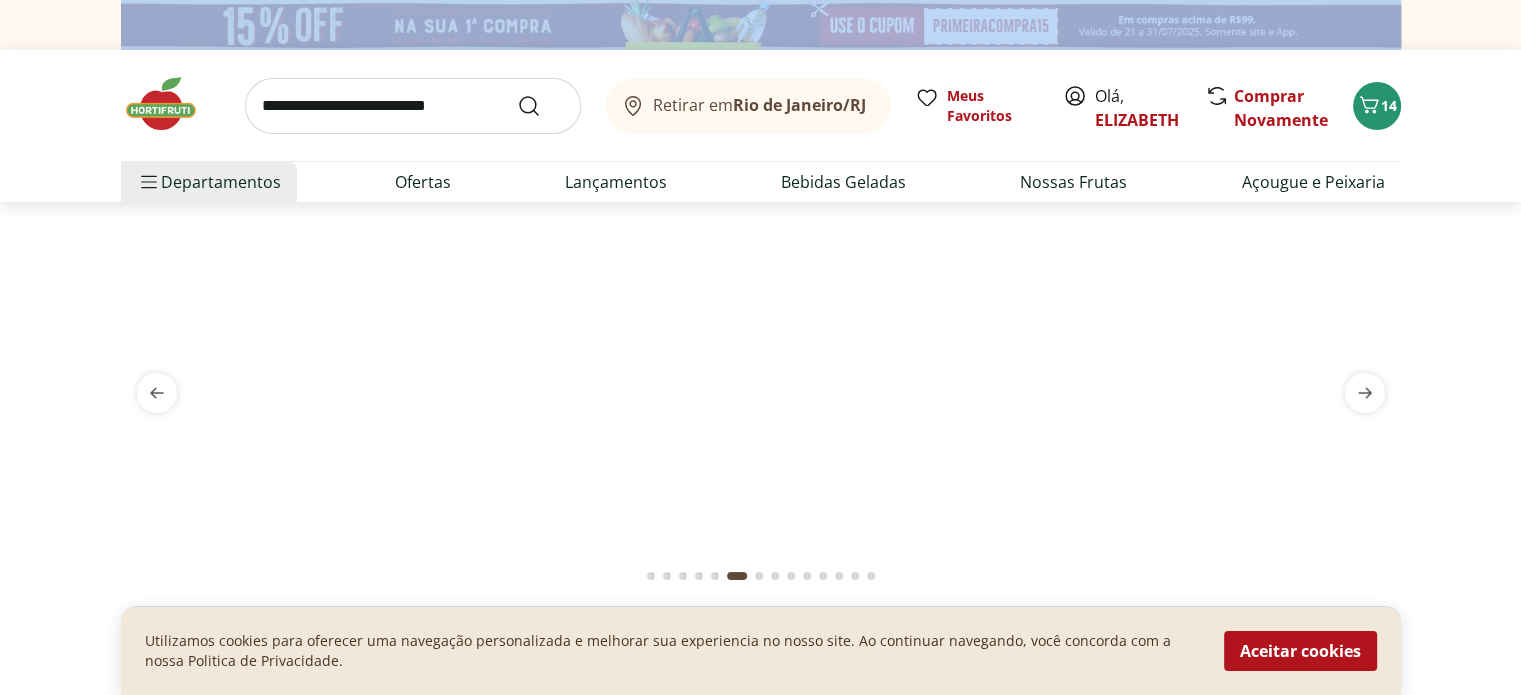 select on "**********" 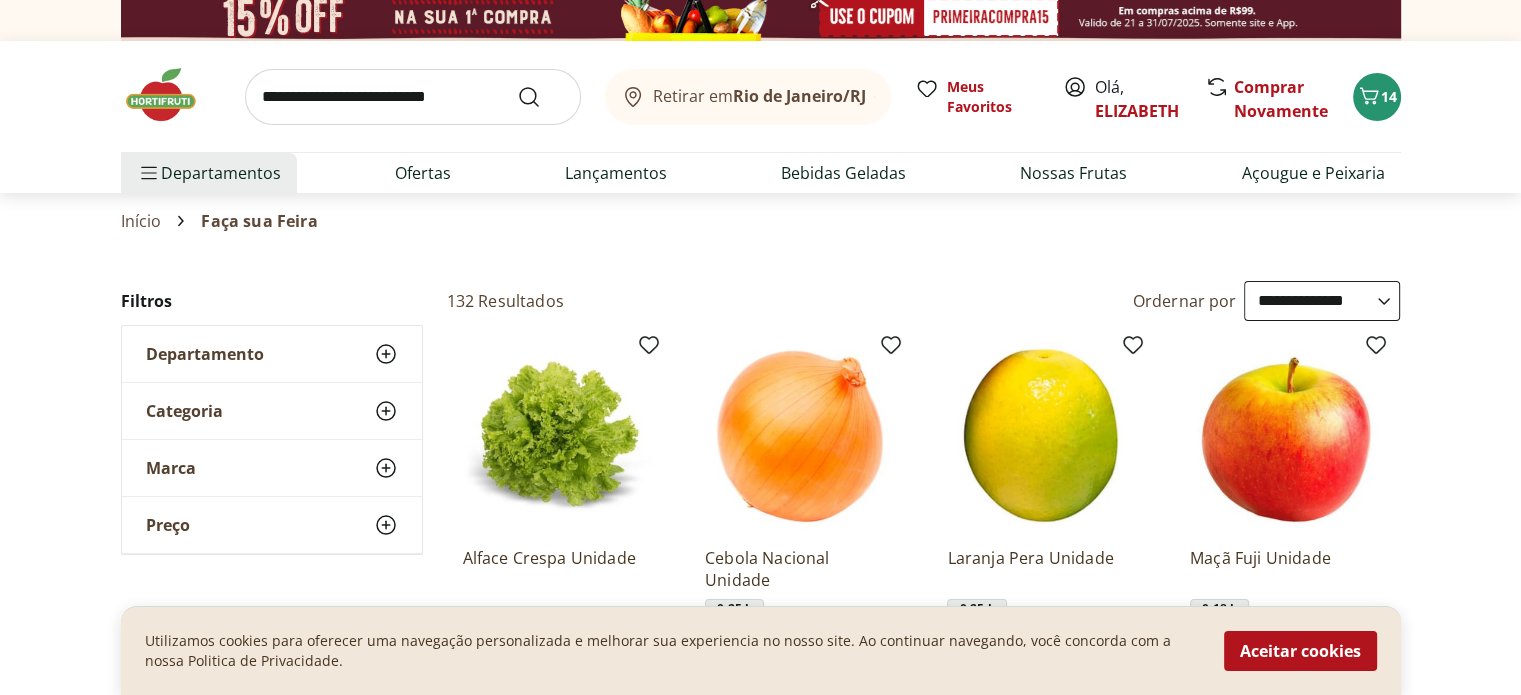 scroll, scrollTop: 0, scrollLeft: 0, axis: both 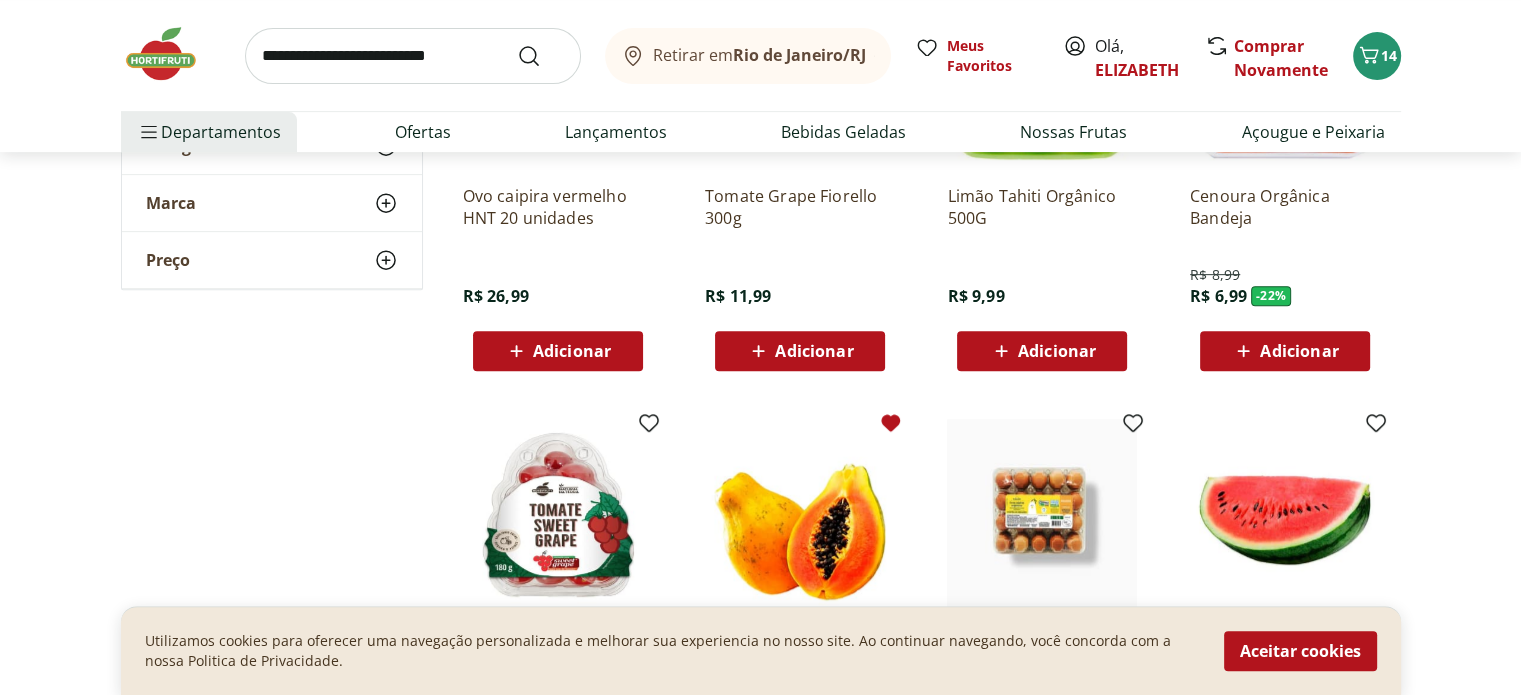 click on "Adicionar" at bounding box center [1299, 351] 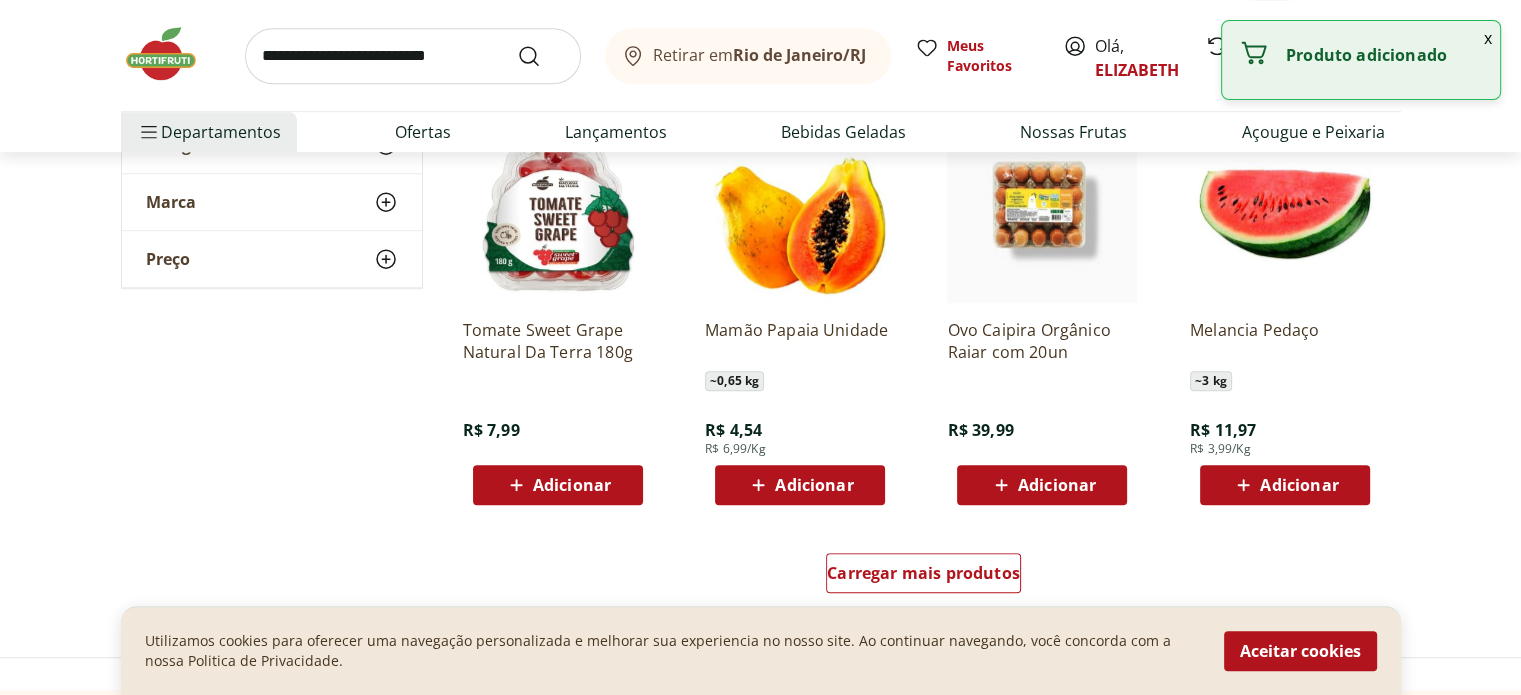 scroll, scrollTop: 1130, scrollLeft: 0, axis: vertical 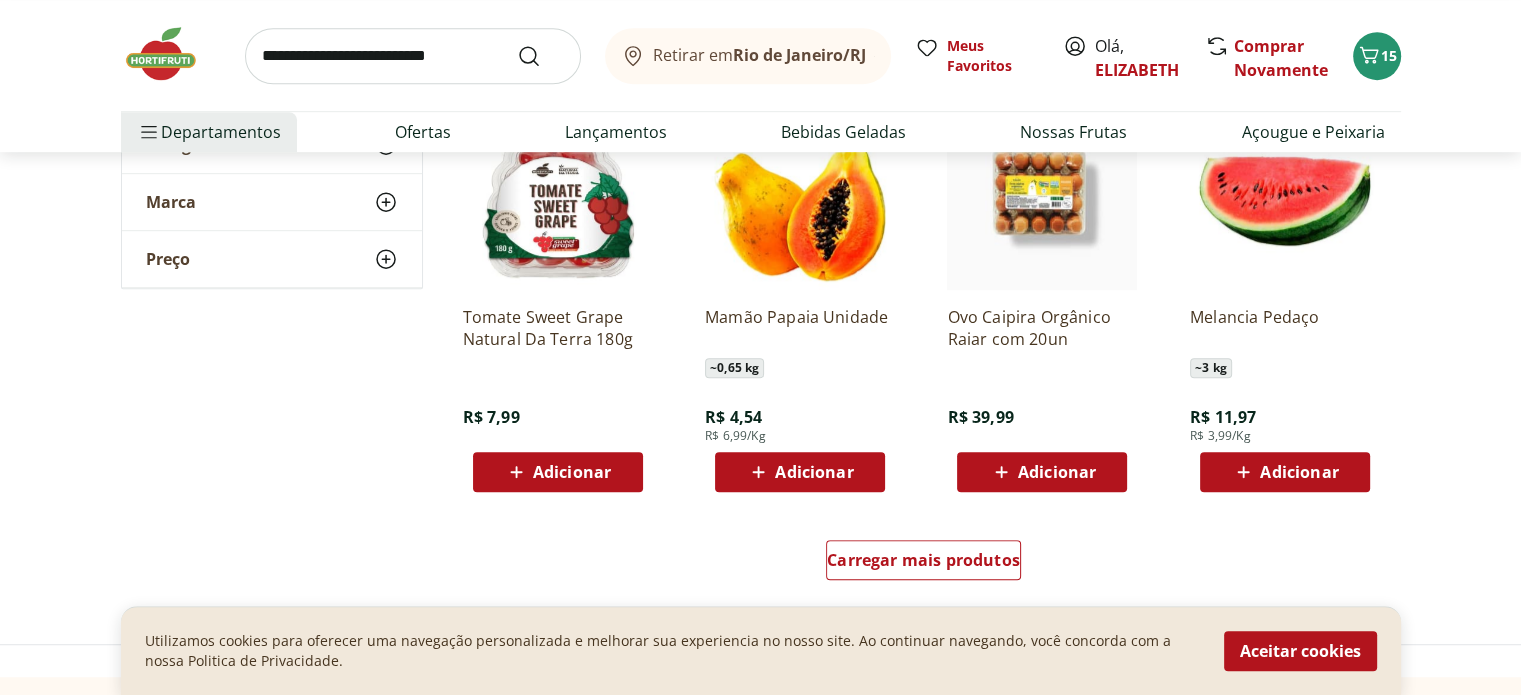 click on "Adicionar" at bounding box center [814, 472] 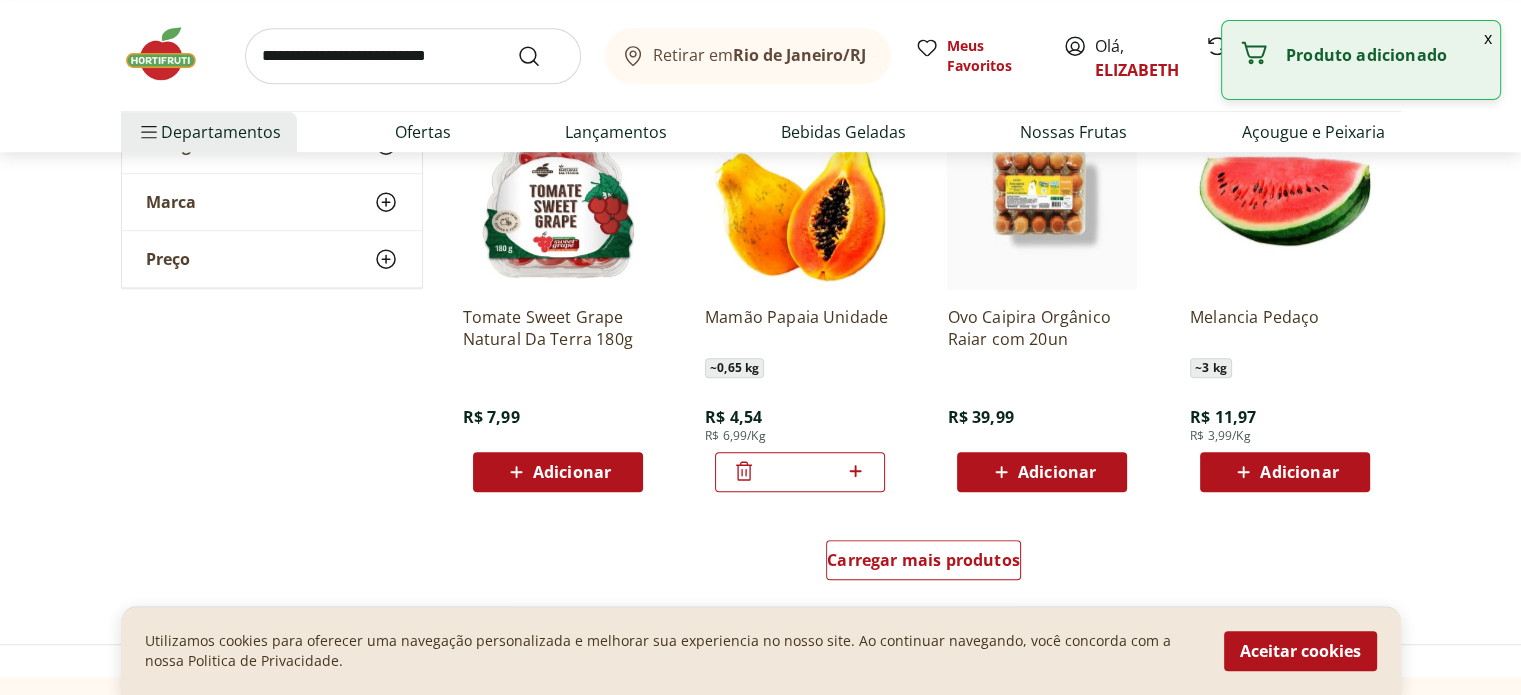 click 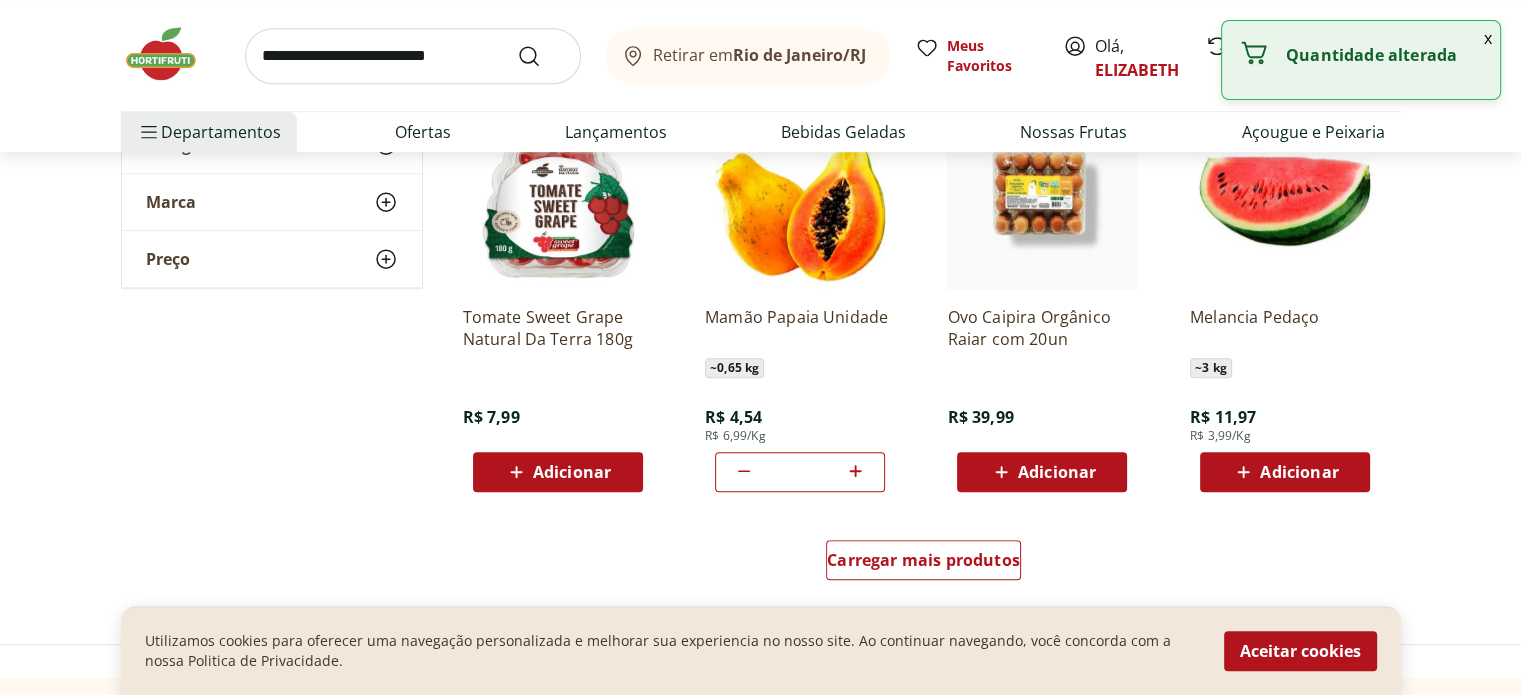 click 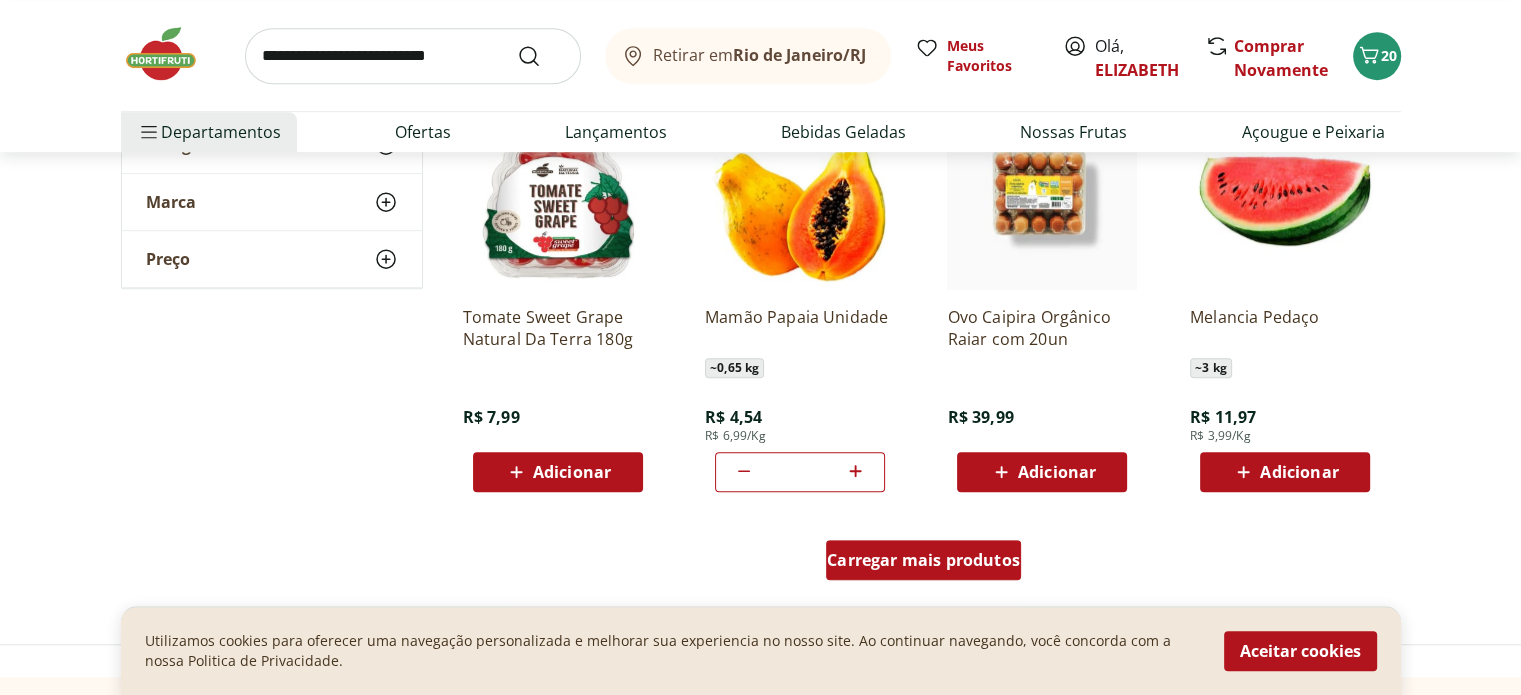 click on "Carregar mais produtos" at bounding box center (923, 560) 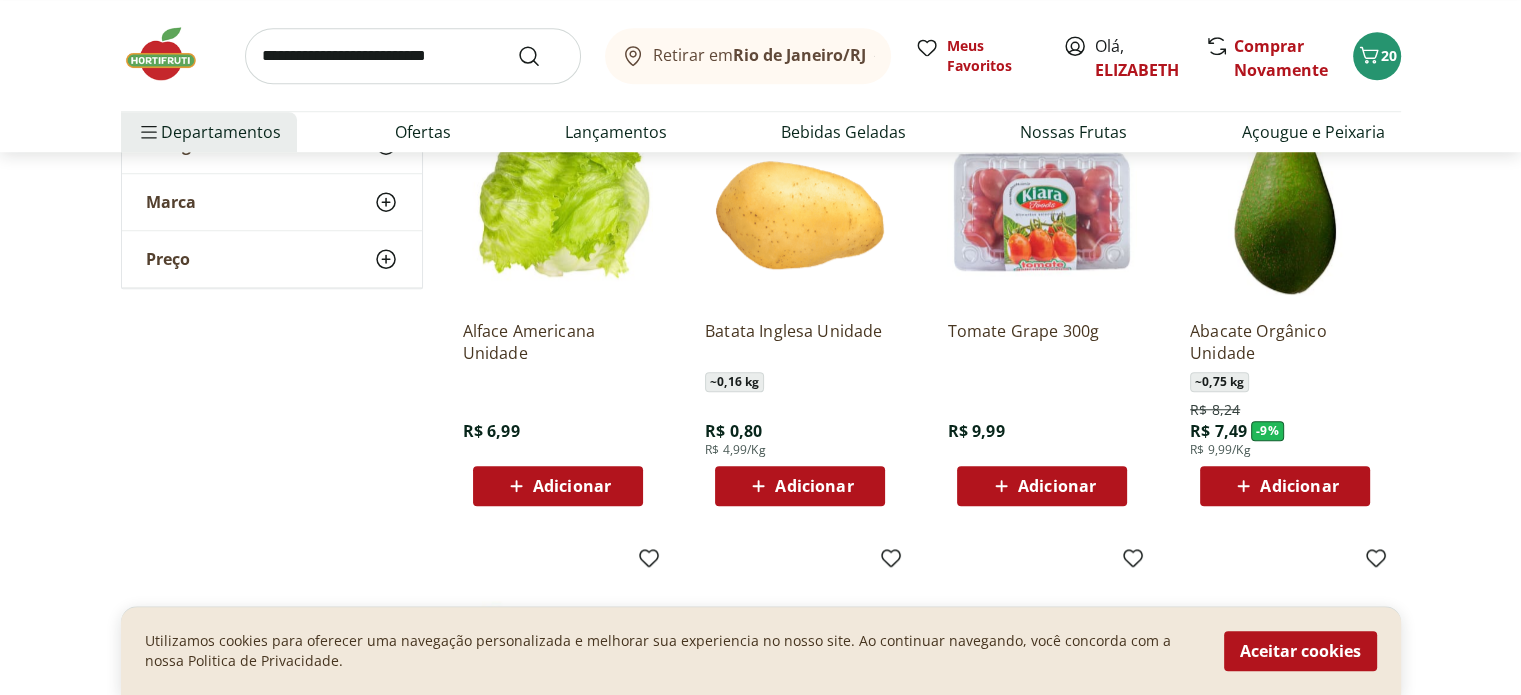 scroll, scrollTop: 1546, scrollLeft: 0, axis: vertical 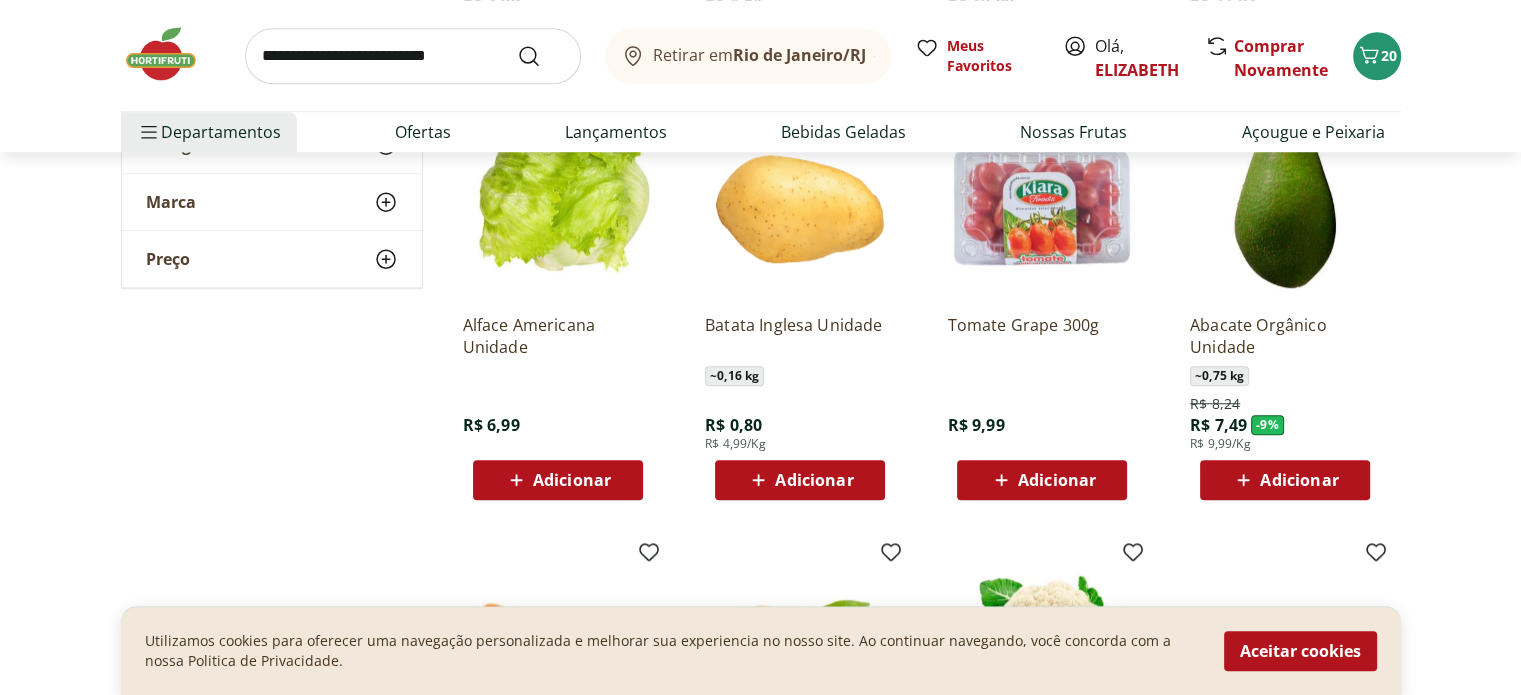 click on "Adicionar" at bounding box center [1285, 480] 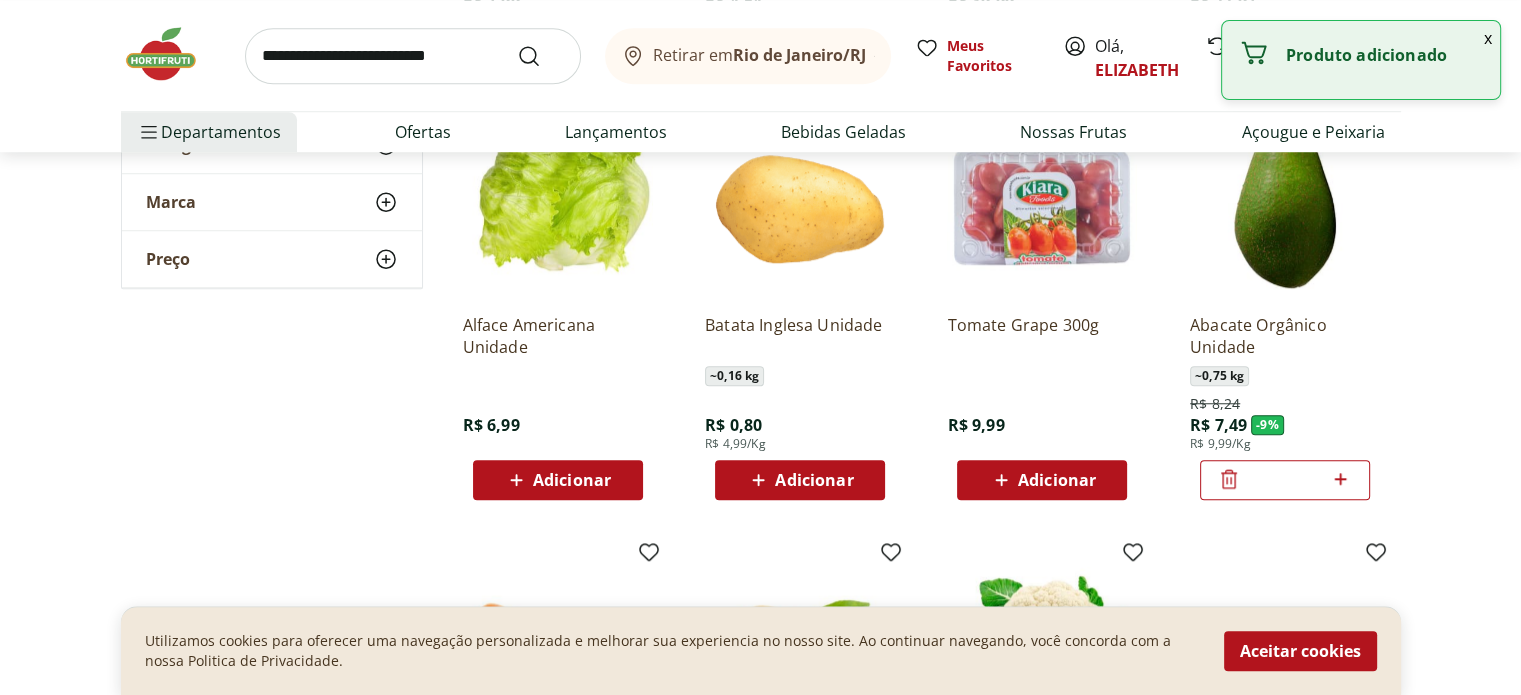 click on "Adicionar" at bounding box center [814, 480] 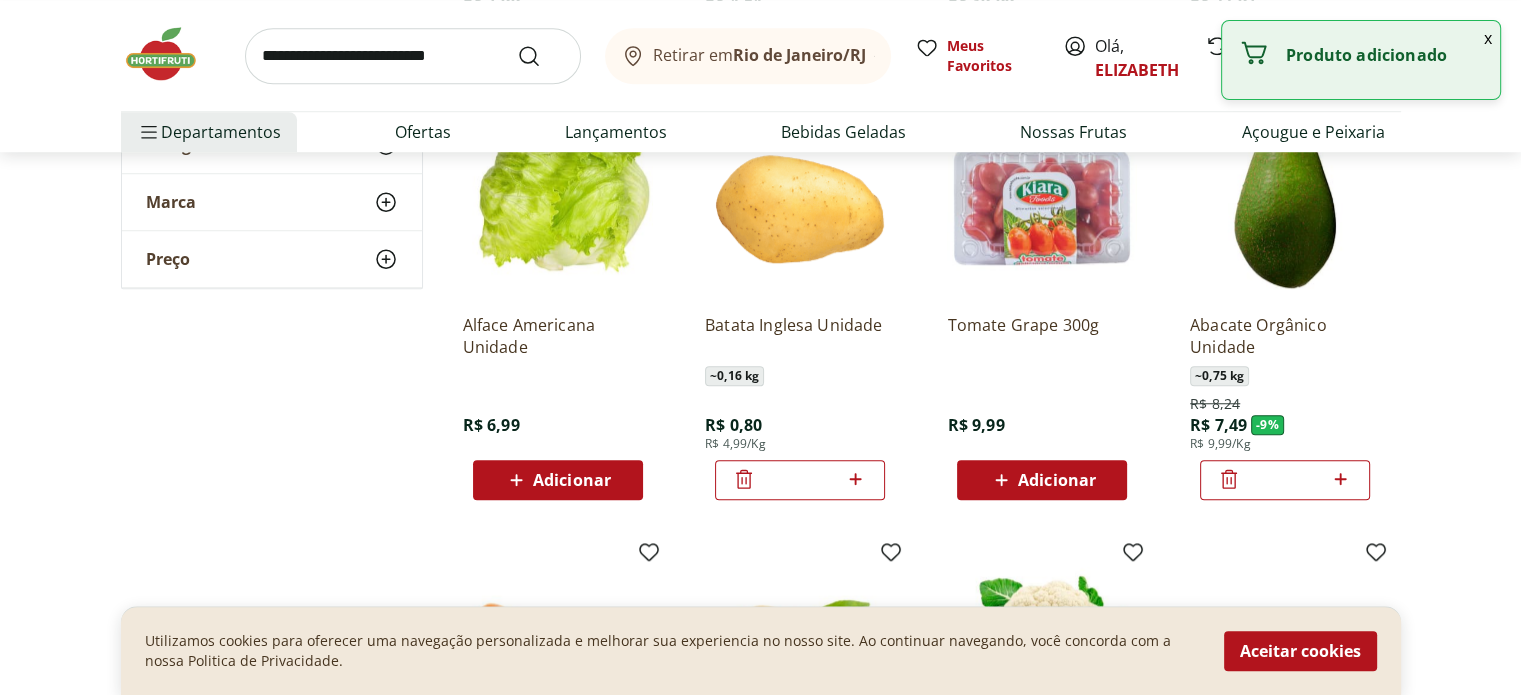 click 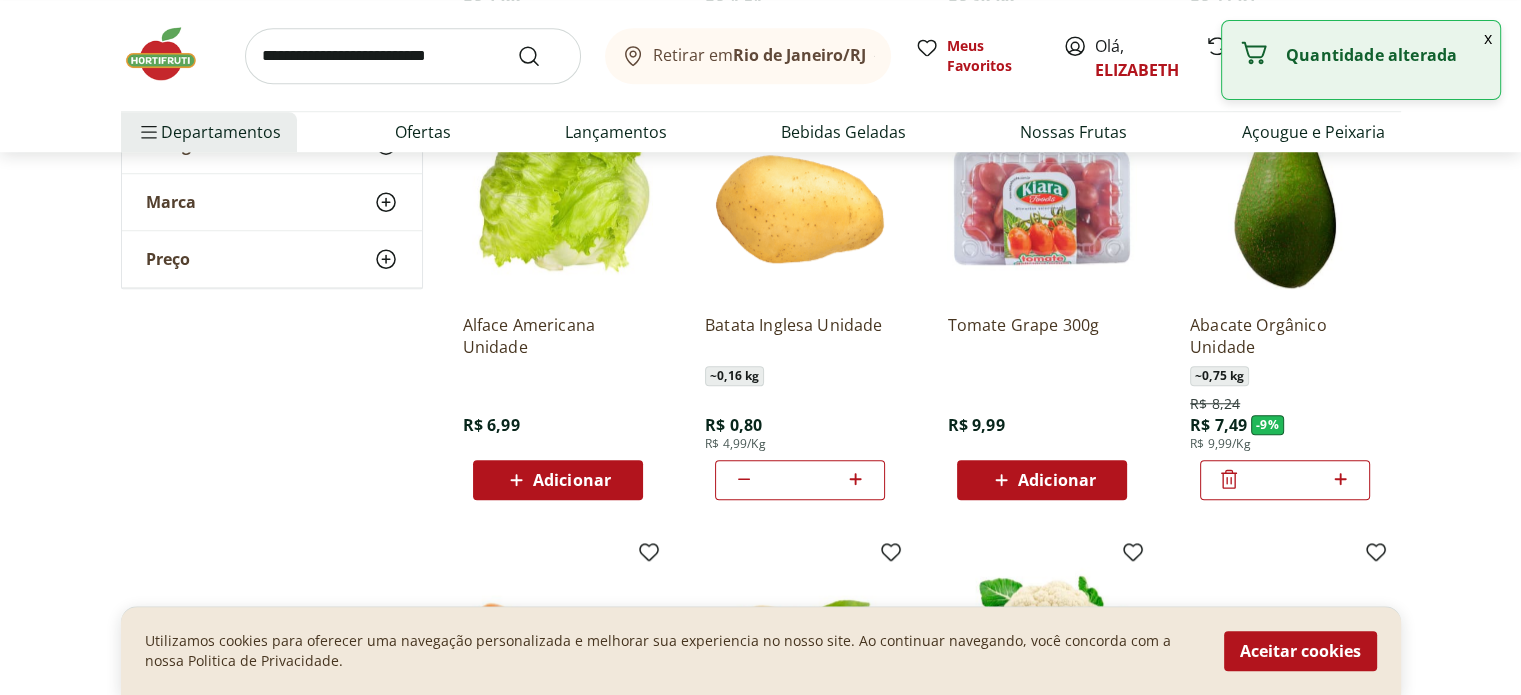 click 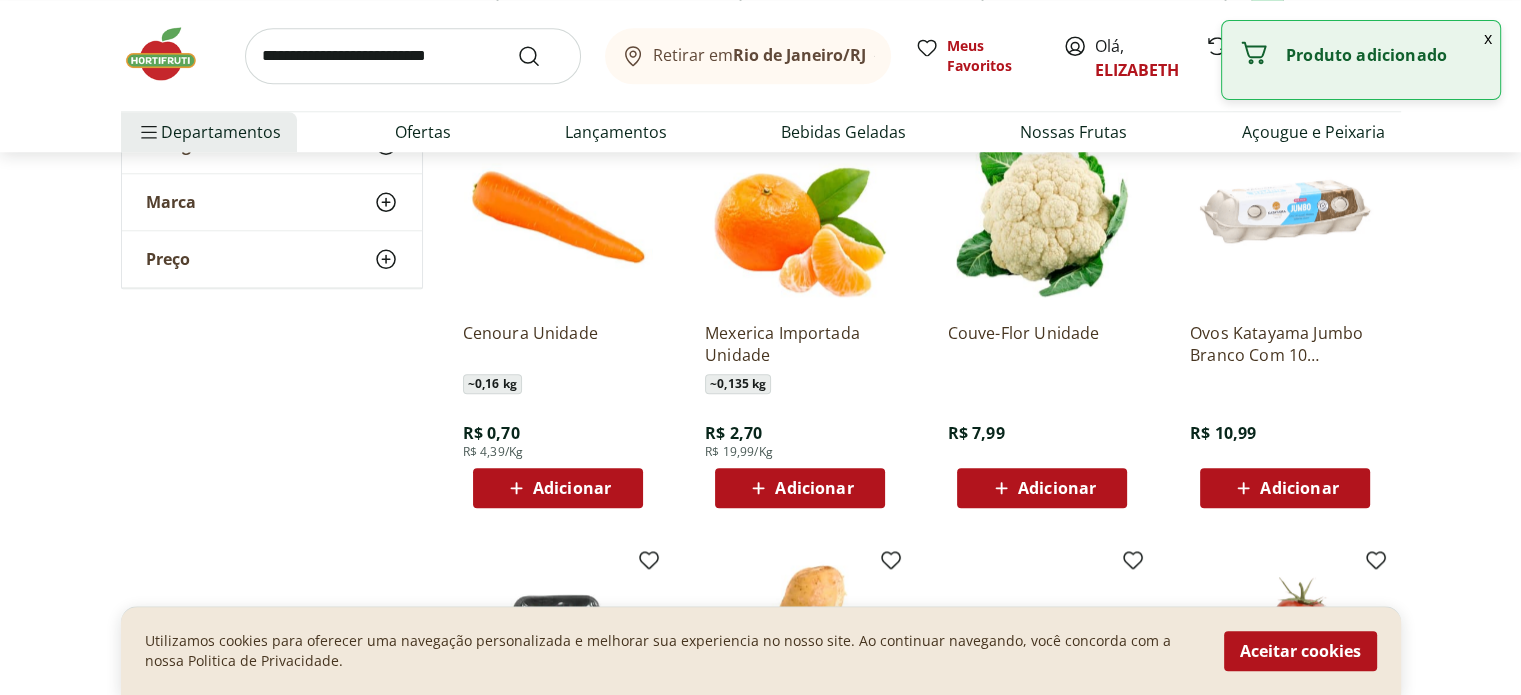 scroll, scrollTop: 2036, scrollLeft: 0, axis: vertical 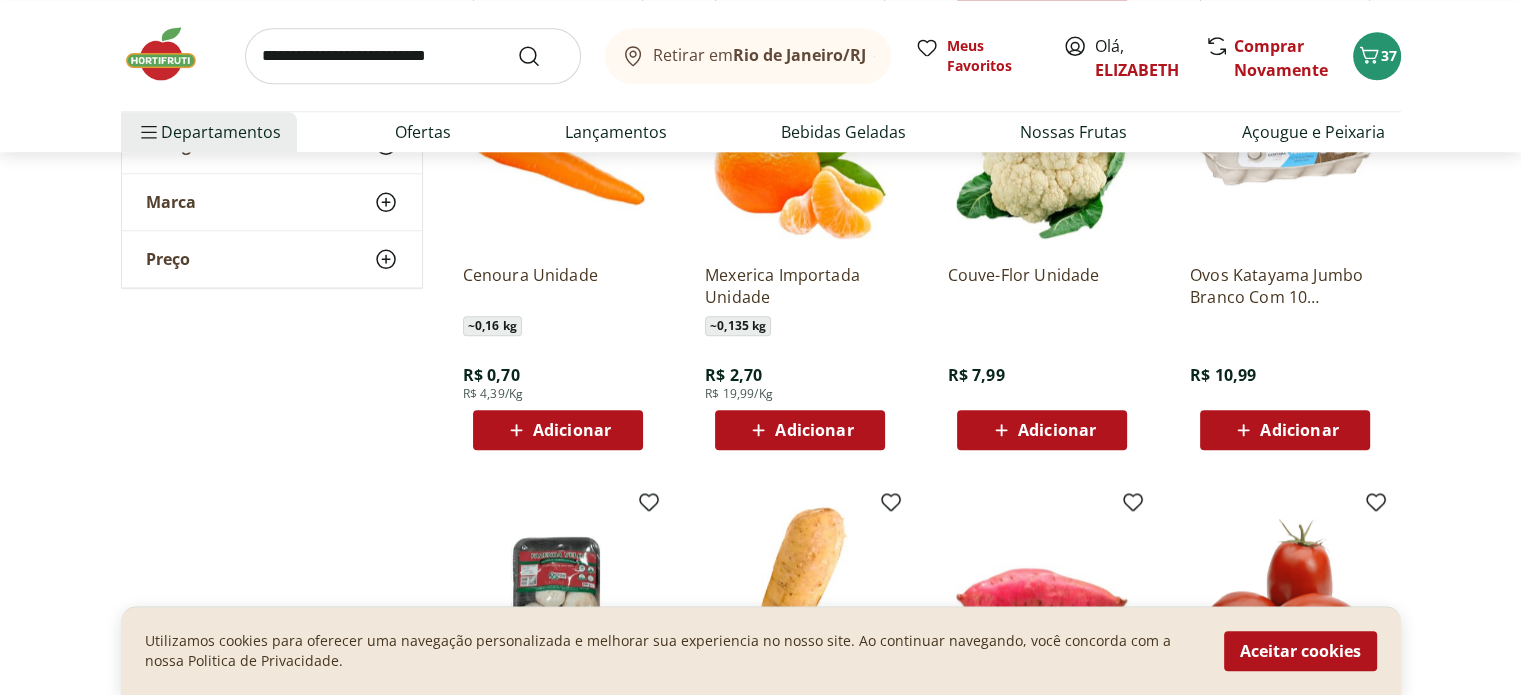 click on "Adicionar" at bounding box center [1057, 430] 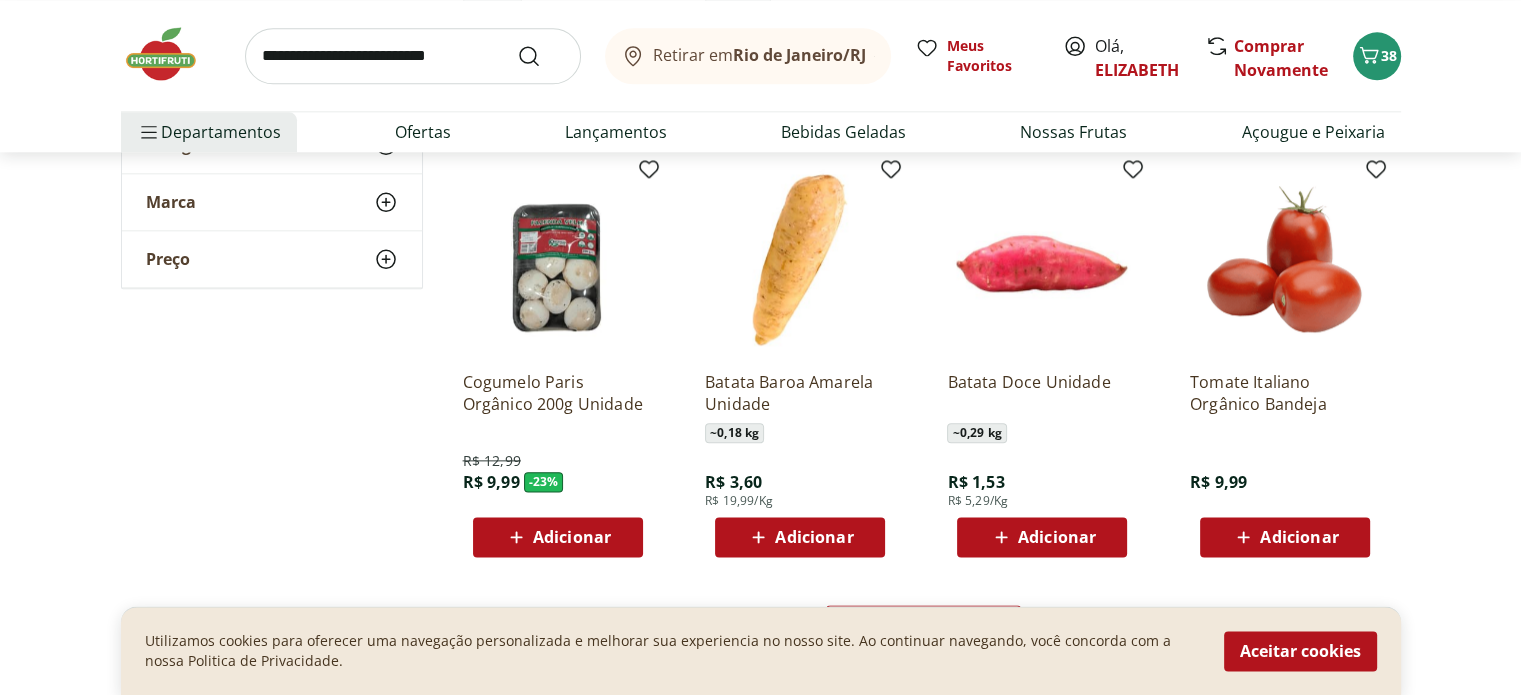 scroll, scrollTop: 2376, scrollLeft: 0, axis: vertical 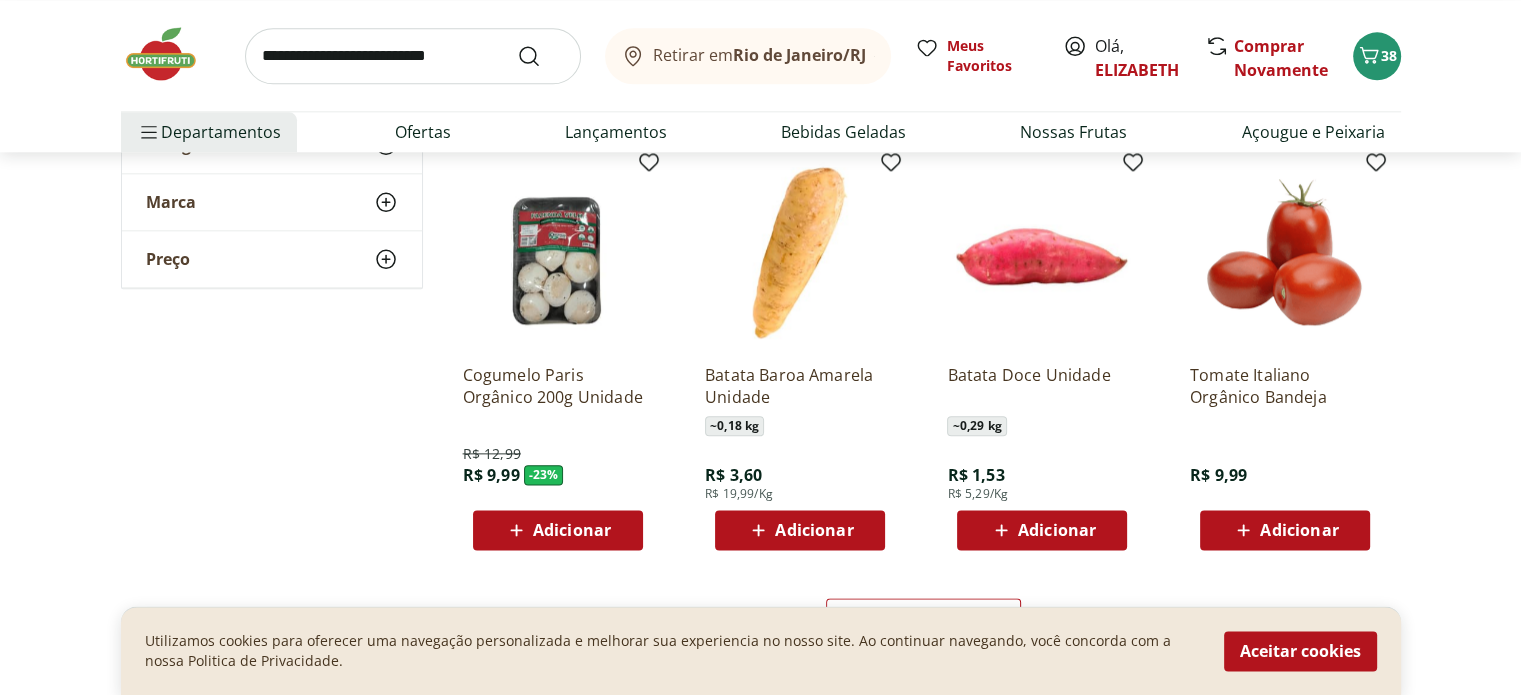 click on "Adicionar" at bounding box center (557, 530) 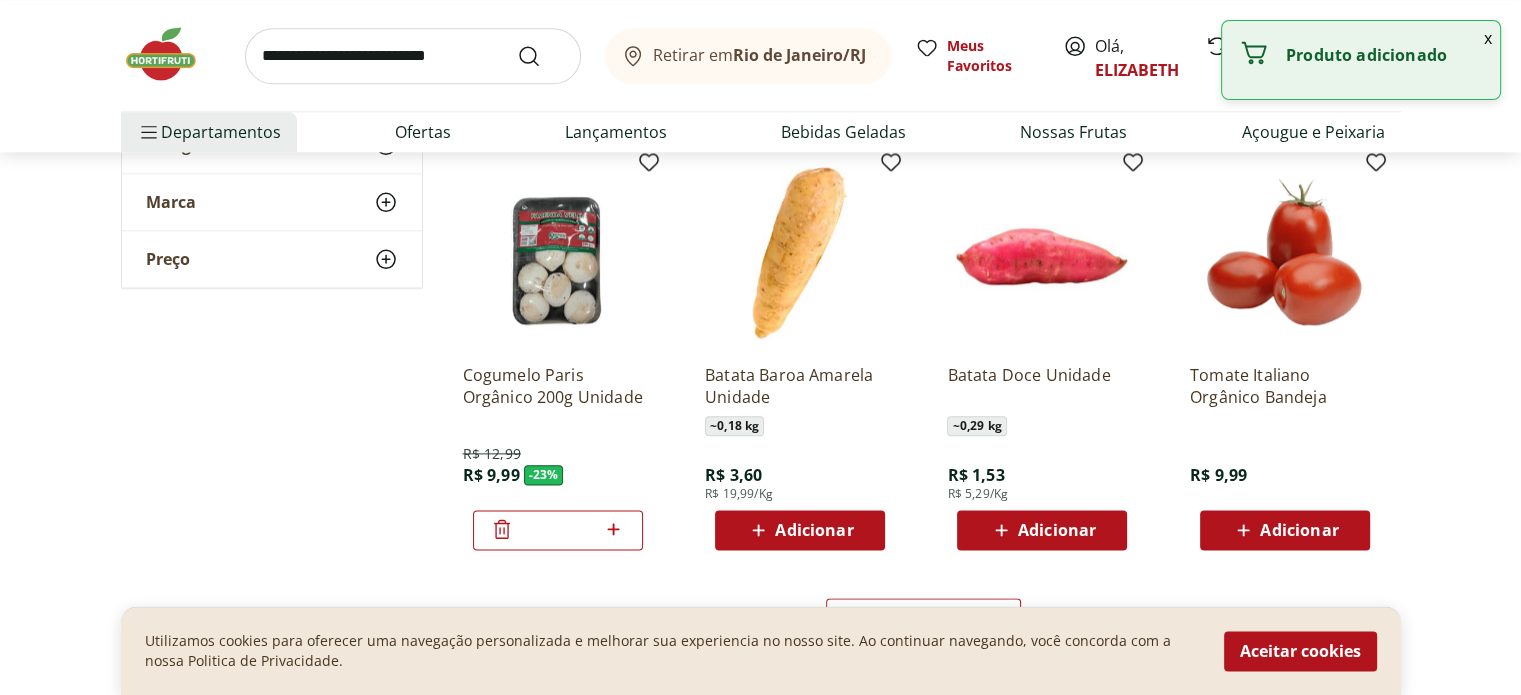 click on "Adicionar" at bounding box center (814, 530) 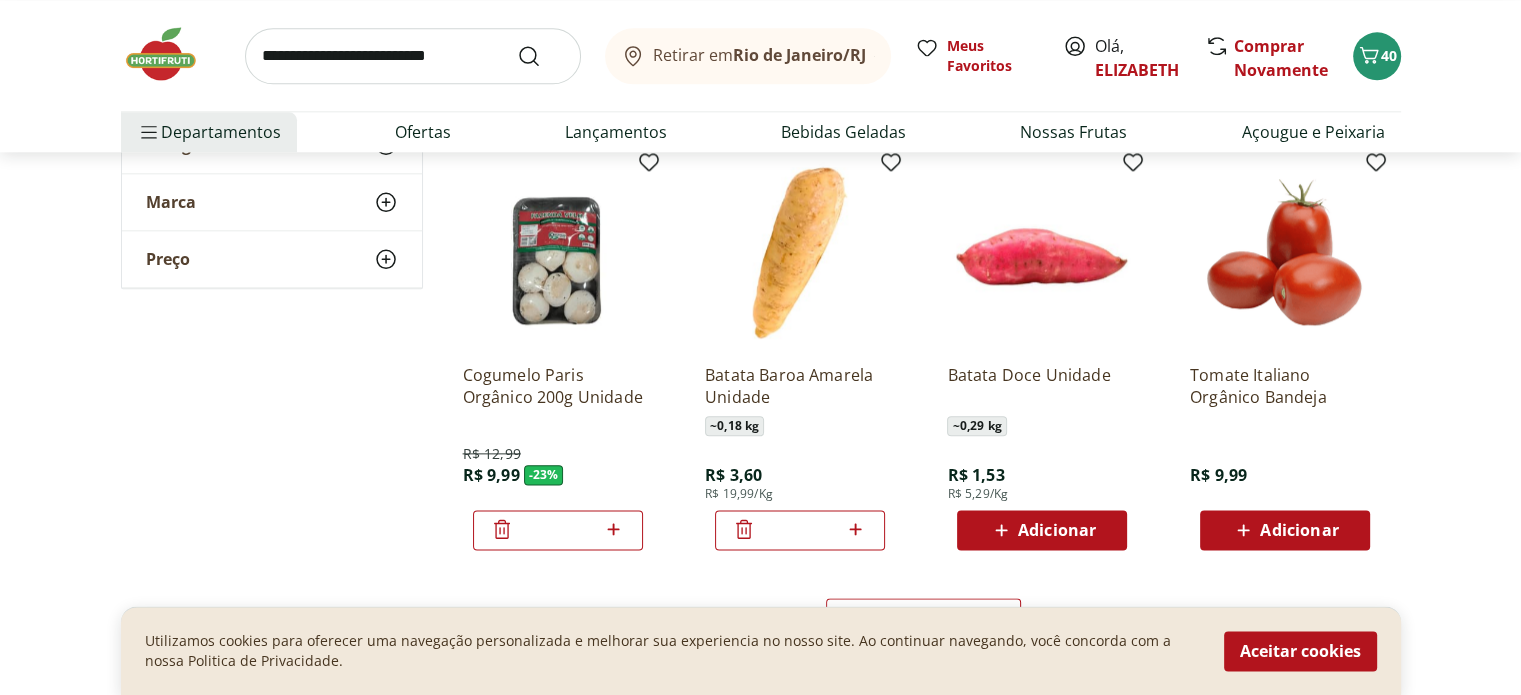 click 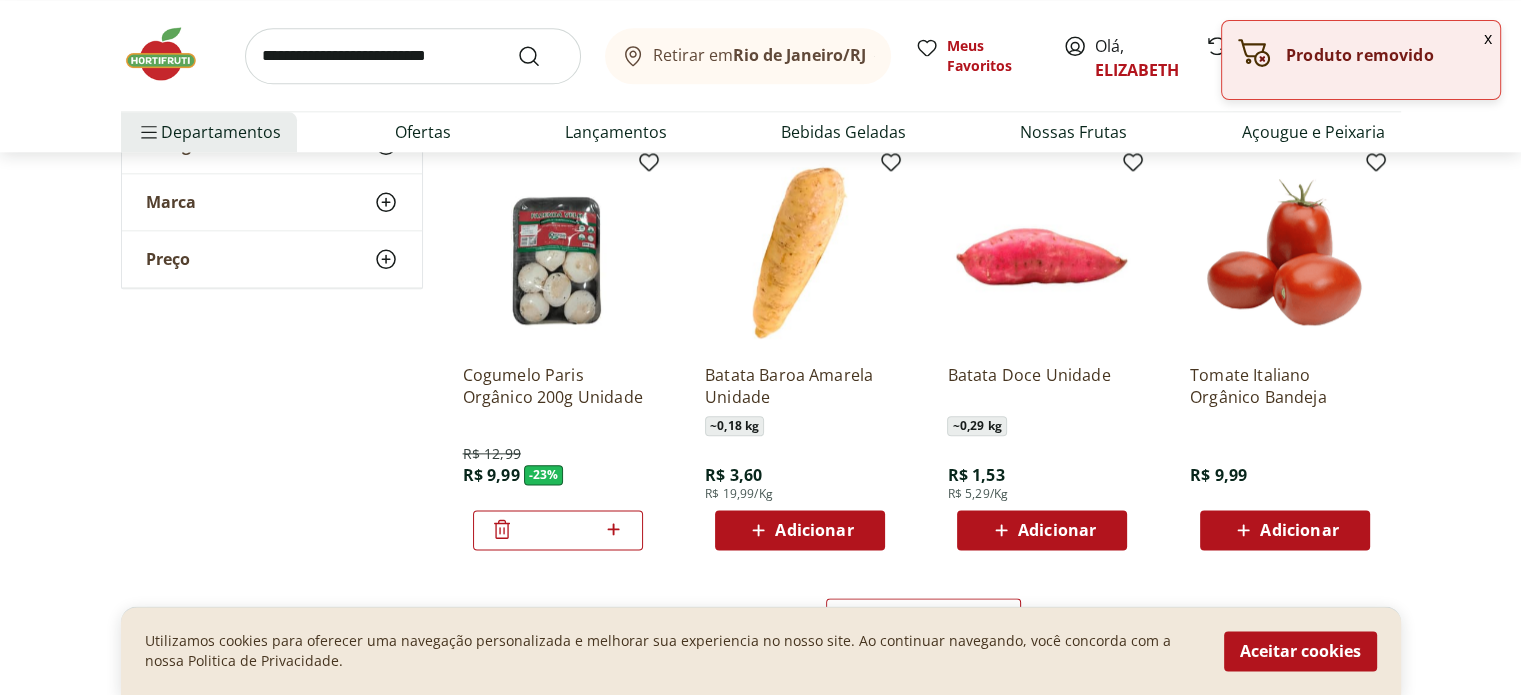 click on "Adicionar" at bounding box center (1057, 530) 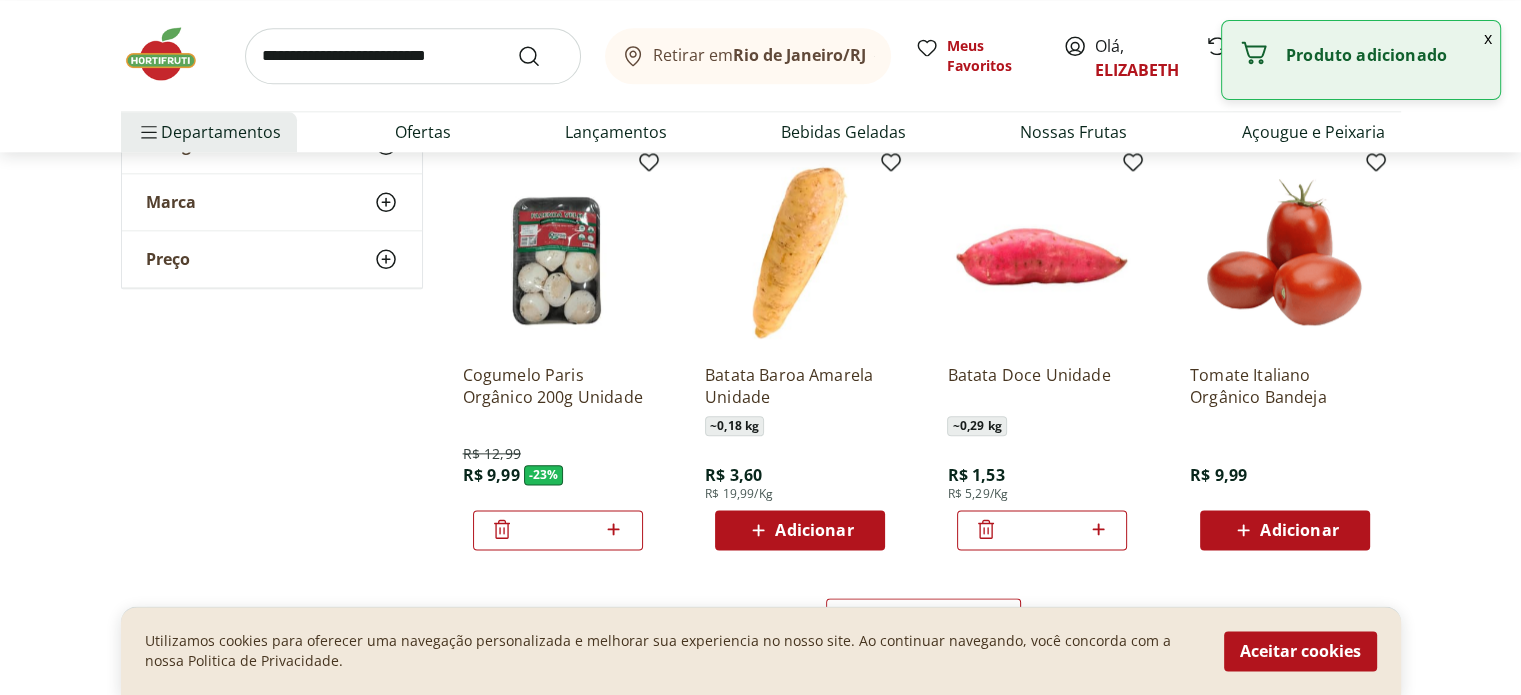 click 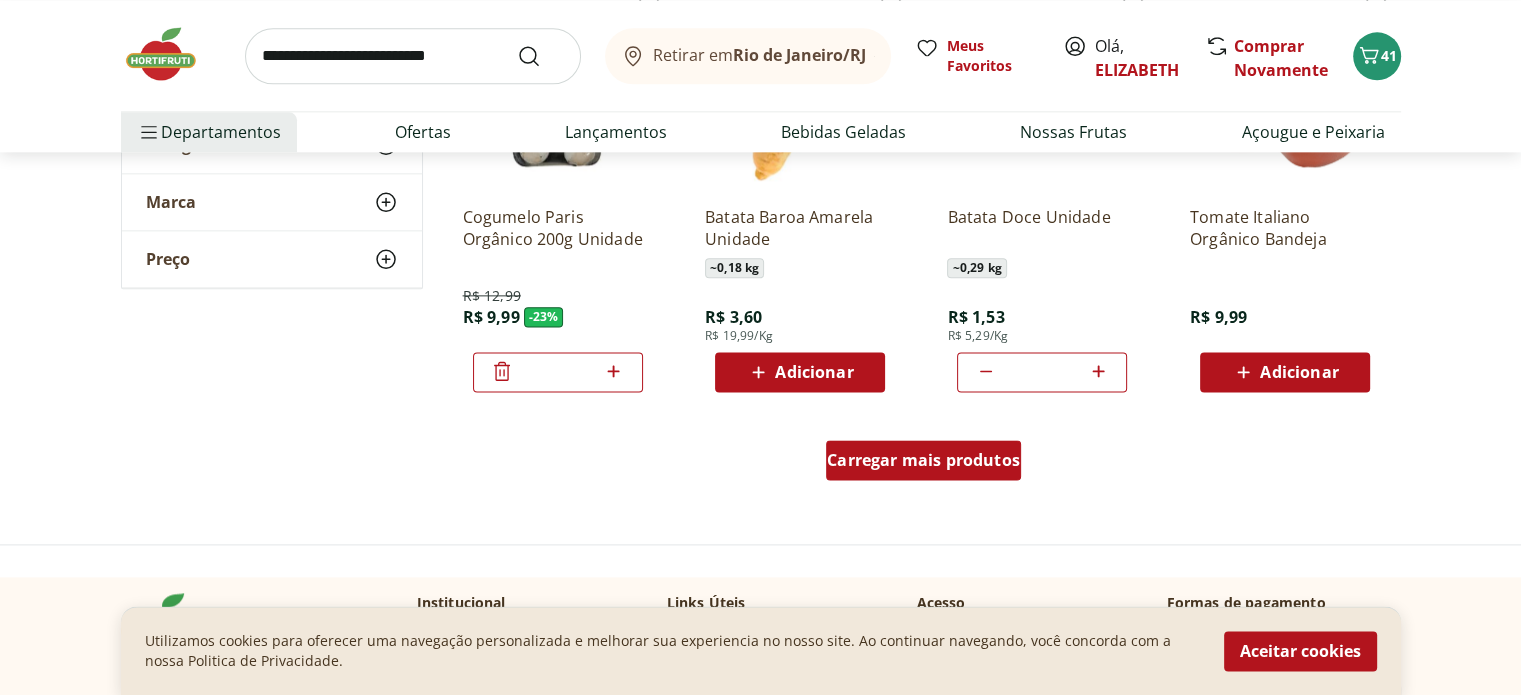 scroll, scrollTop: 2540, scrollLeft: 0, axis: vertical 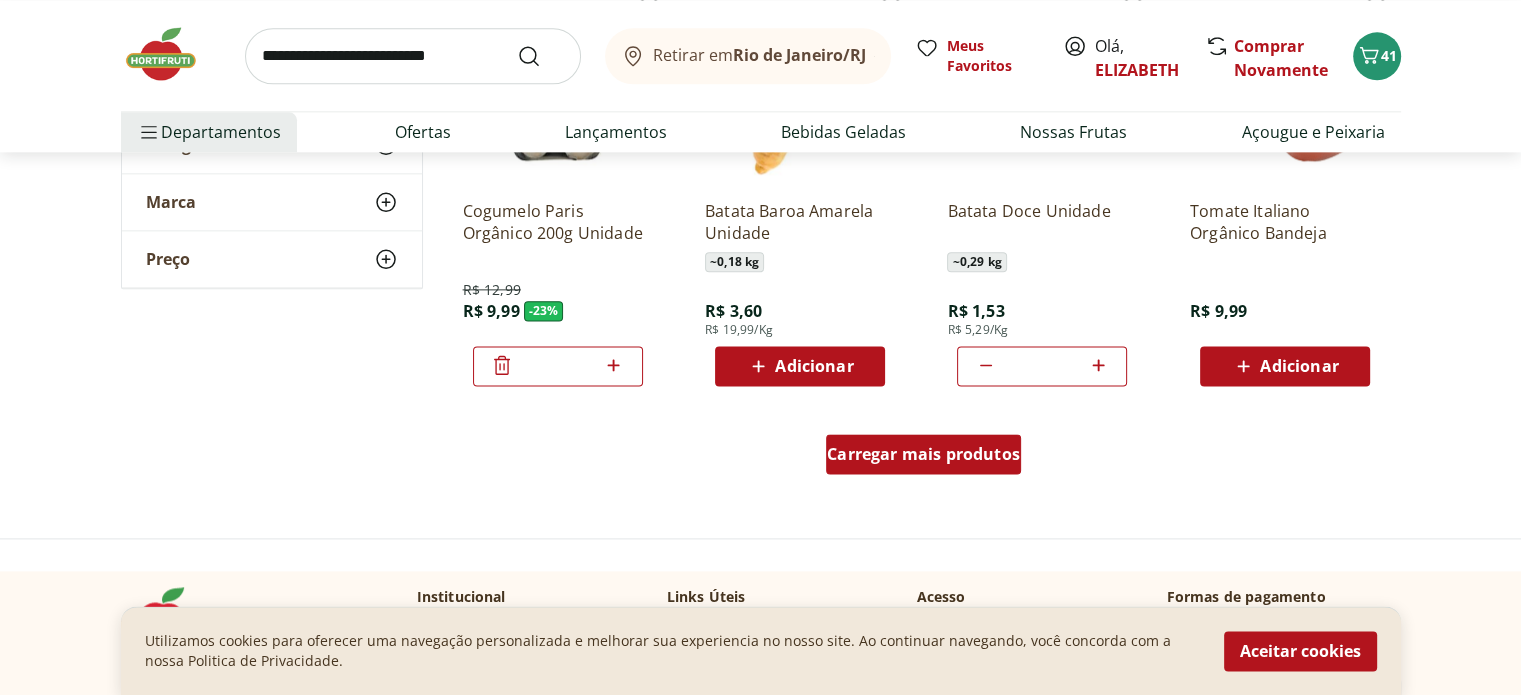 click on "Carregar mais produtos" at bounding box center (923, 454) 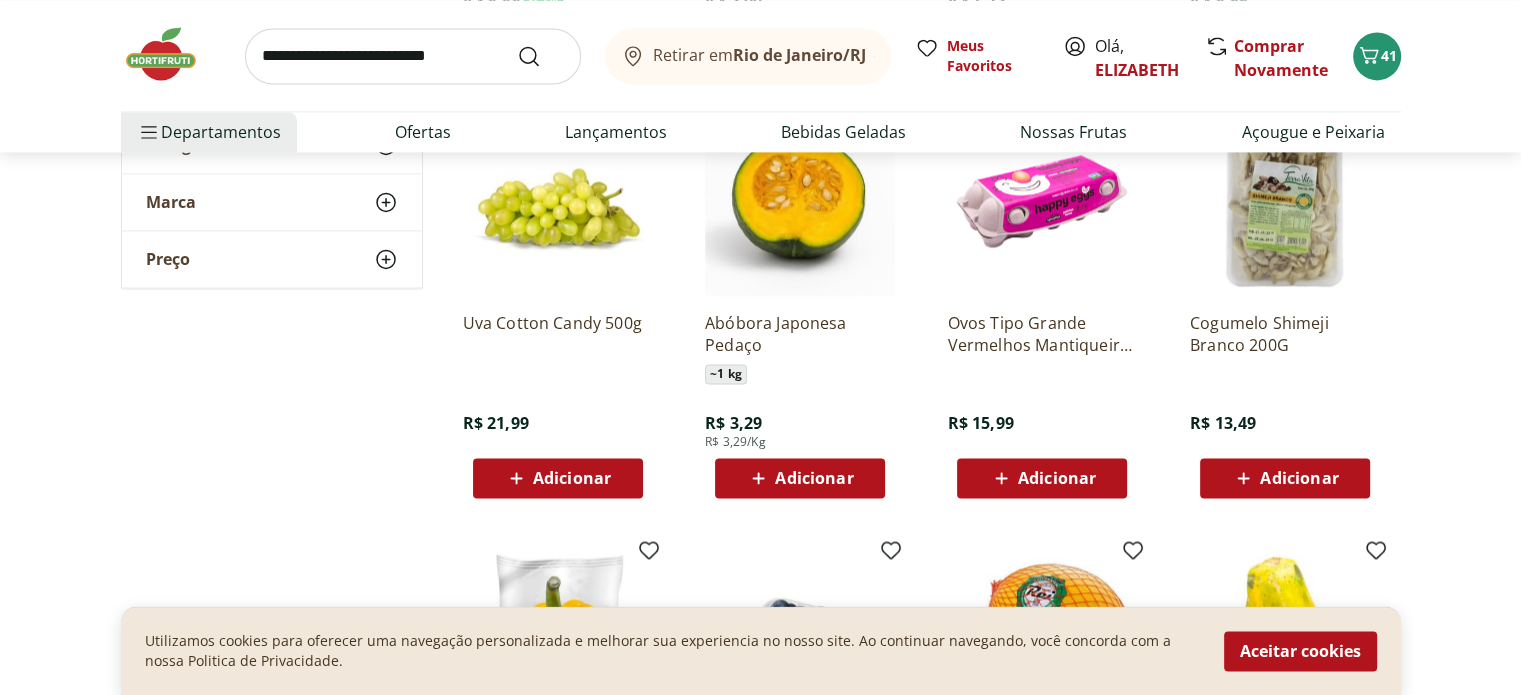 scroll, scrollTop: 2860, scrollLeft: 0, axis: vertical 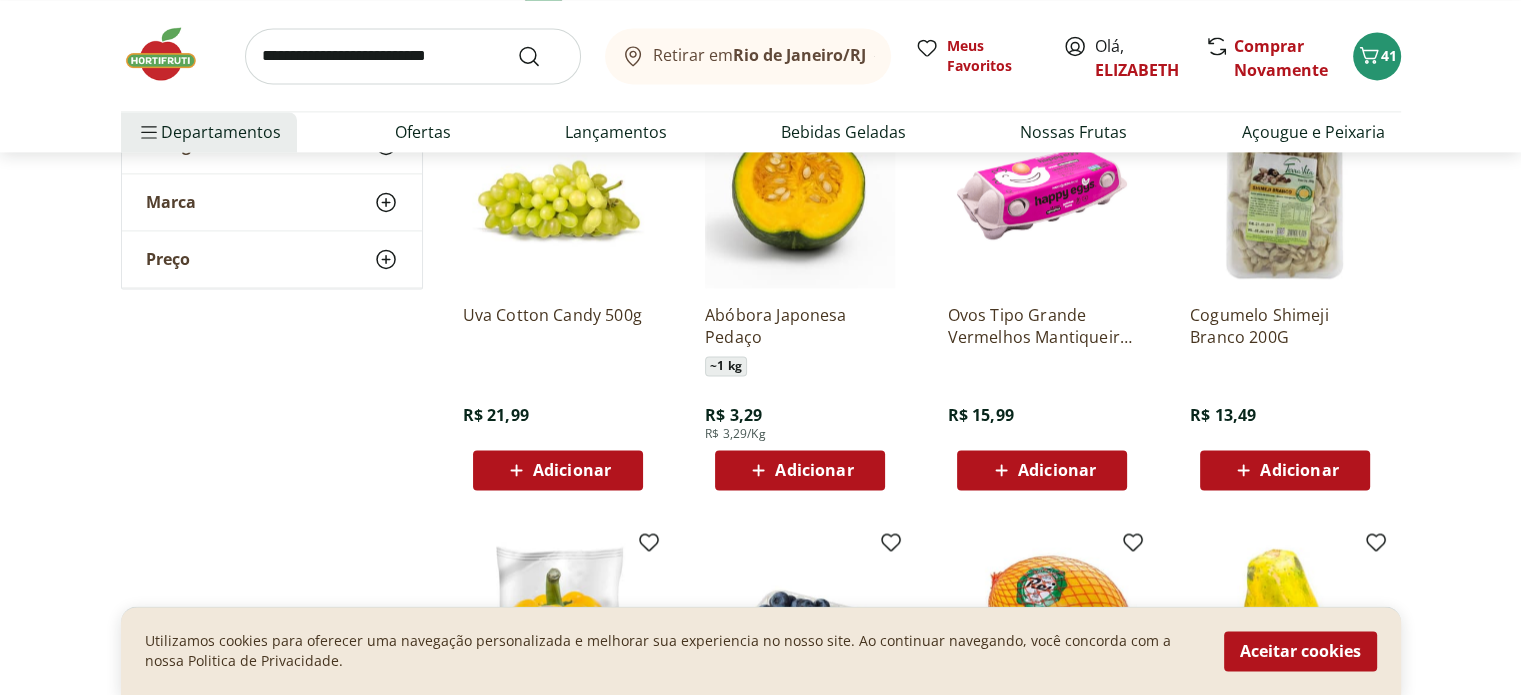 click on "Adicionar" at bounding box center [814, 470] 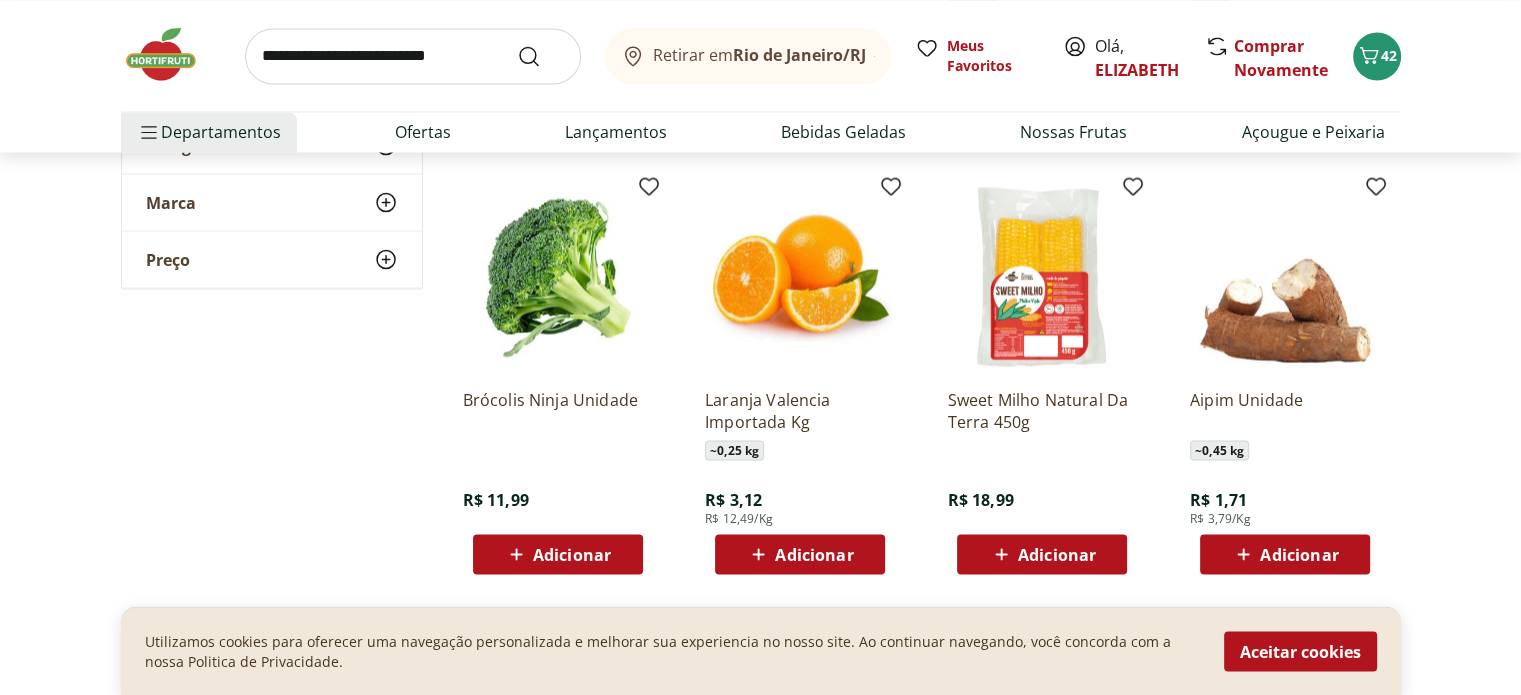 scroll, scrollTop: 3716, scrollLeft: 0, axis: vertical 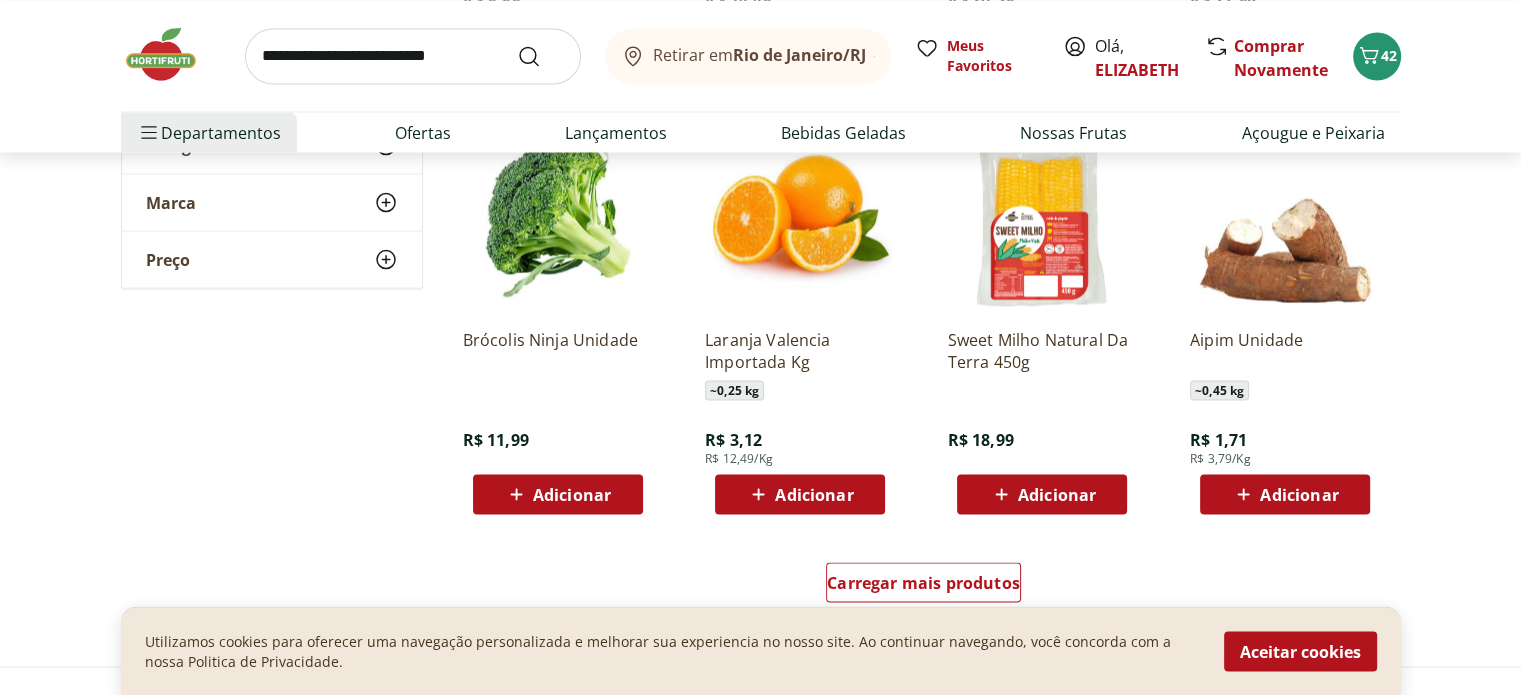 click on "Adicionar" at bounding box center [1299, 494] 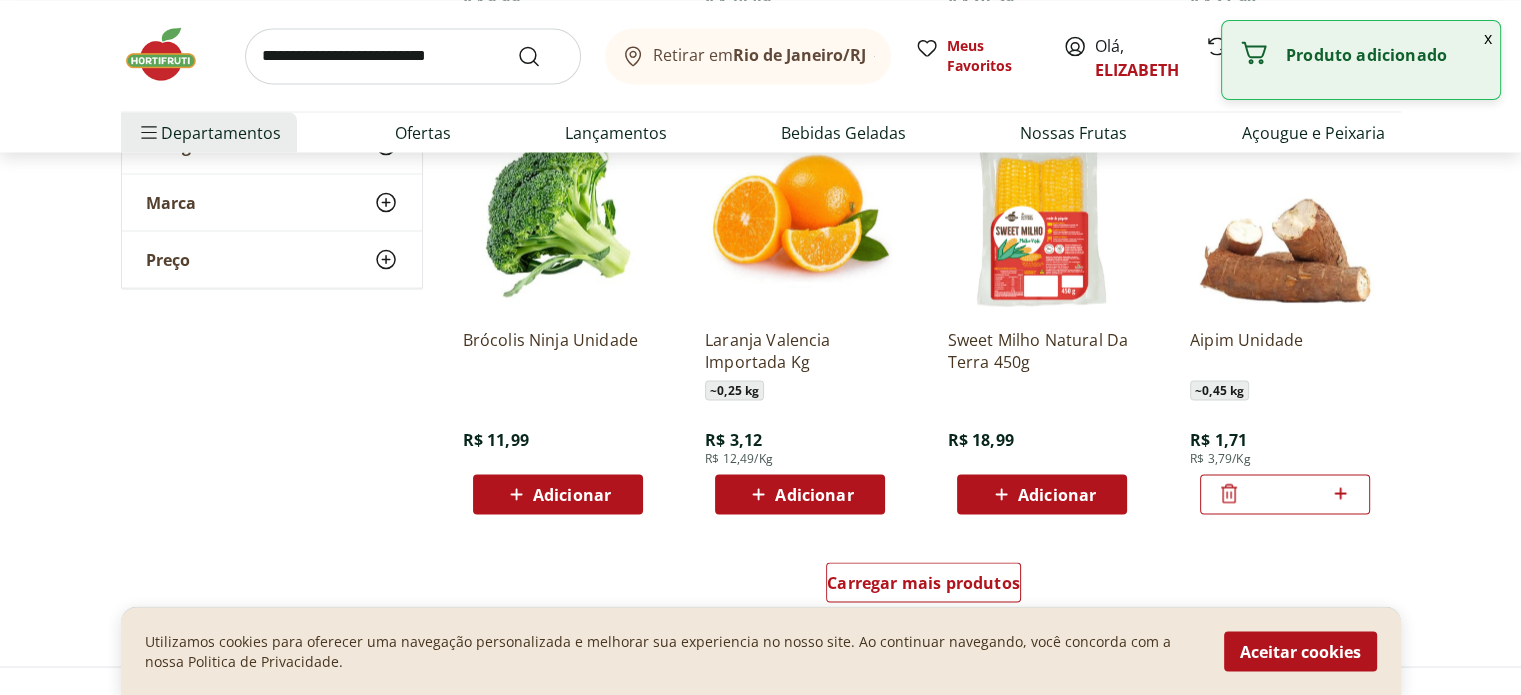 click 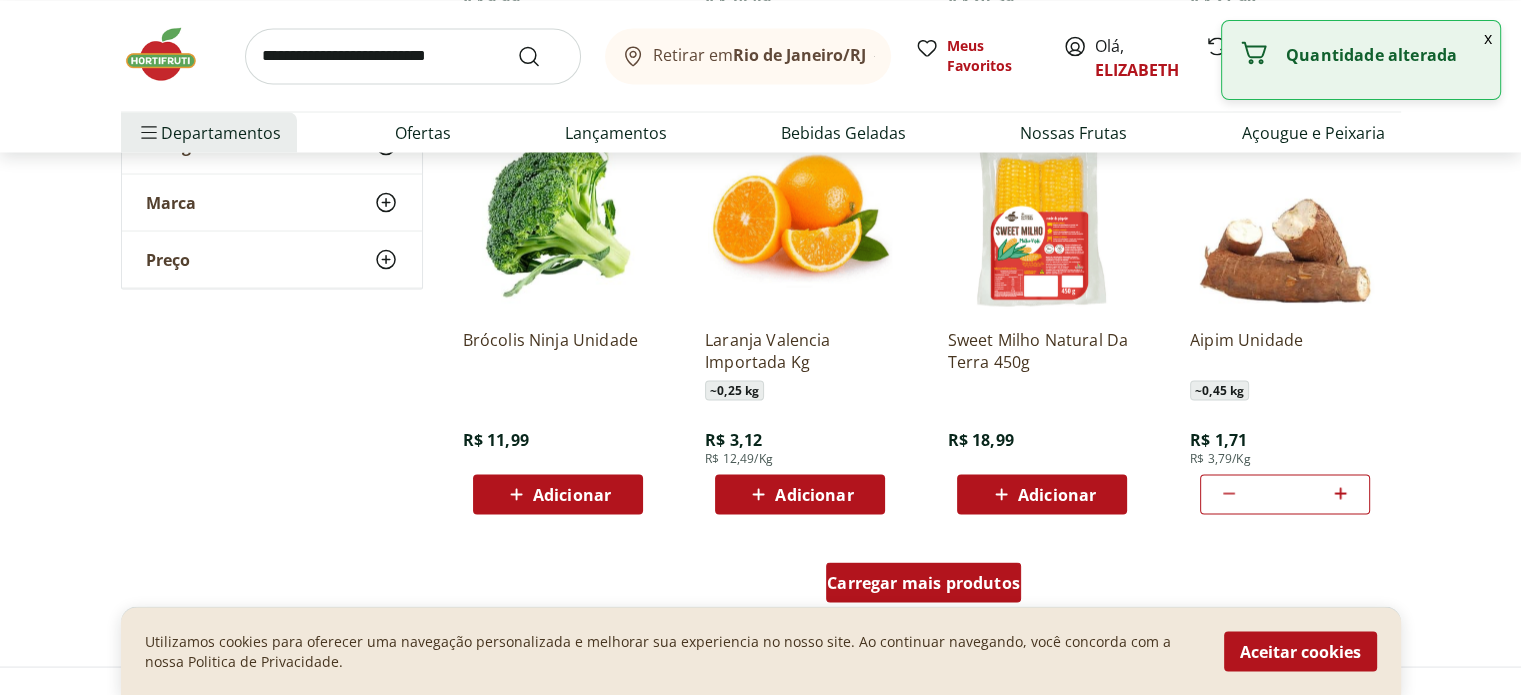click on "Carregar mais produtos" at bounding box center [923, 582] 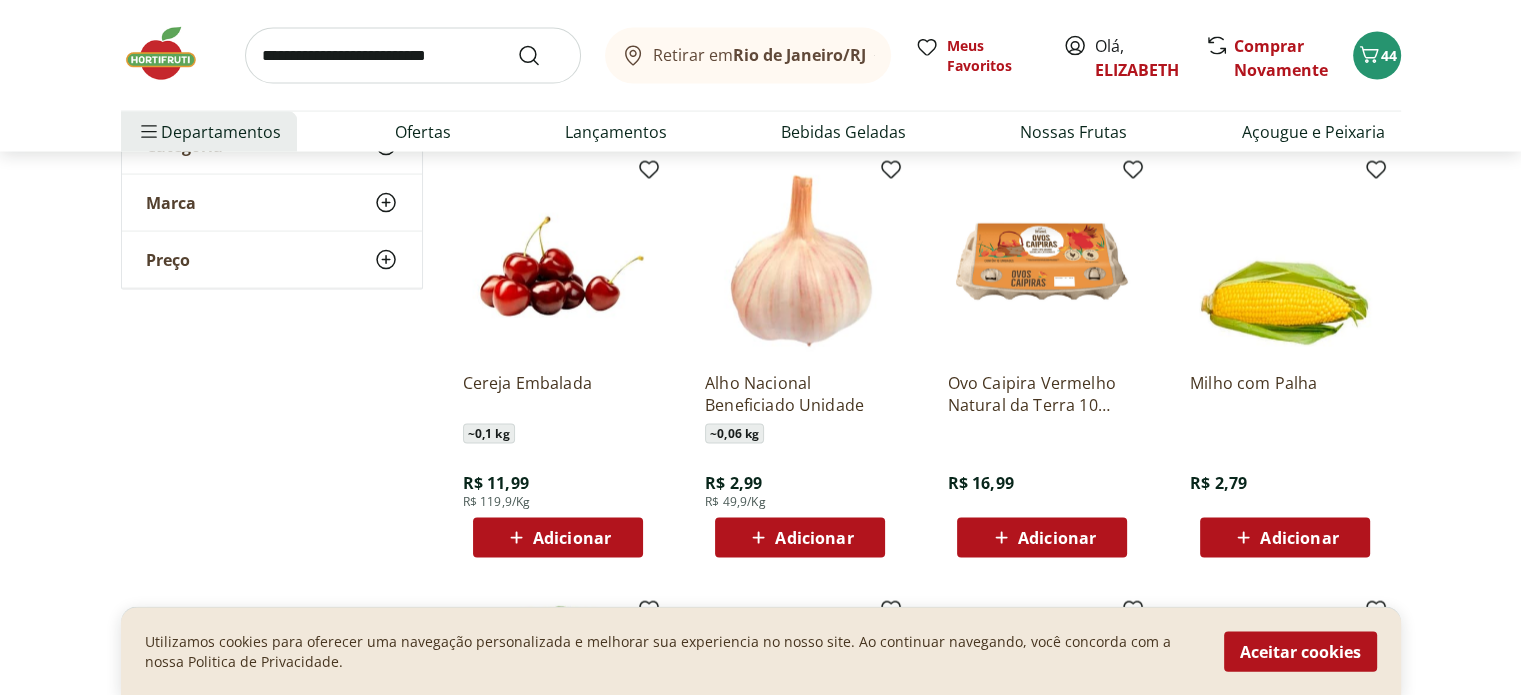 scroll, scrollTop: 4140, scrollLeft: 0, axis: vertical 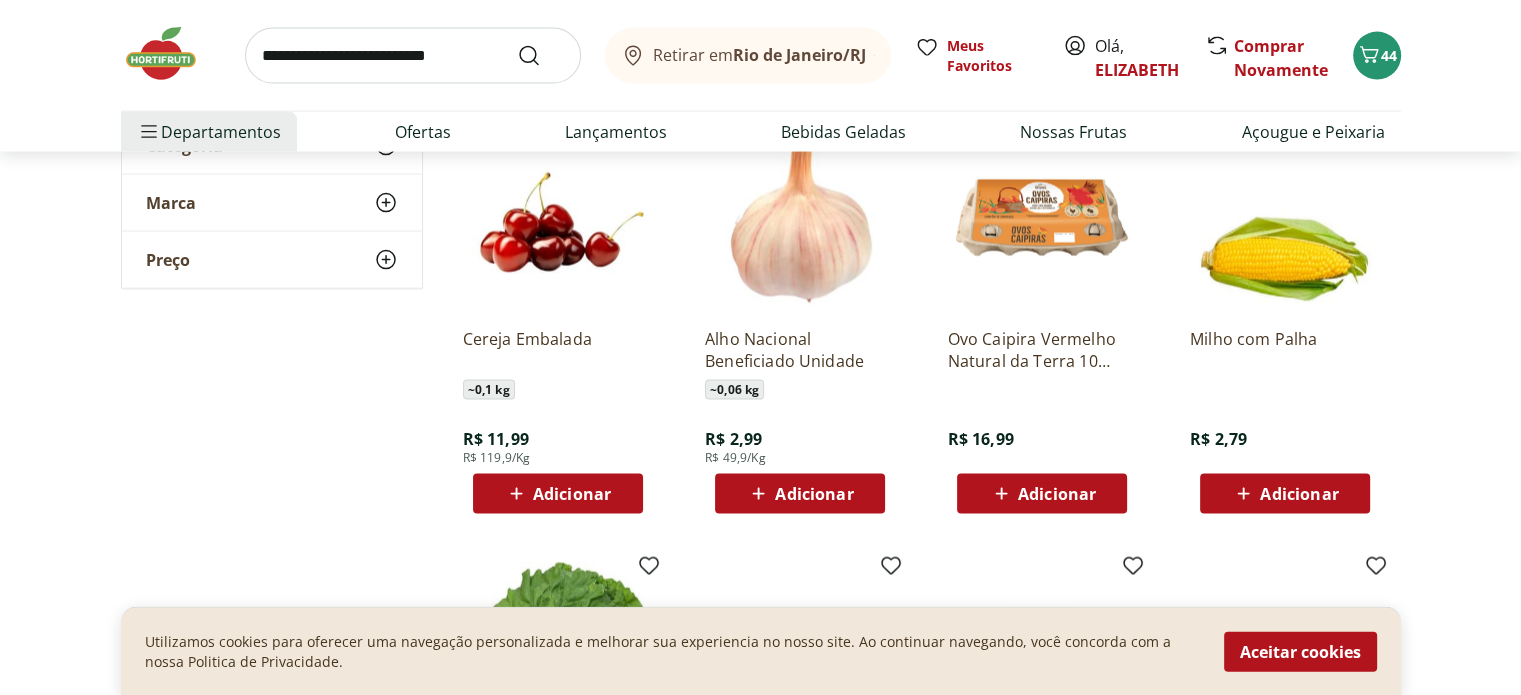 click on "Adicionar" at bounding box center (800, 494) 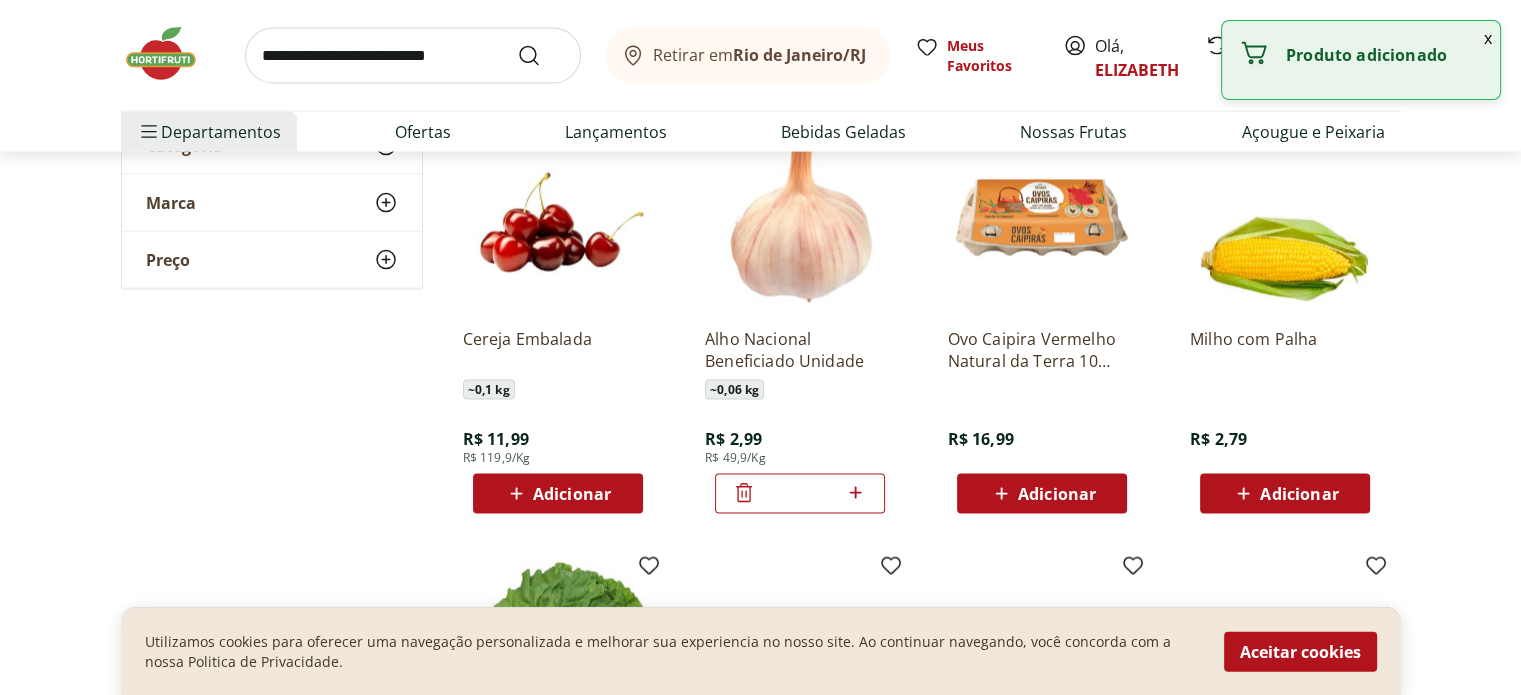 click 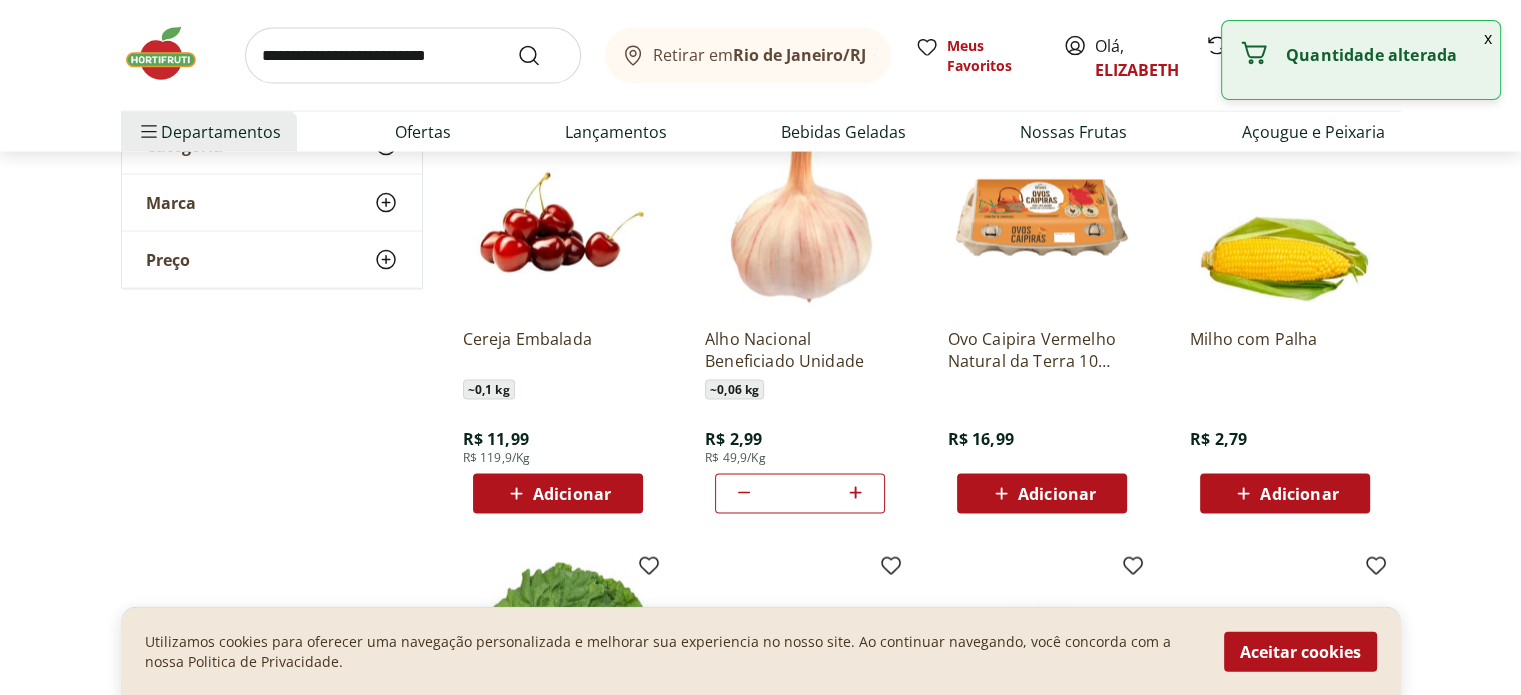 click 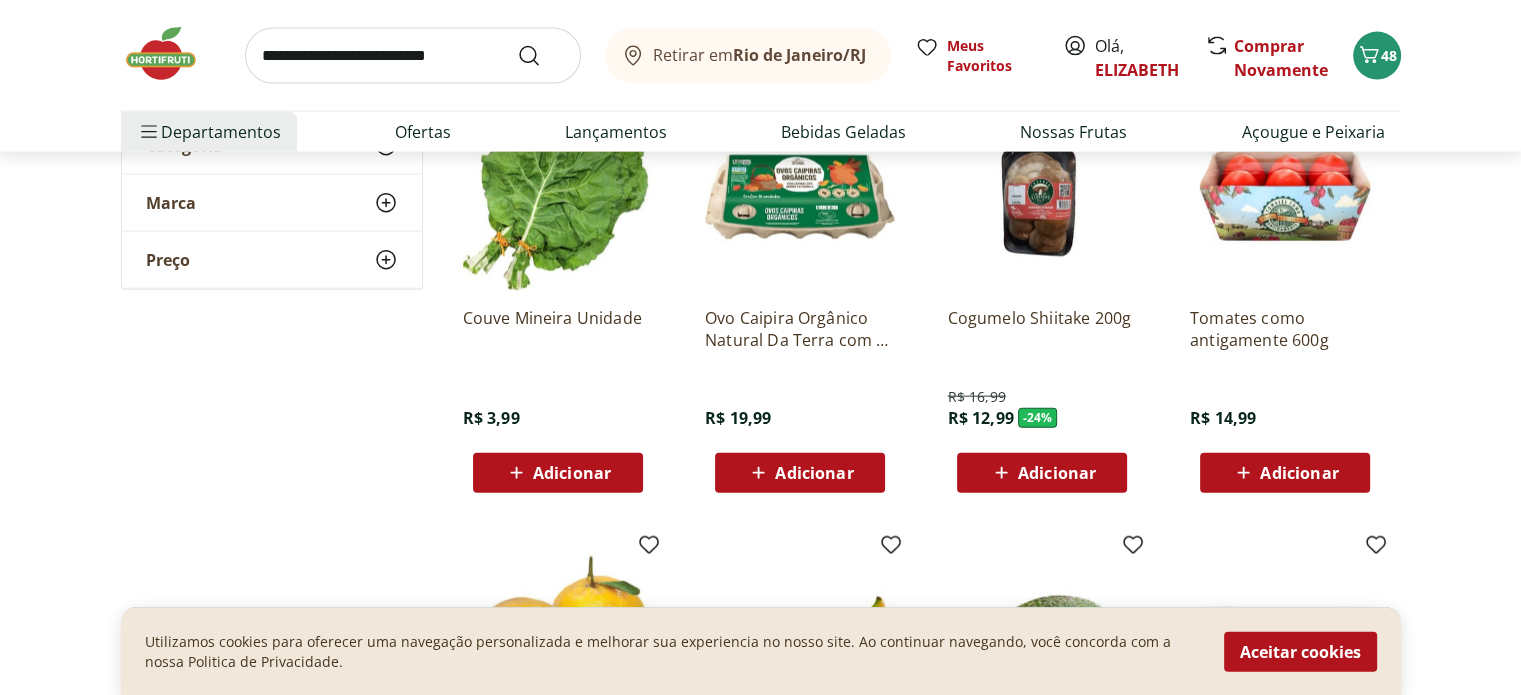 scroll, scrollTop: 4655, scrollLeft: 0, axis: vertical 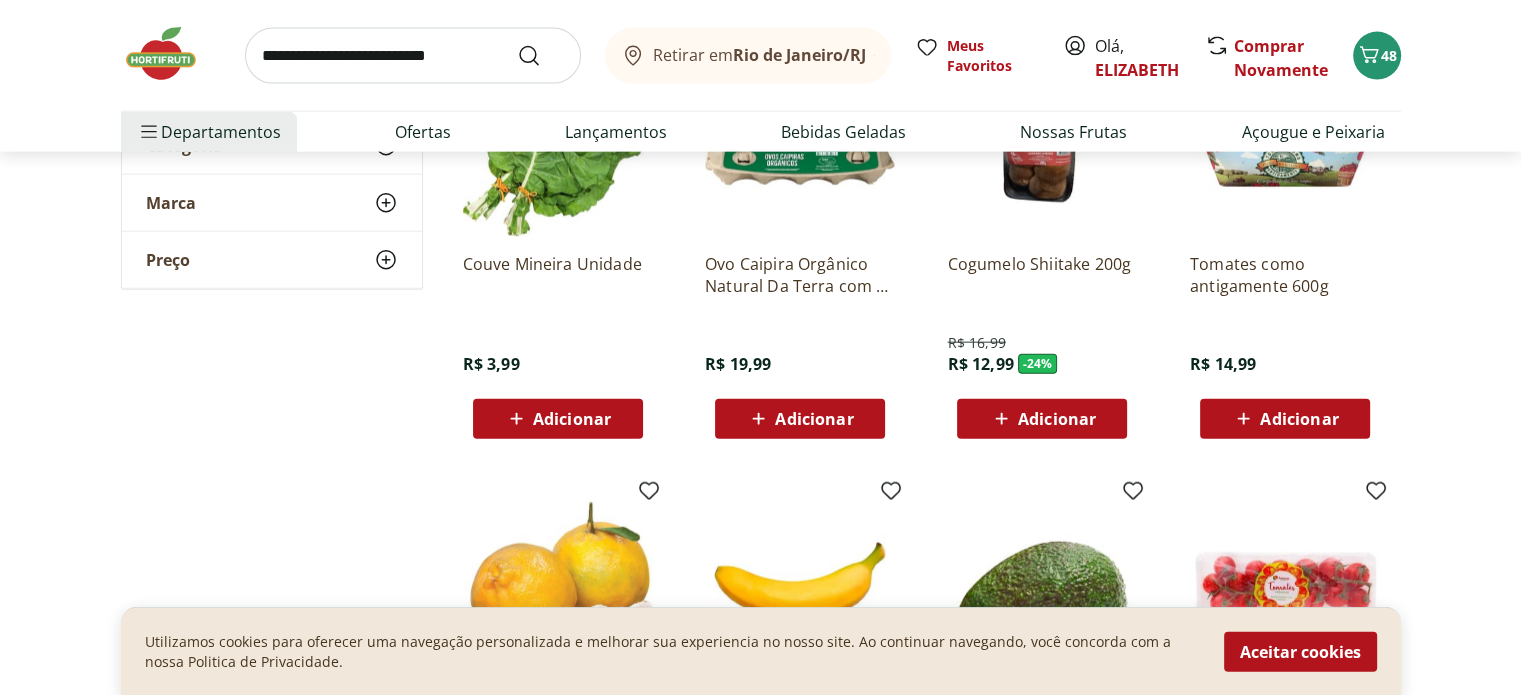 click on "Adicionar" at bounding box center (572, 419) 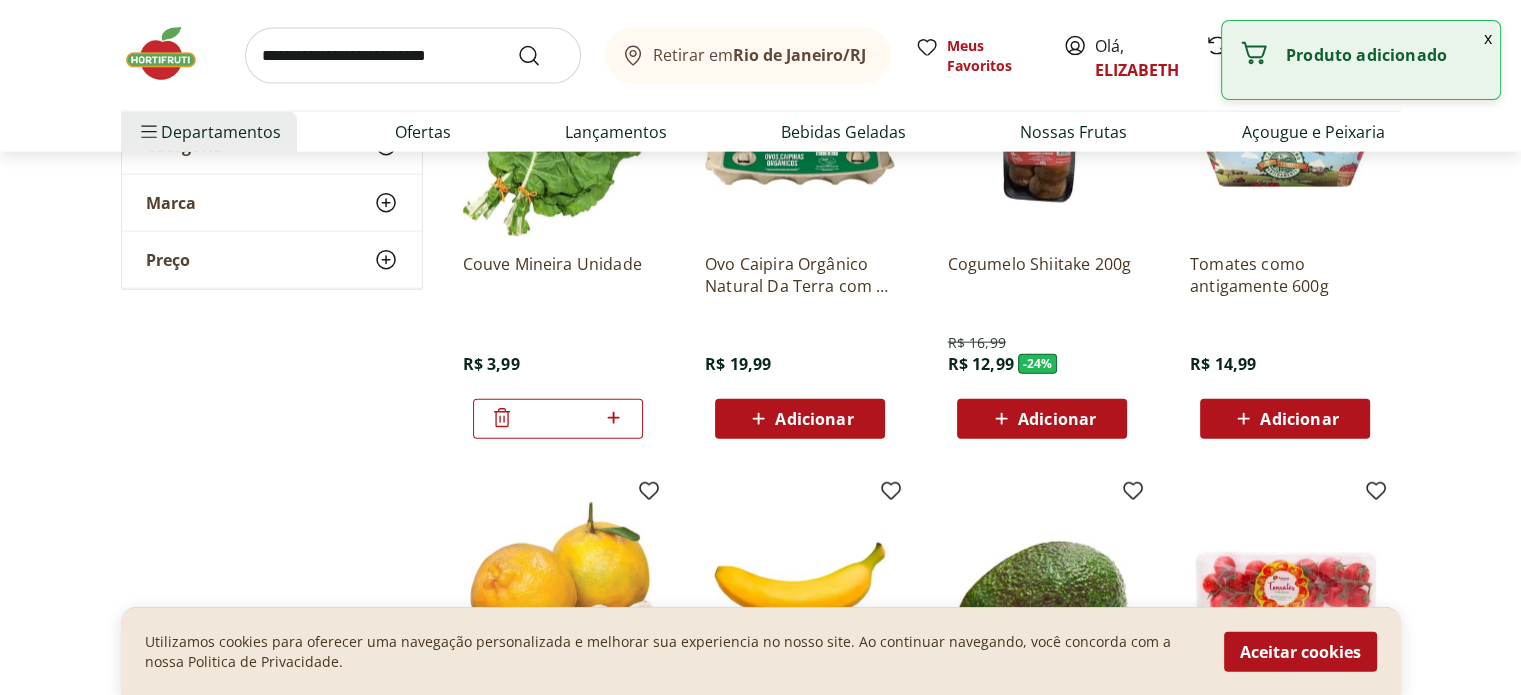 click 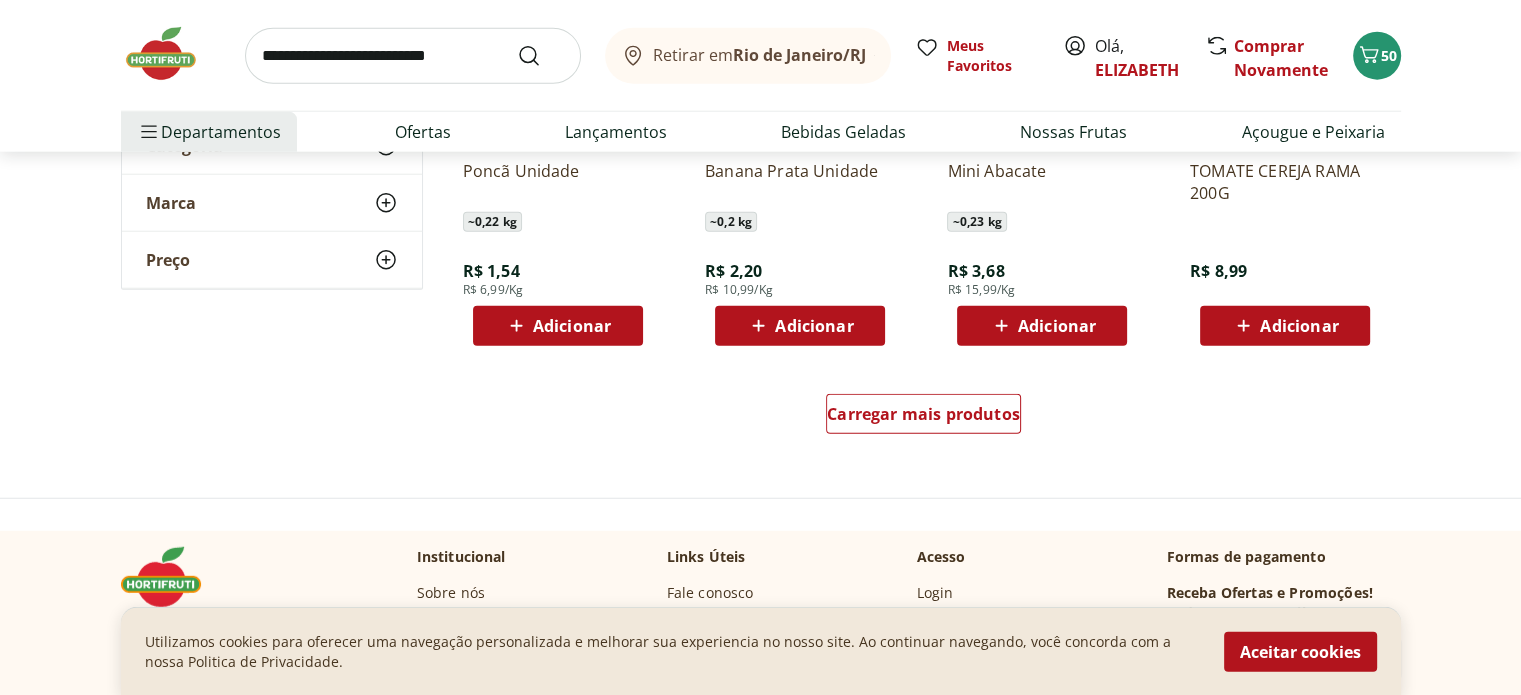 scroll, scrollTop: 5268, scrollLeft: 0, axis: vertical 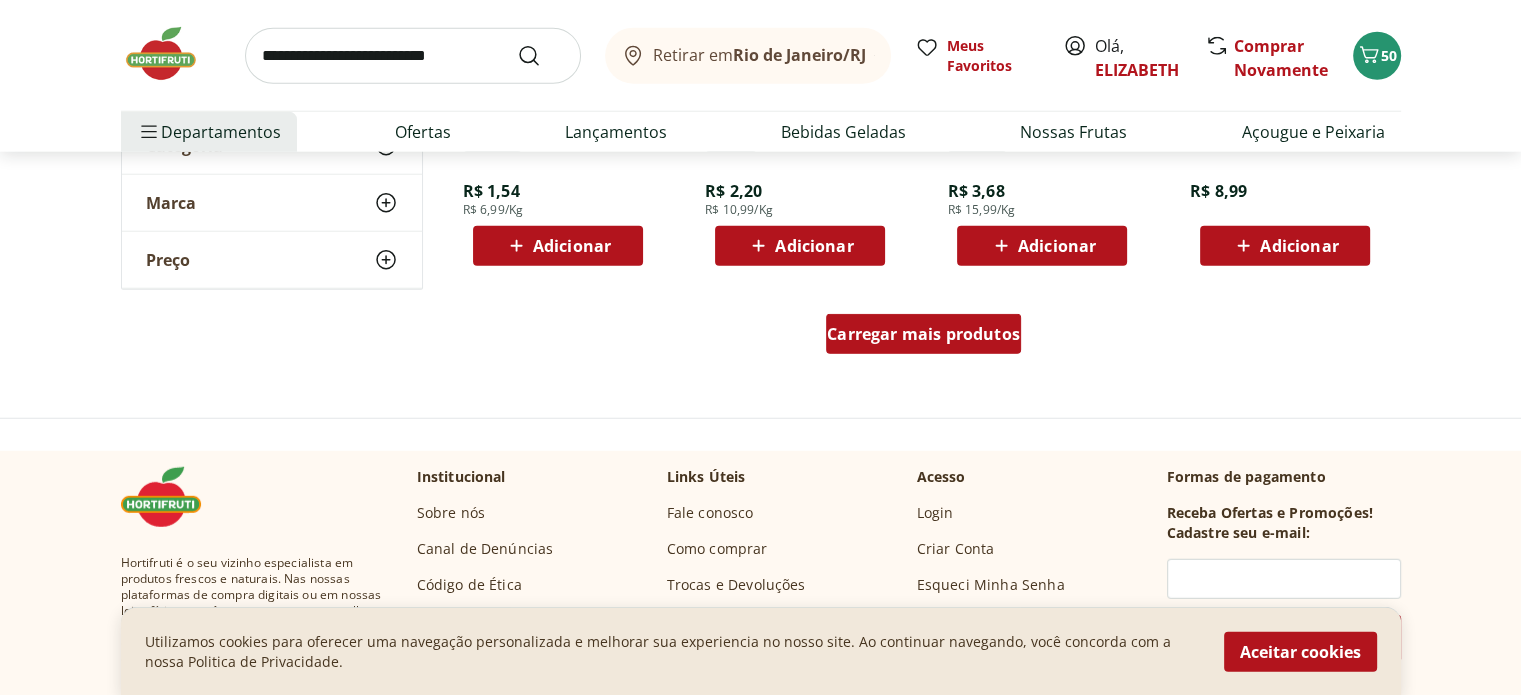 click on "Carregar mais produtos" at bounding box center (923, 334) 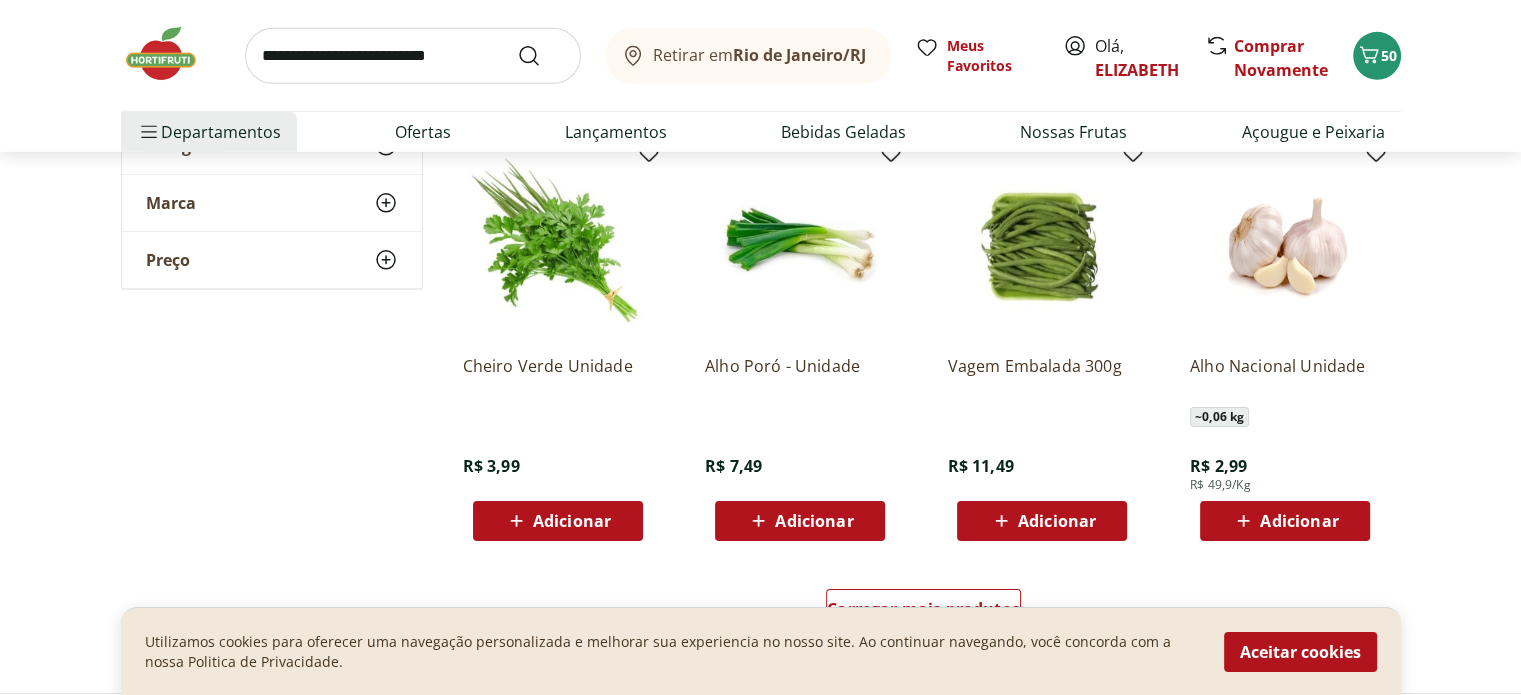 scroll, scrollTop: 6319, scrollLeft: 0, axis: vertical 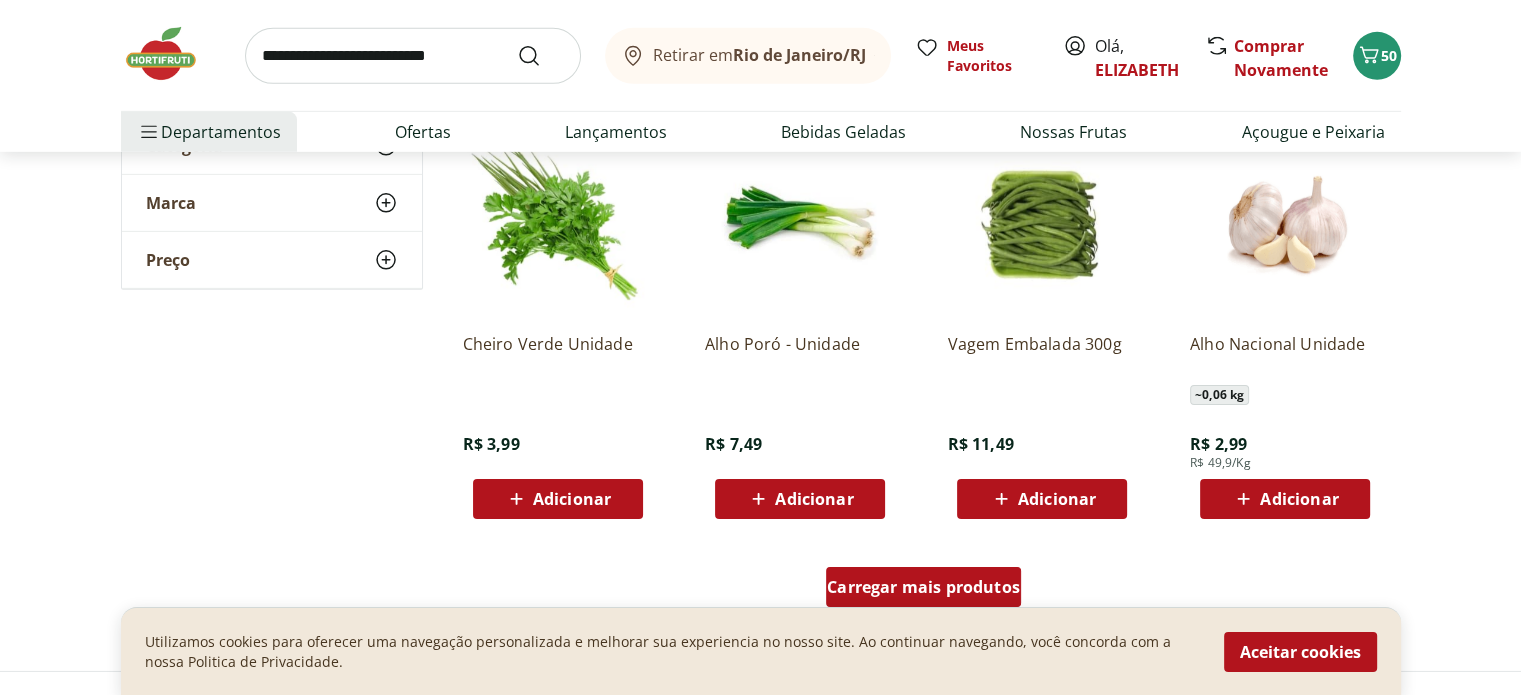 click on "Carregar mais produtos" at bounding box center (923, 587) 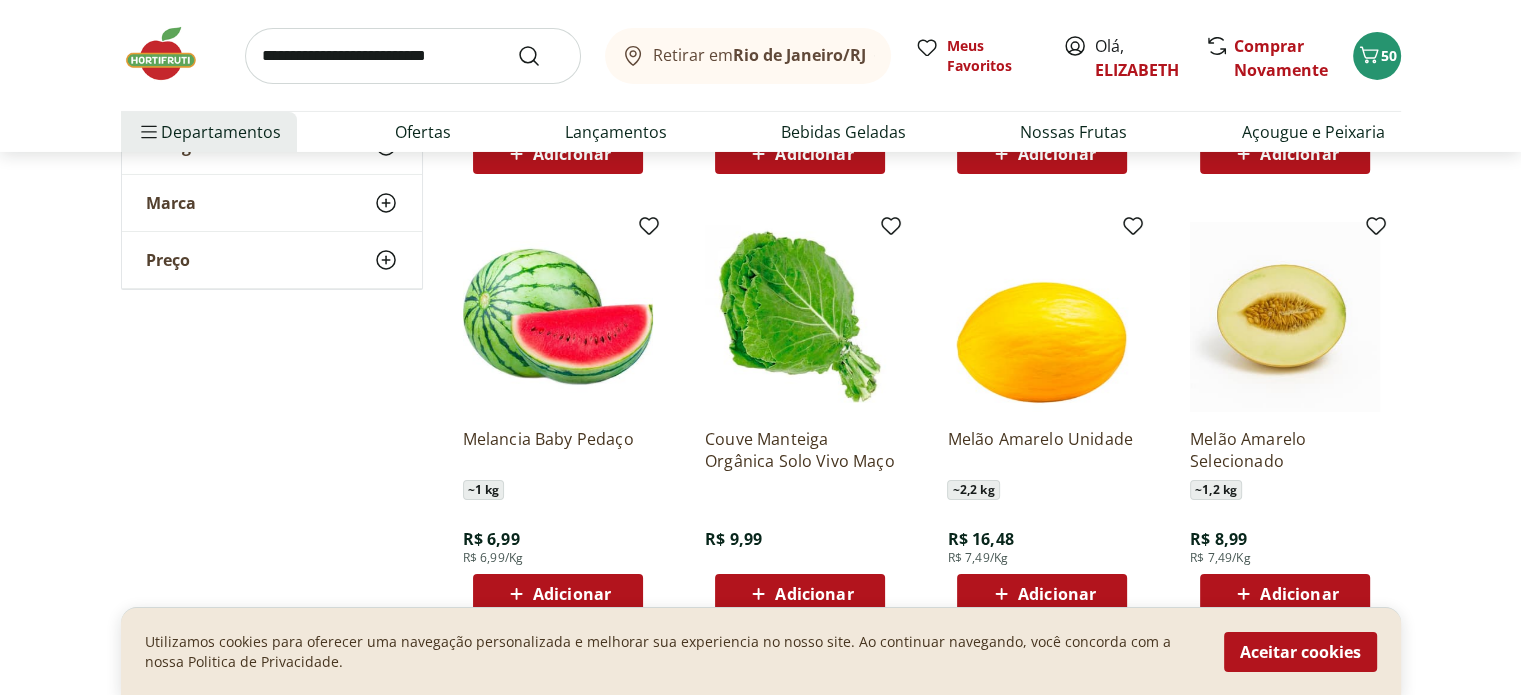 scroll, scrollTop: 6990, scrollLeft: 0, axis: vertical 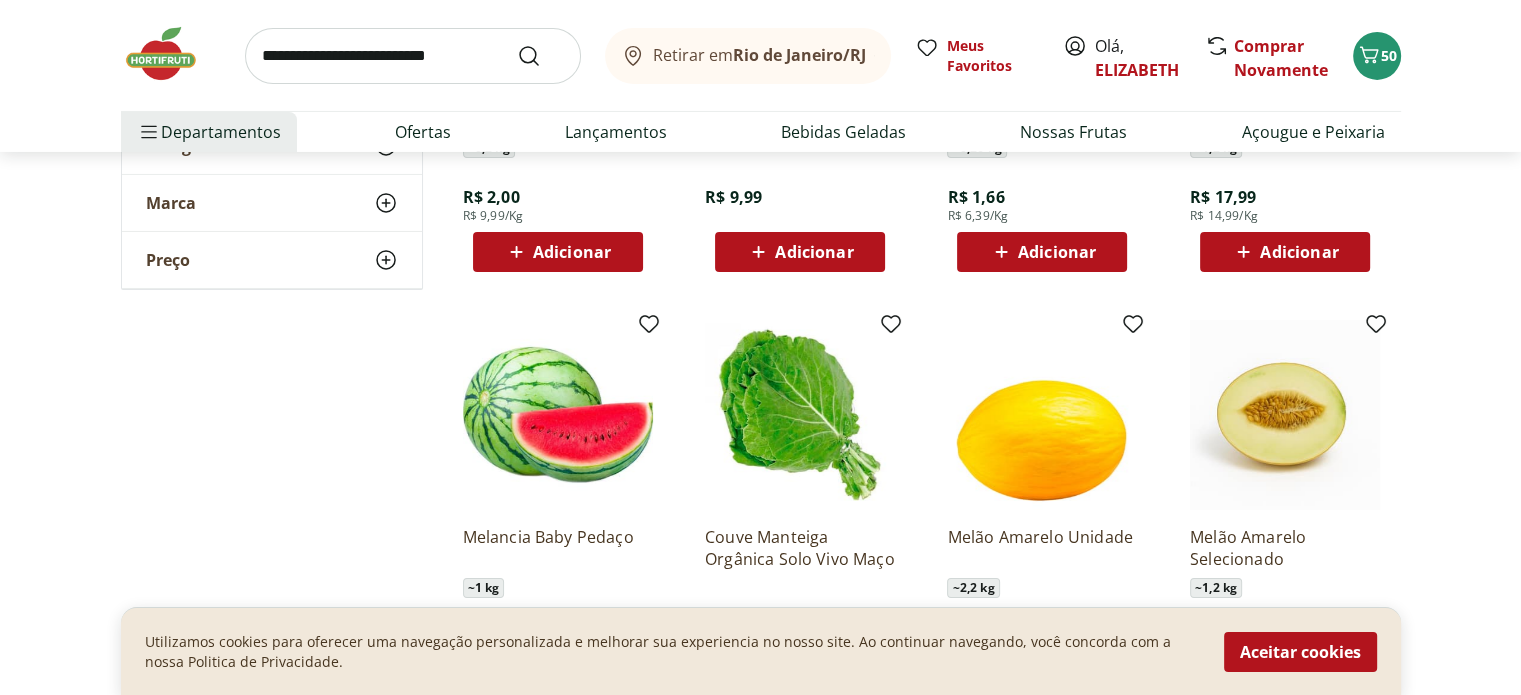 click on "Adicionar" at bounding box center [1042, 252] 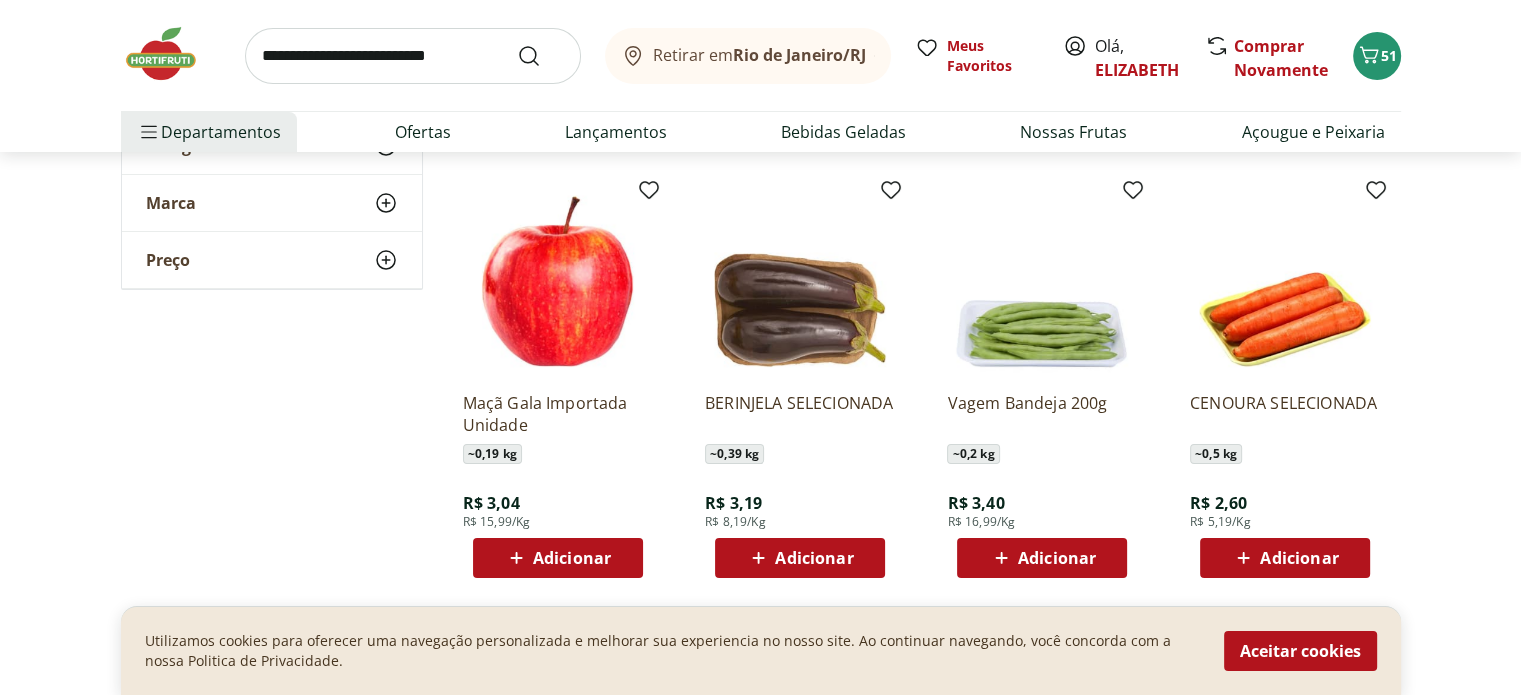 scroll, scrollTop: 7589, scrollLeft: 0, axis: vertical 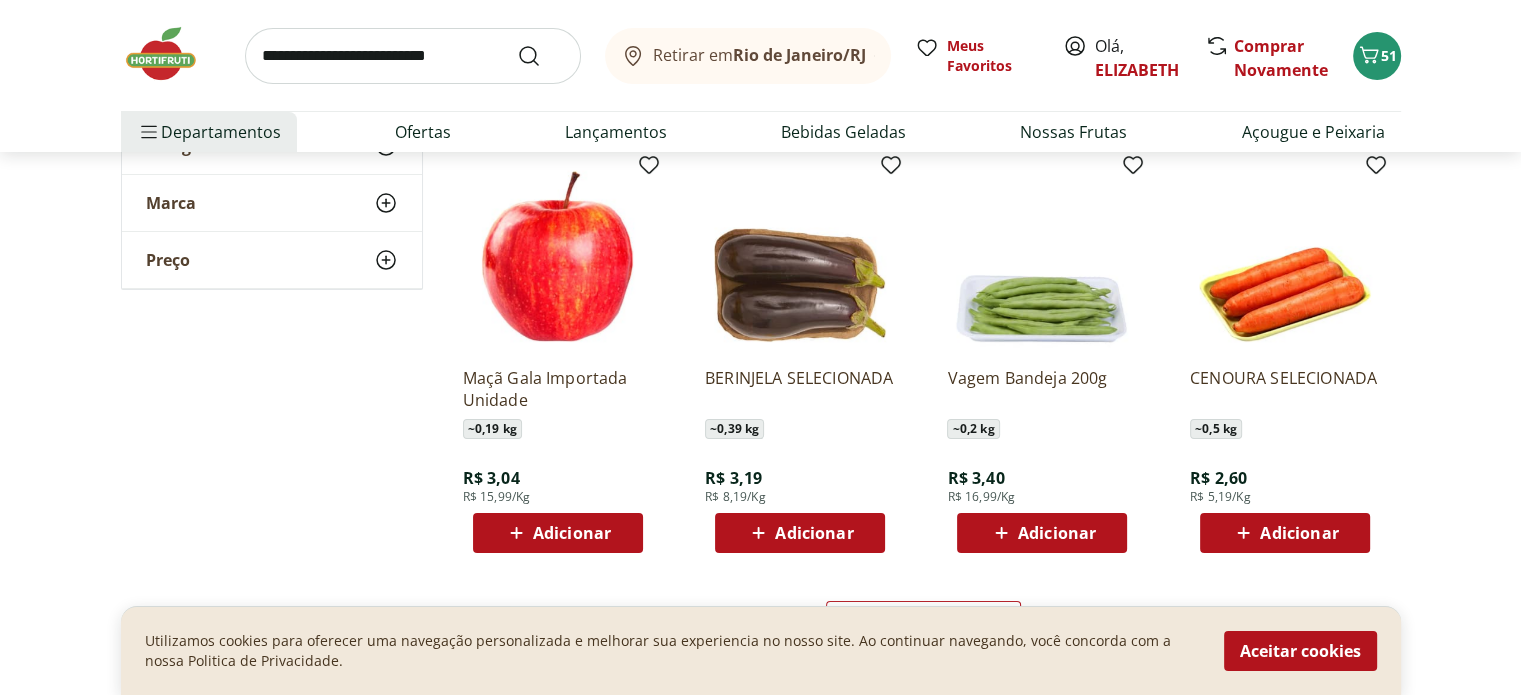 click on "Adicionar" at bounding box center (814, 533) 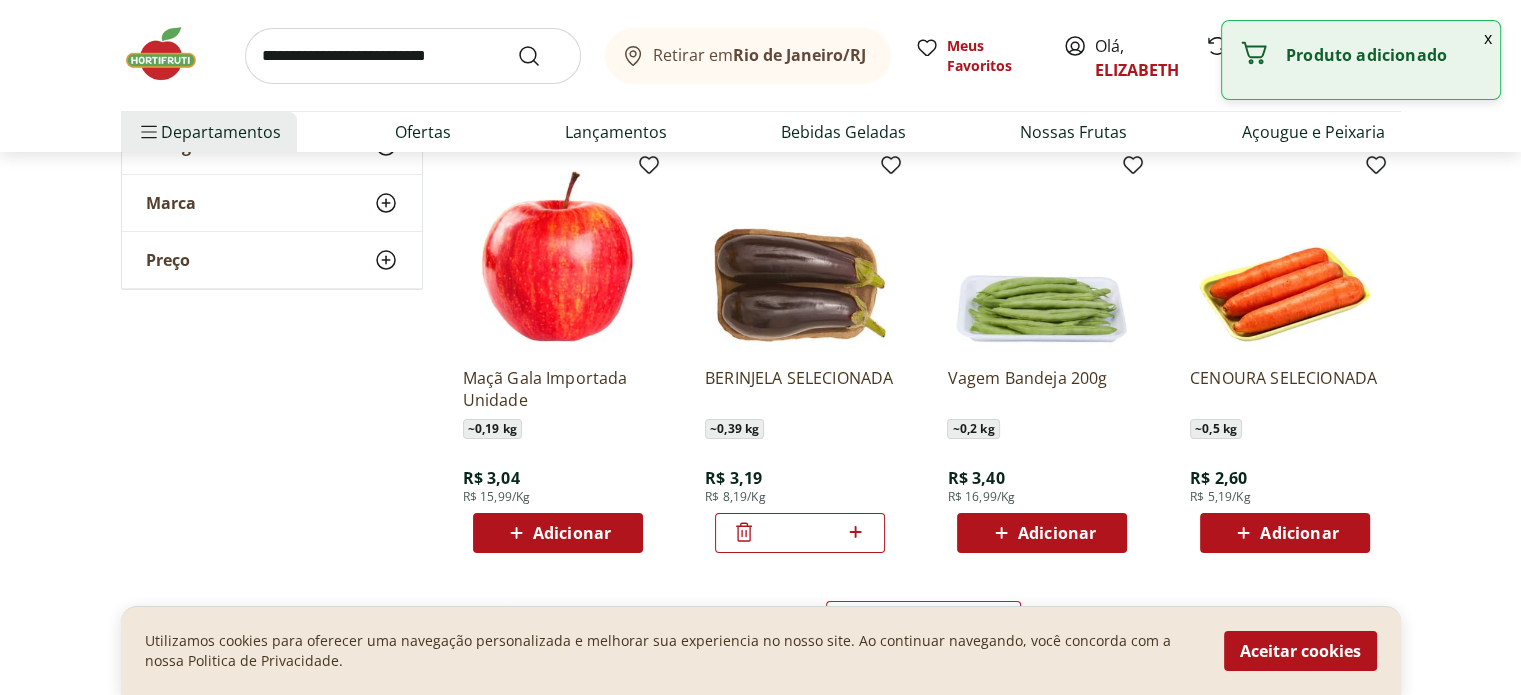 click on "Adicionar" at bounding box center (1042, 533) 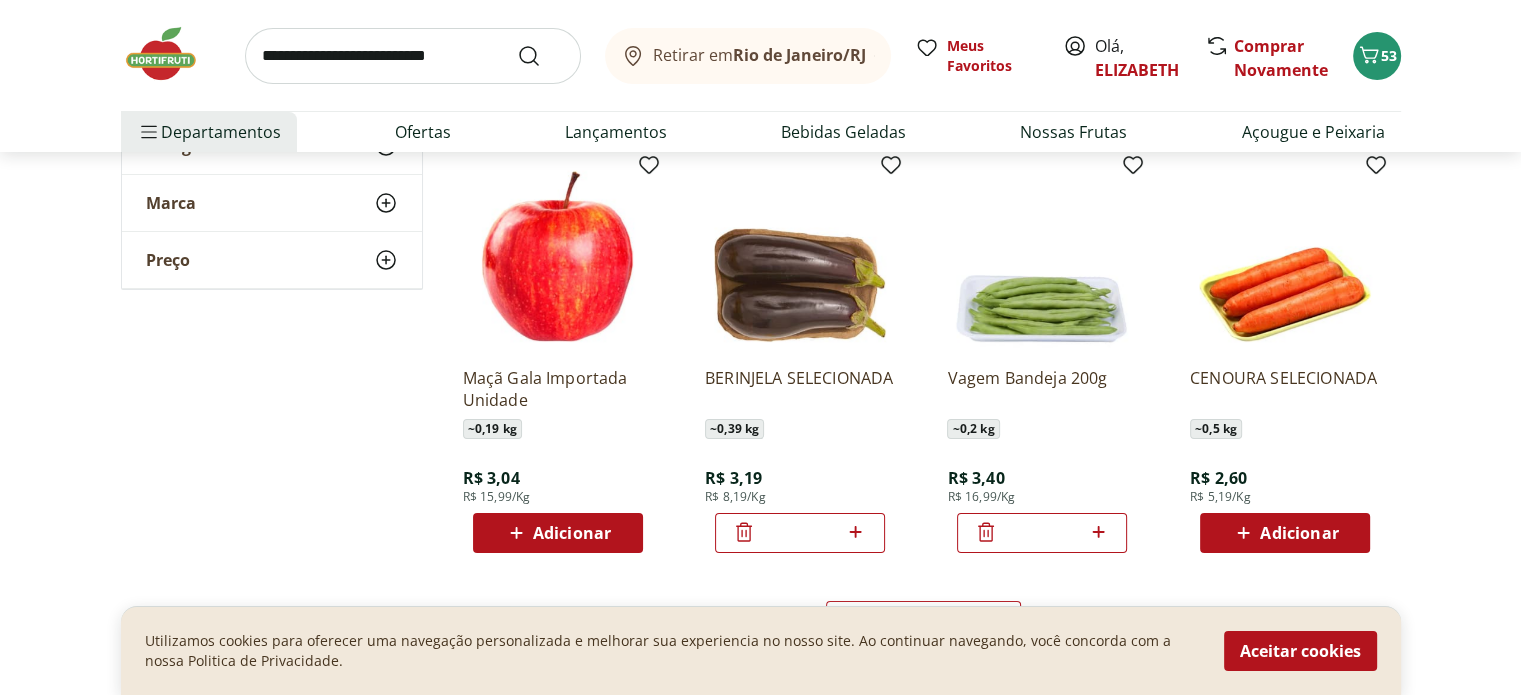 click on "Adicionar" at bounding box center (1299, 533) 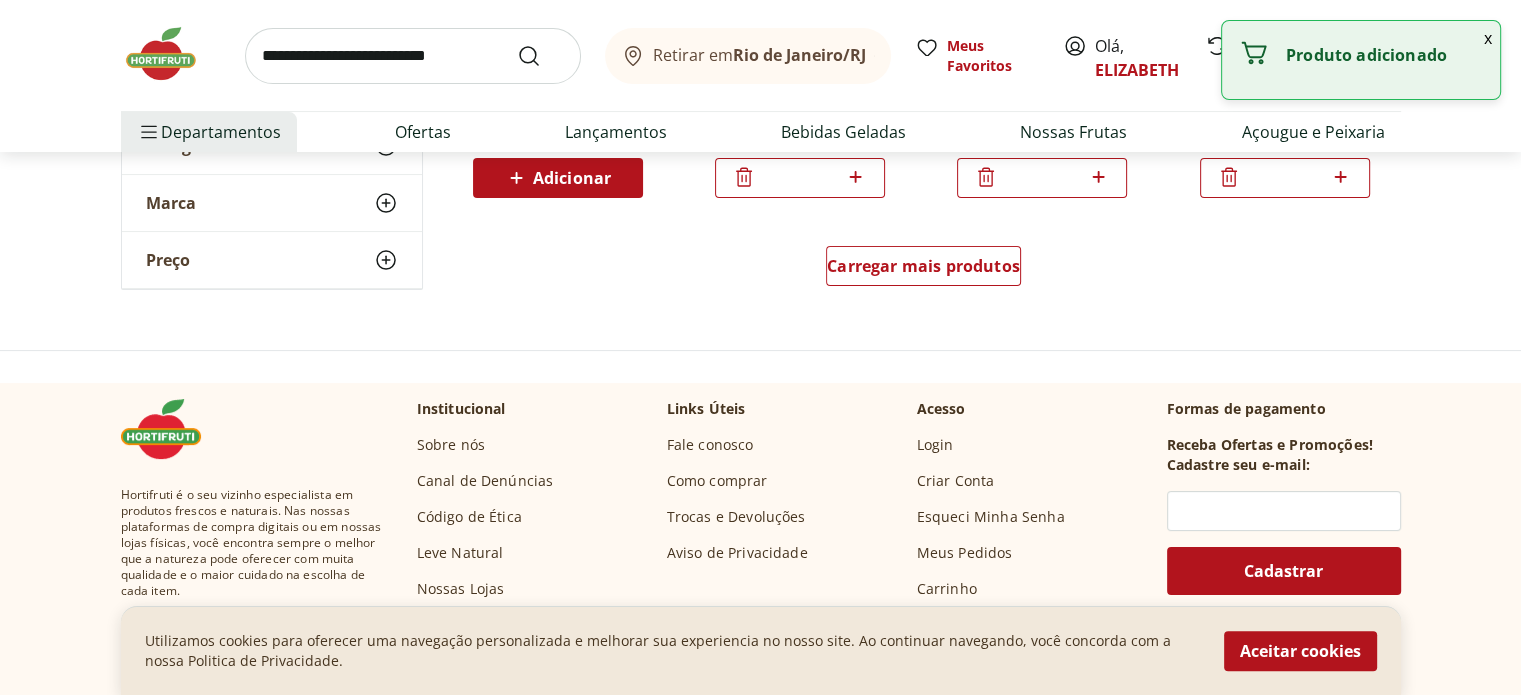 scroll, scrollTop: 7993, scrollLeft: 0, axis: vertical 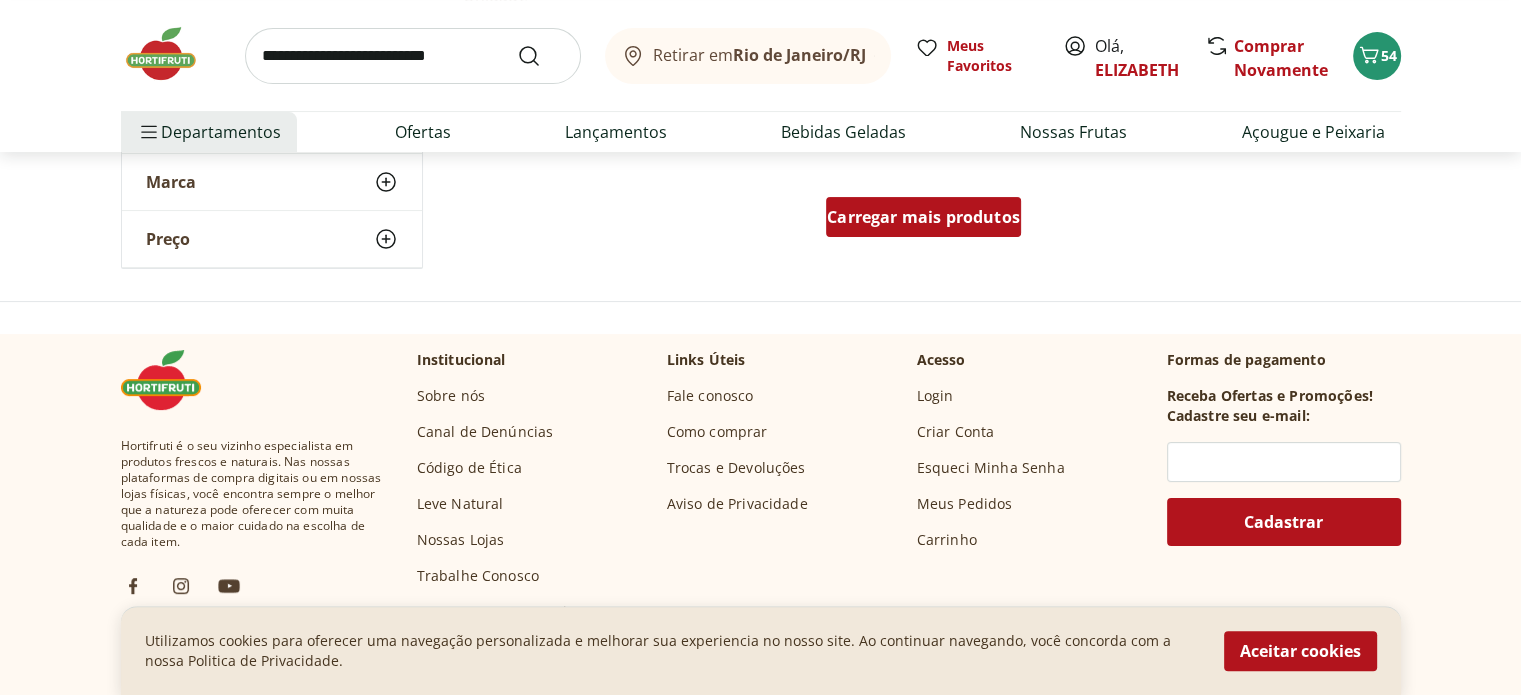 click on "Carregar mais produtos" at bounding box center (923, 217) 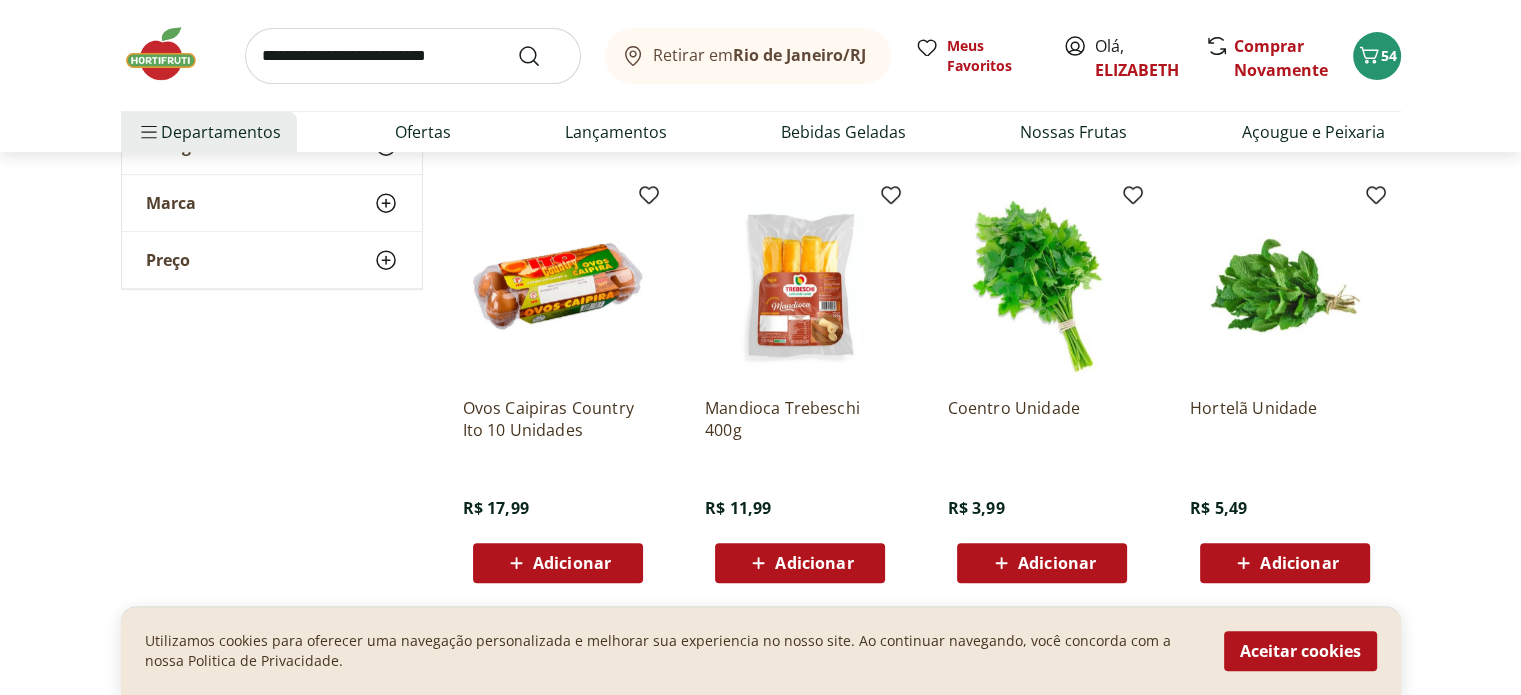 scroll, scrollTop: 8560, scrollLeft: 0, axis: vertical 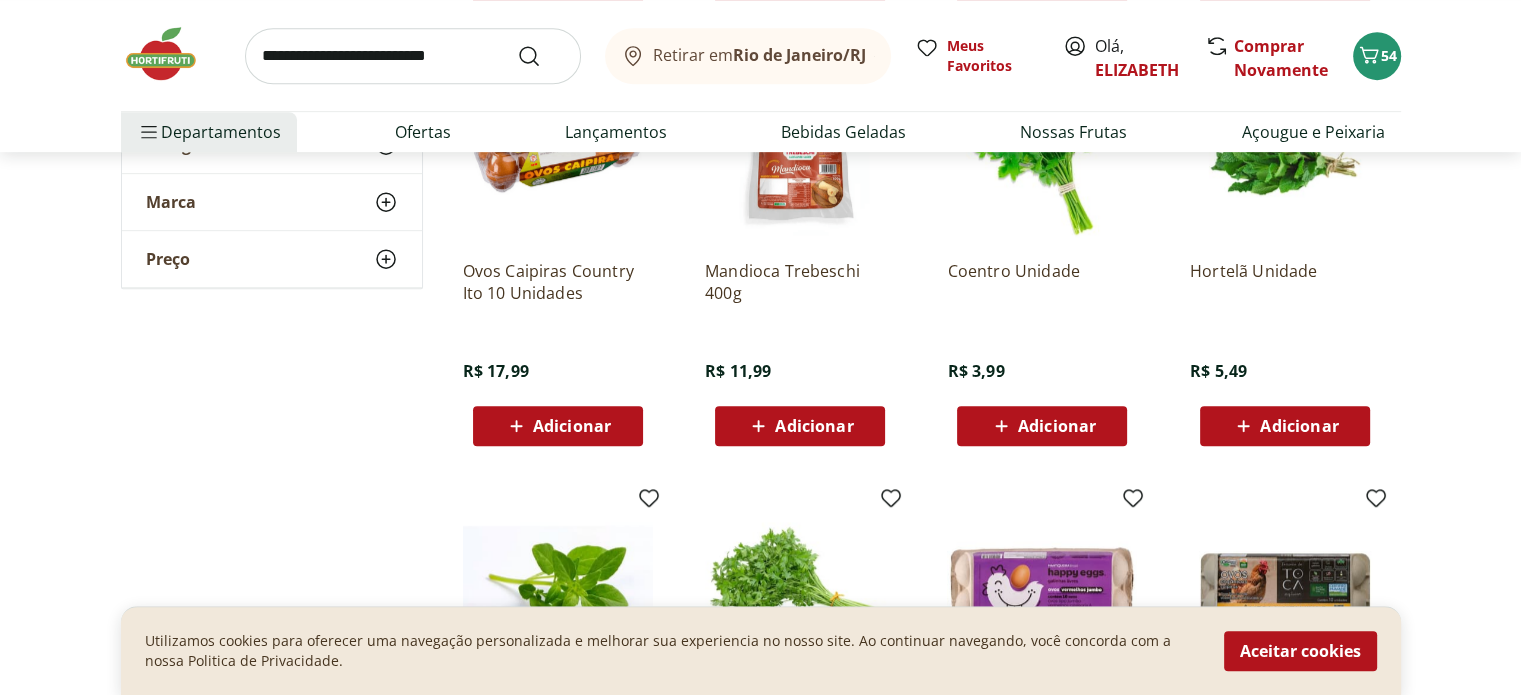click on "Adicionar" at bounding box center (1057, 426) 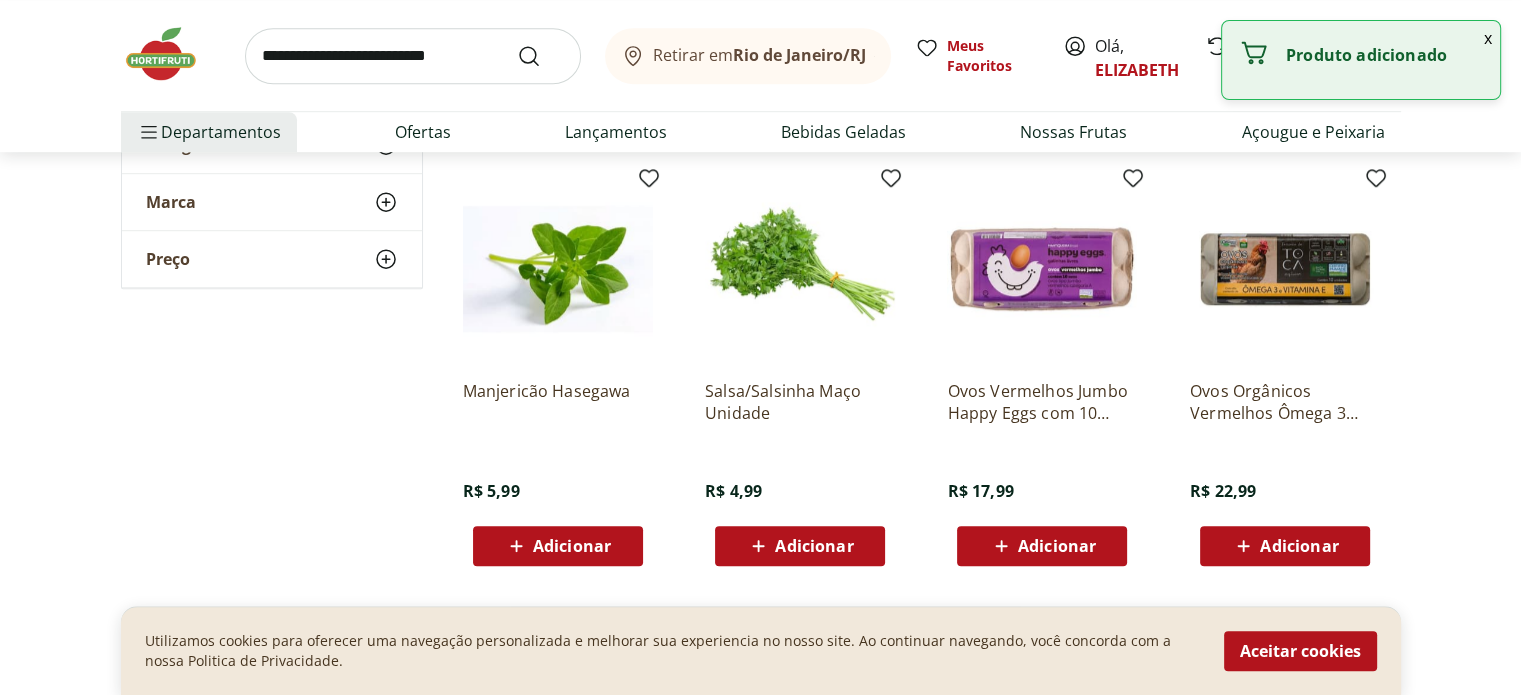 scroll, scrollTop: 8908, scrollLeft: 0, axis: vertical 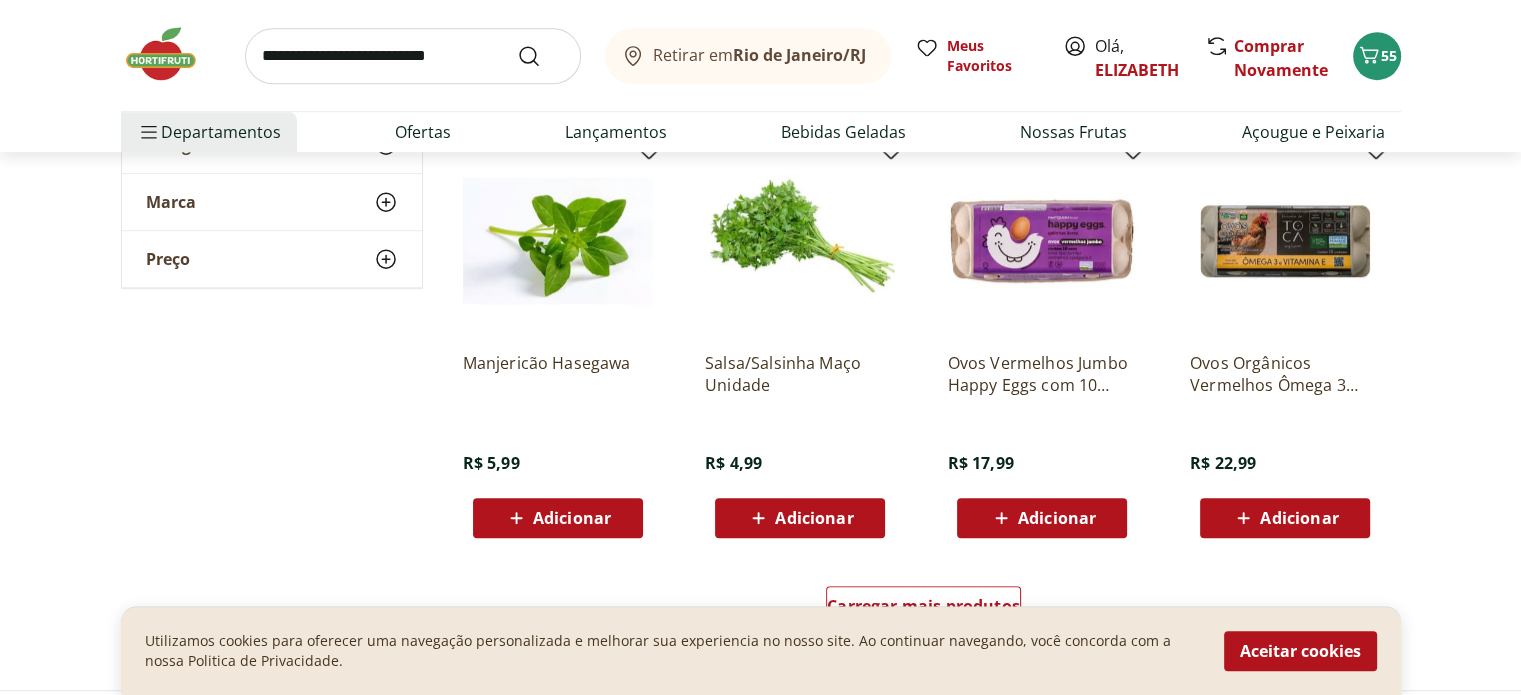 click on "Adicionar" at bounding box center (800, 518) 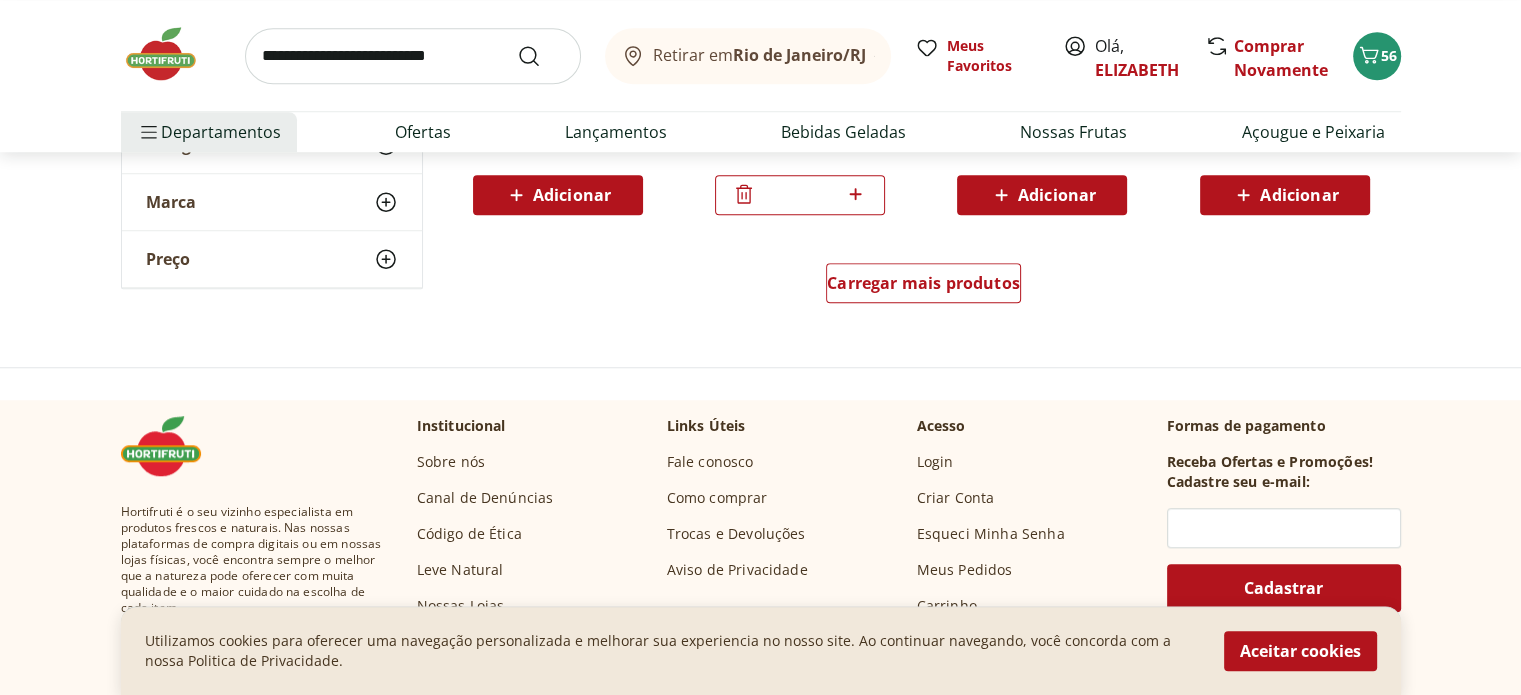 scroll, scrollTop: 9121, scrollLeft: 0, axis: vertical 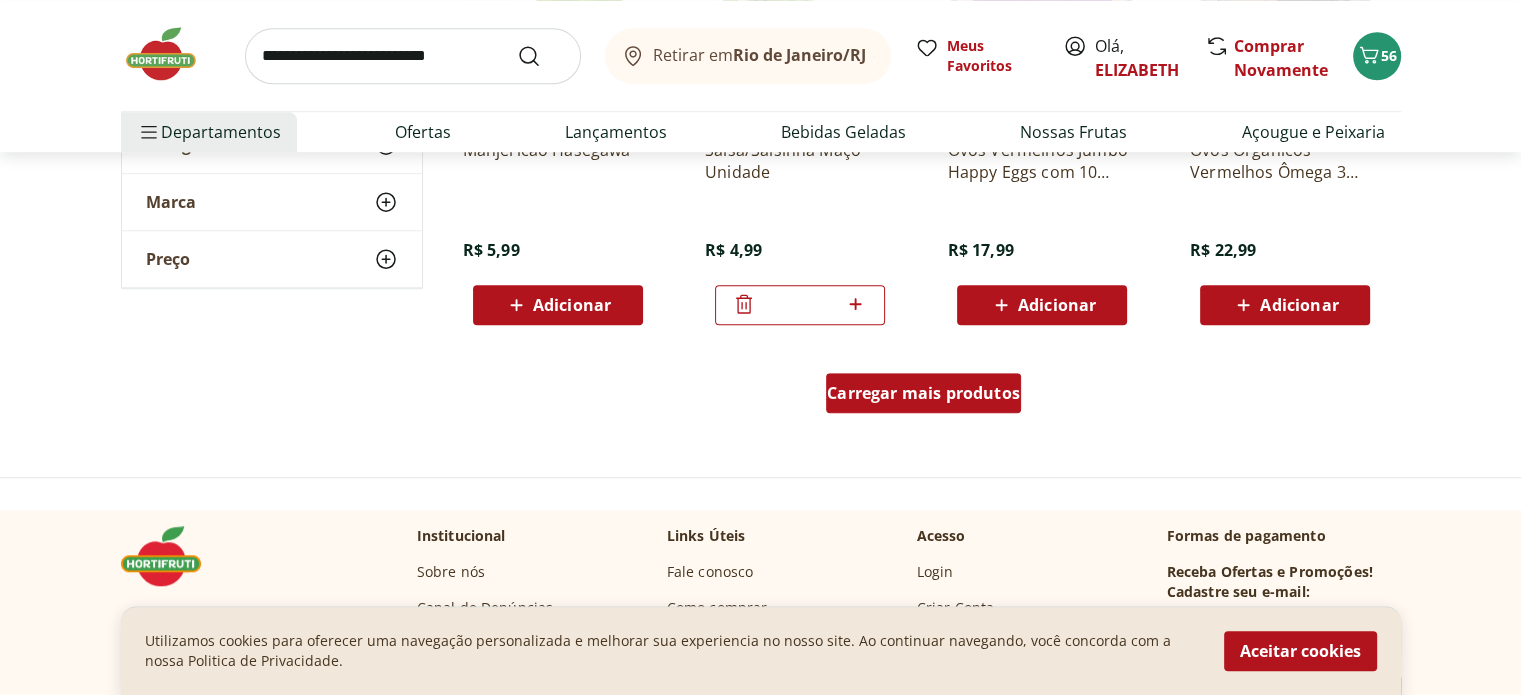click on "Carregar mais produtos" at bounding box center (923, 393) 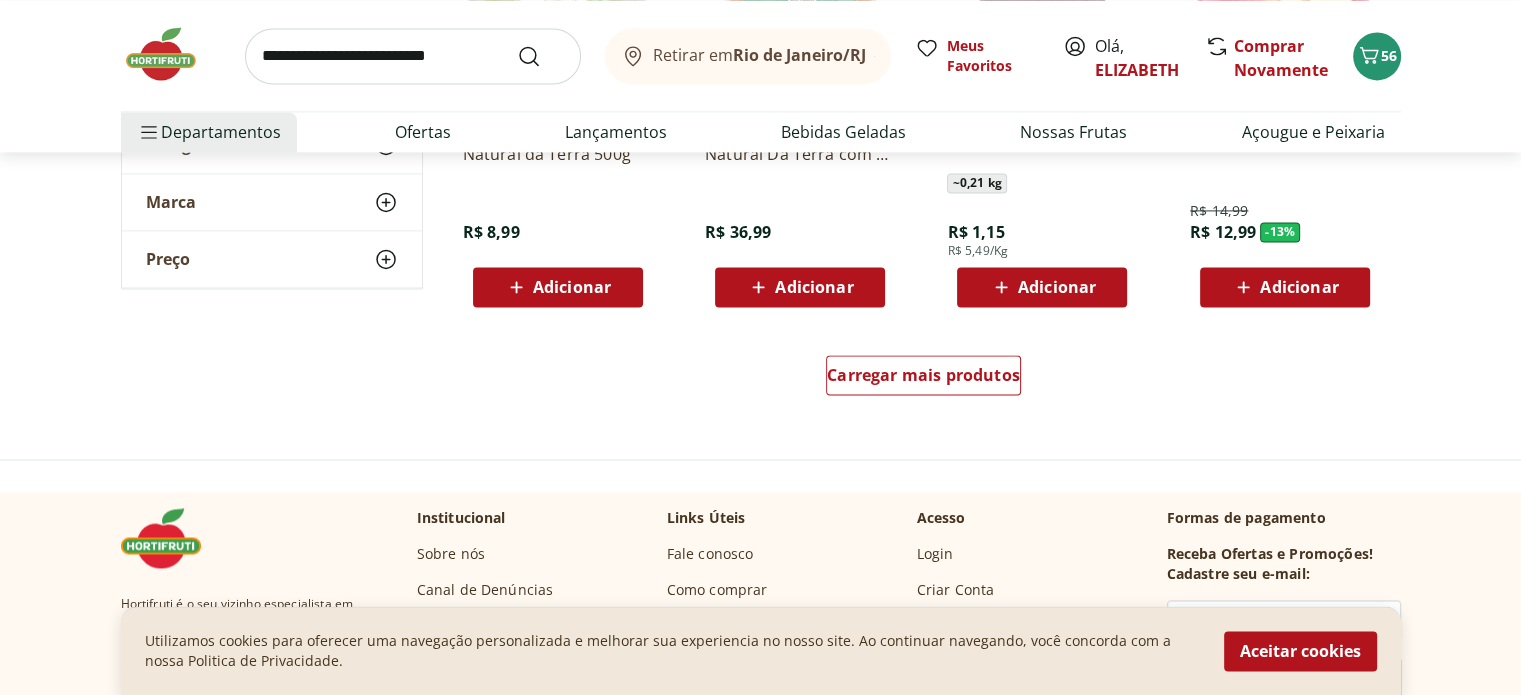 scroll, scrollTop: 10504, scrollLeft: 0, axis: vertical 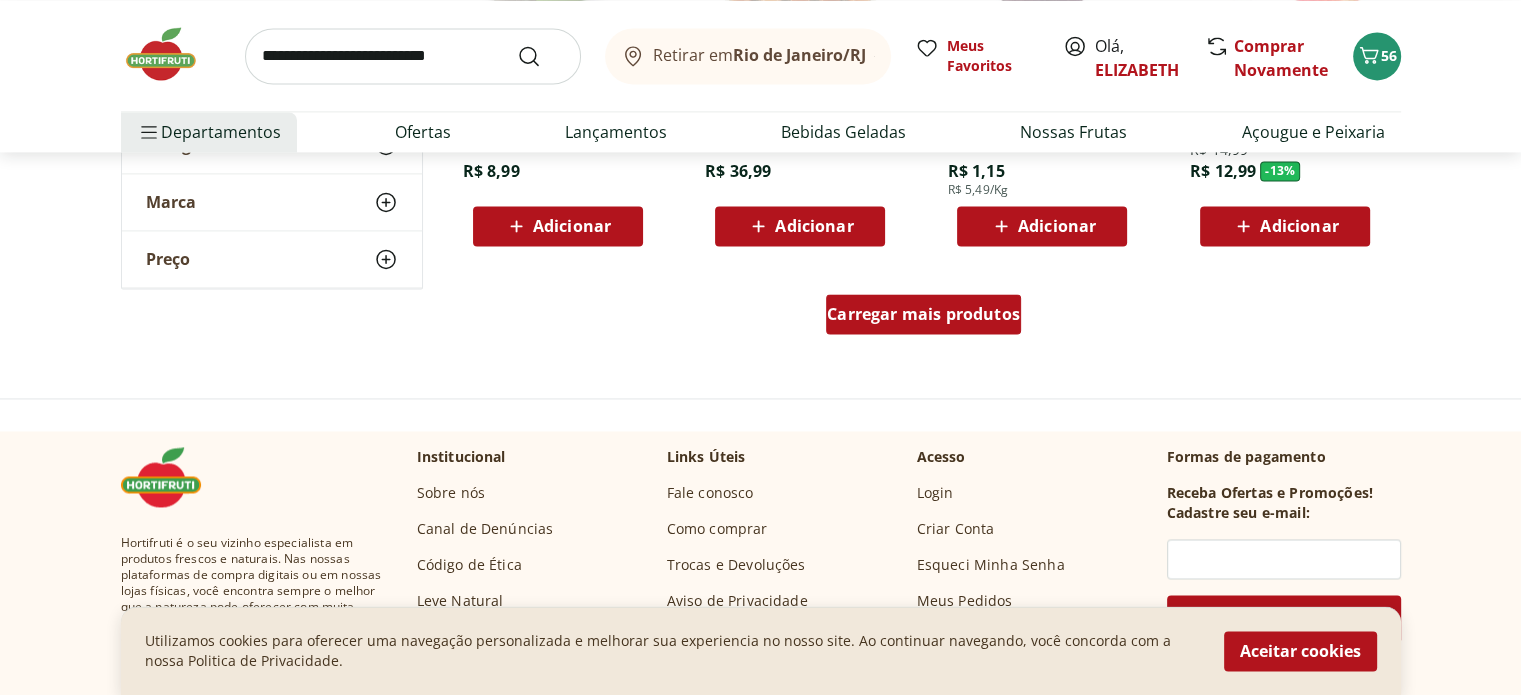 click on "Carregar mais produtos" at bounding box center (923, 314) 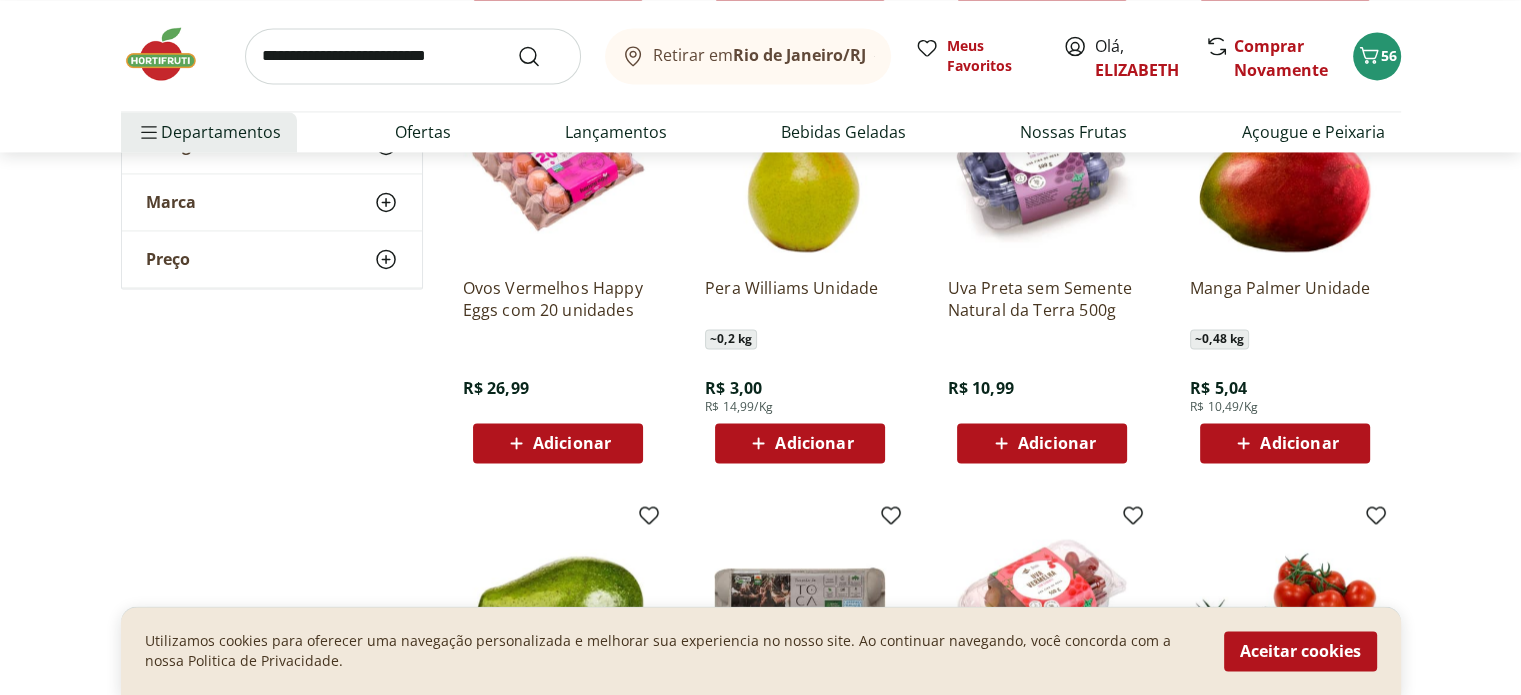scroll, scrollTop: 10762, scrollLeft: 0, axis: vertical 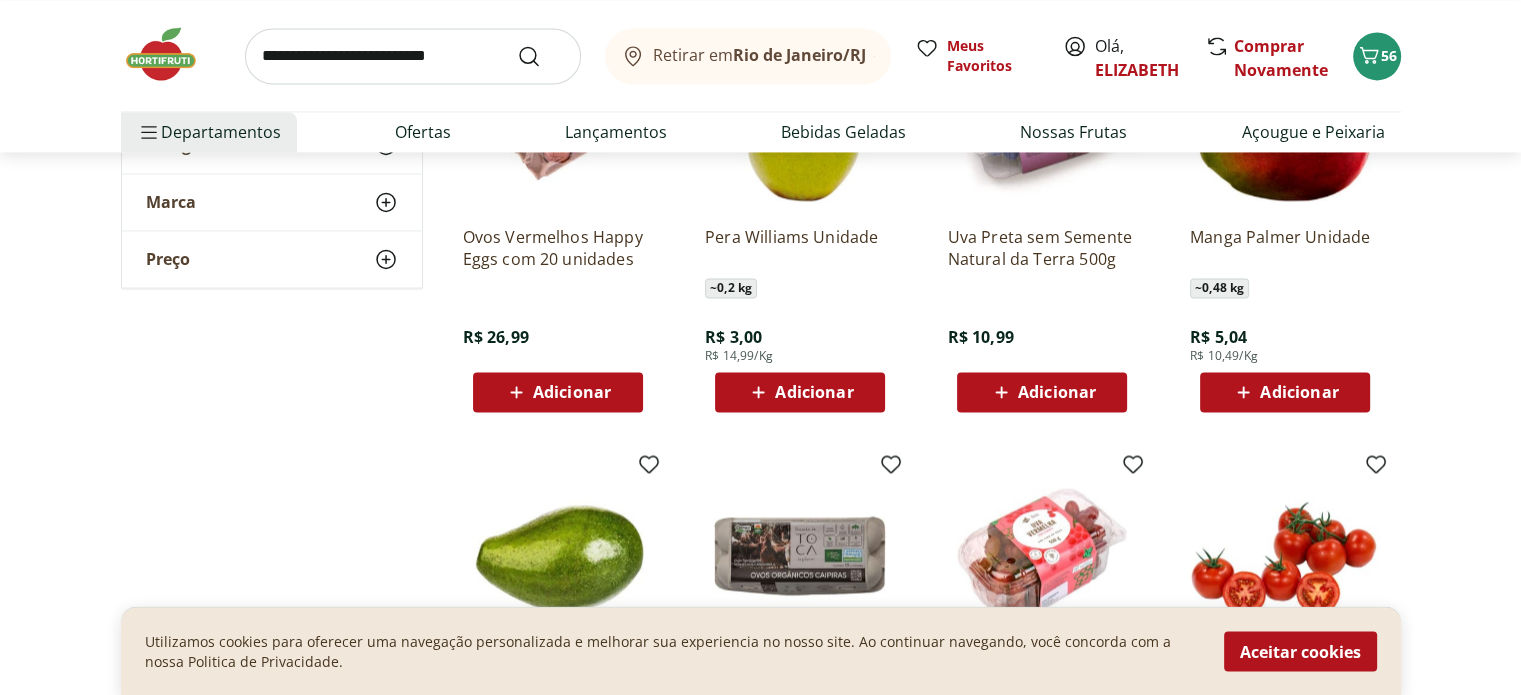 click on "Adicionar" at bounding box center (800, 392) 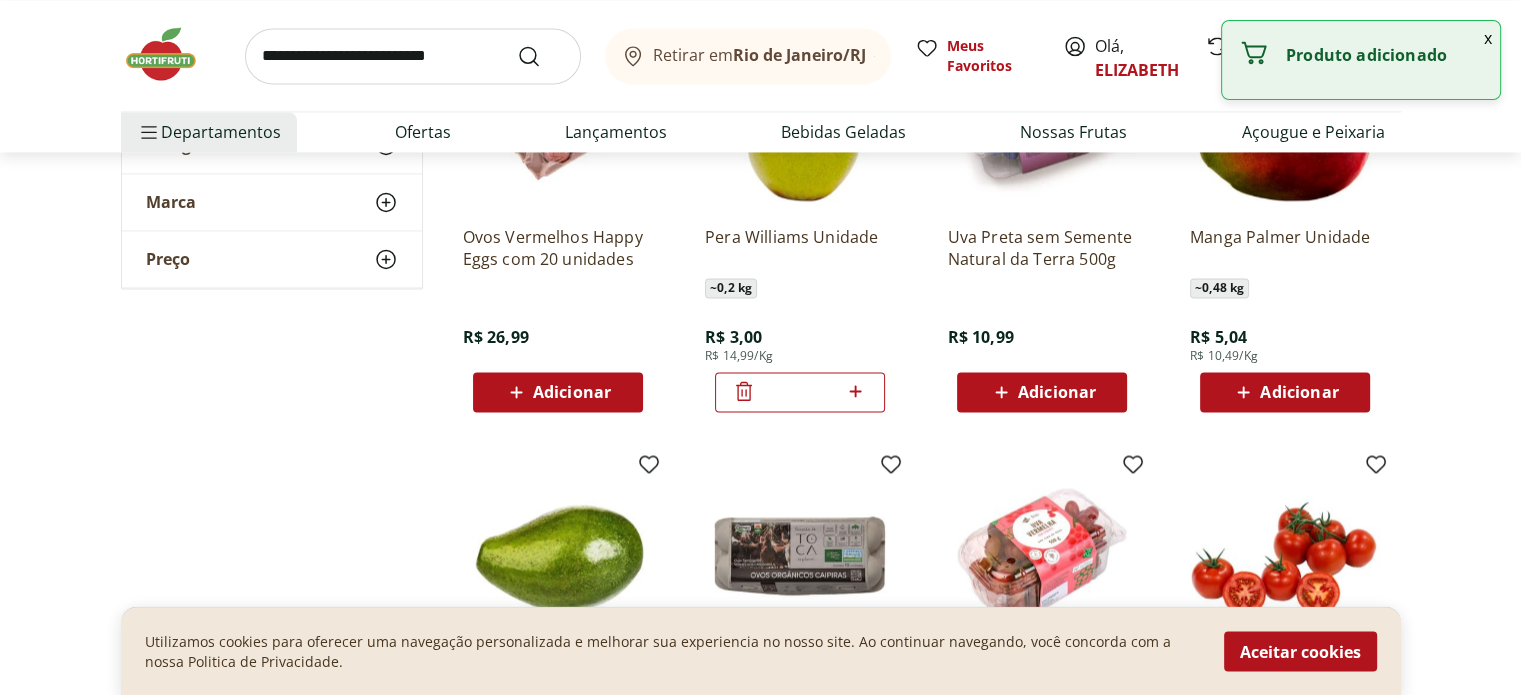 click 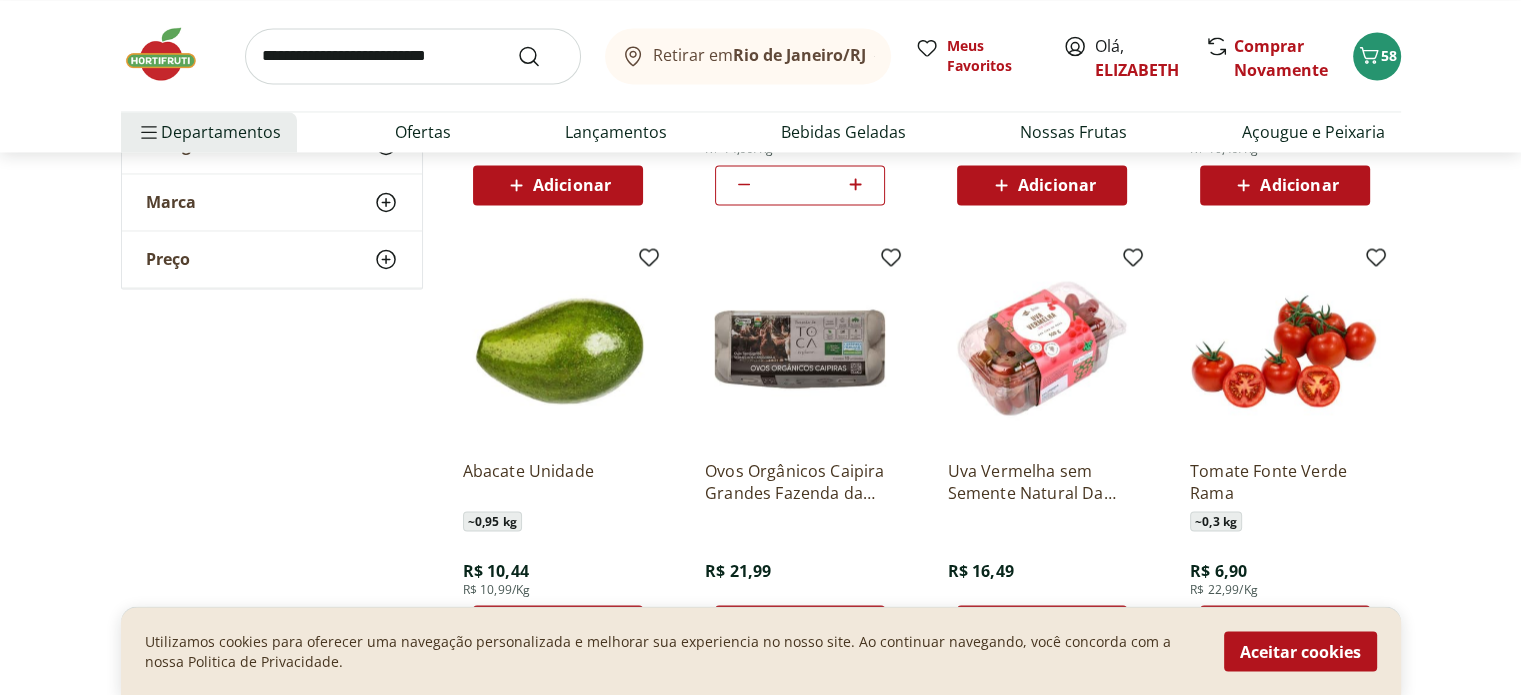 scroll, scrollTop: 11036, scrollLeft: 0, axis: vertical 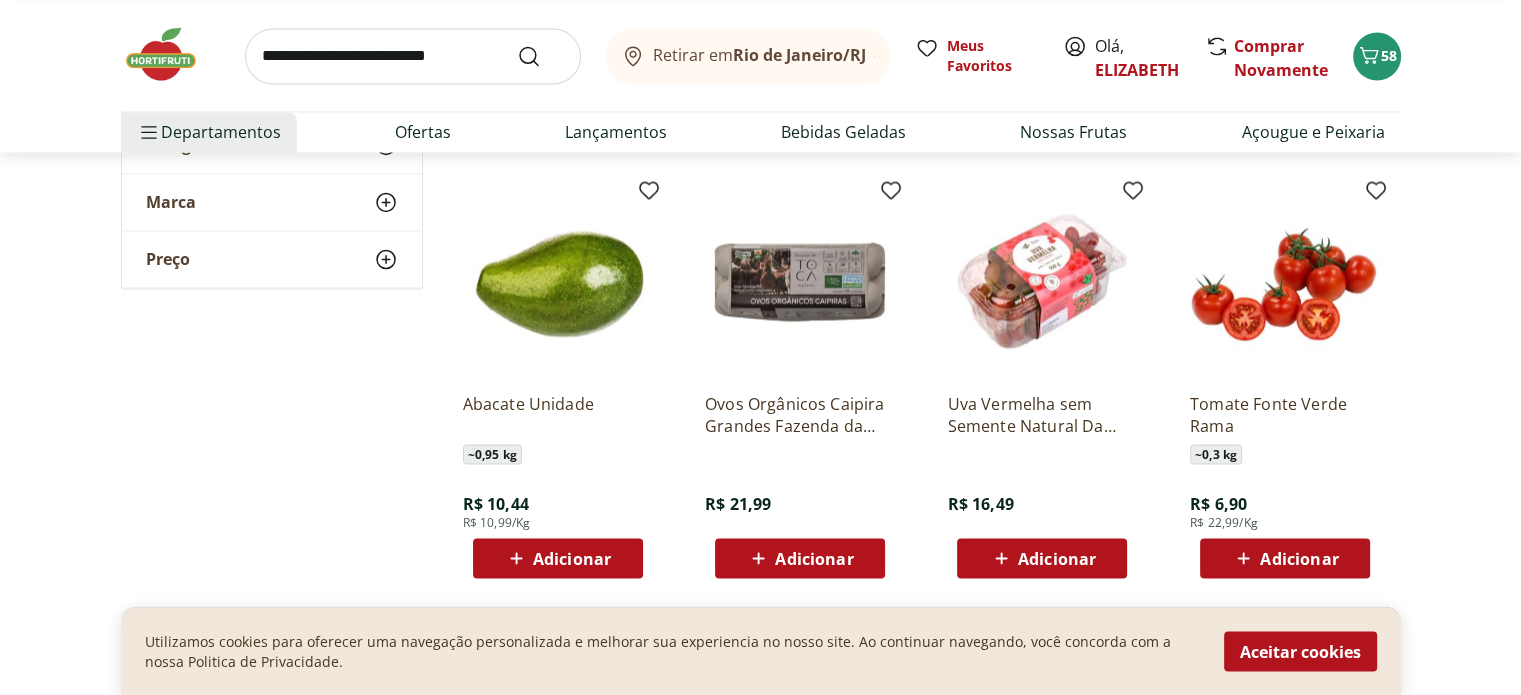 click on "Adicionar" at bounding box center (572, 558) 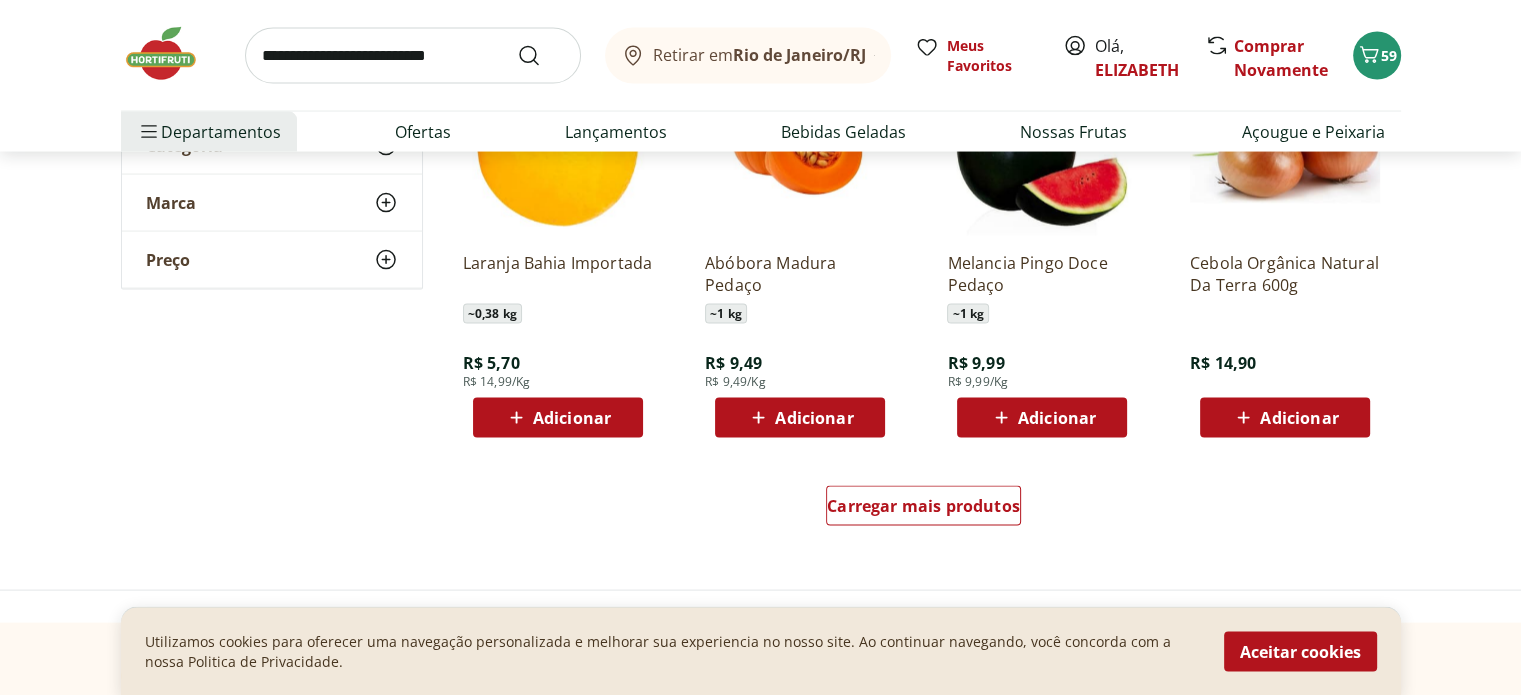scroll, scrollTop: 11632, scrollLeft: 0, axis: vertical 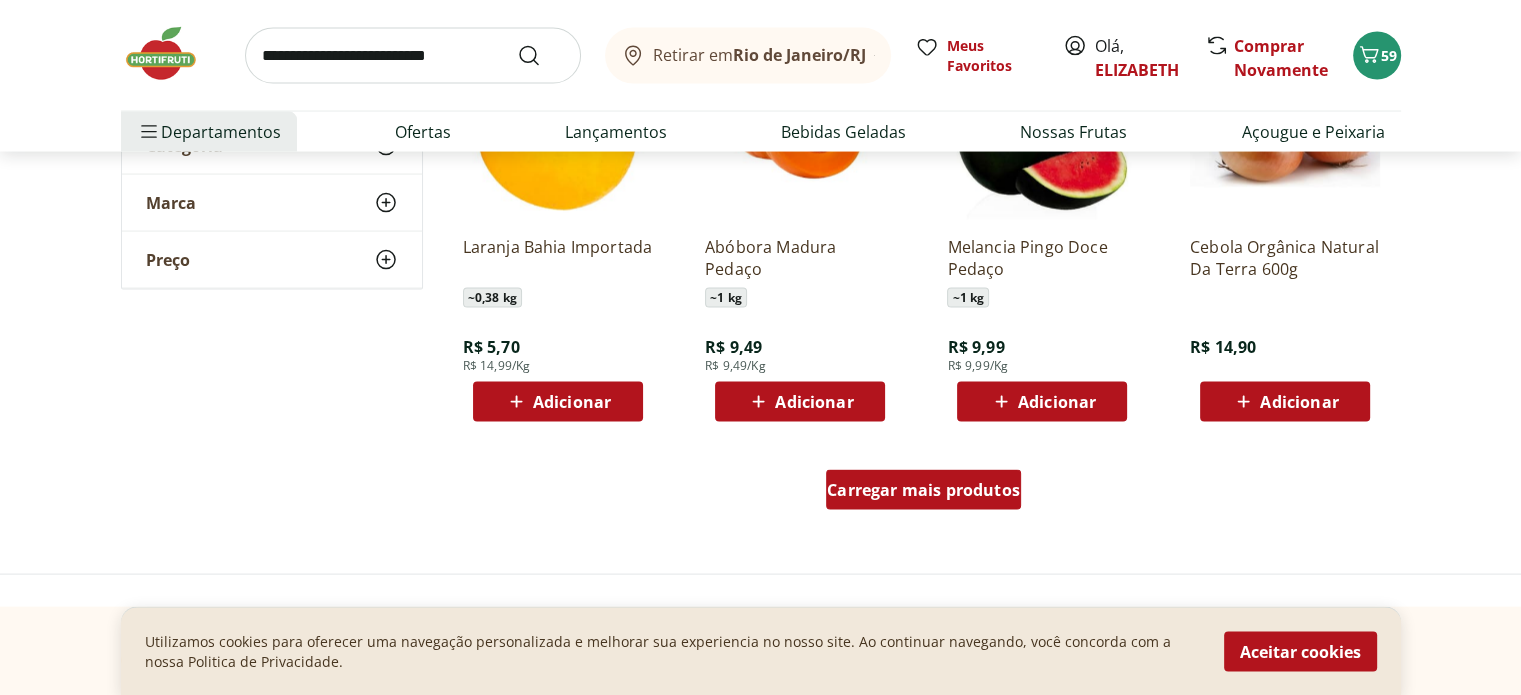 click on "Carregar mais produtos" at bounding box center [923, 490] 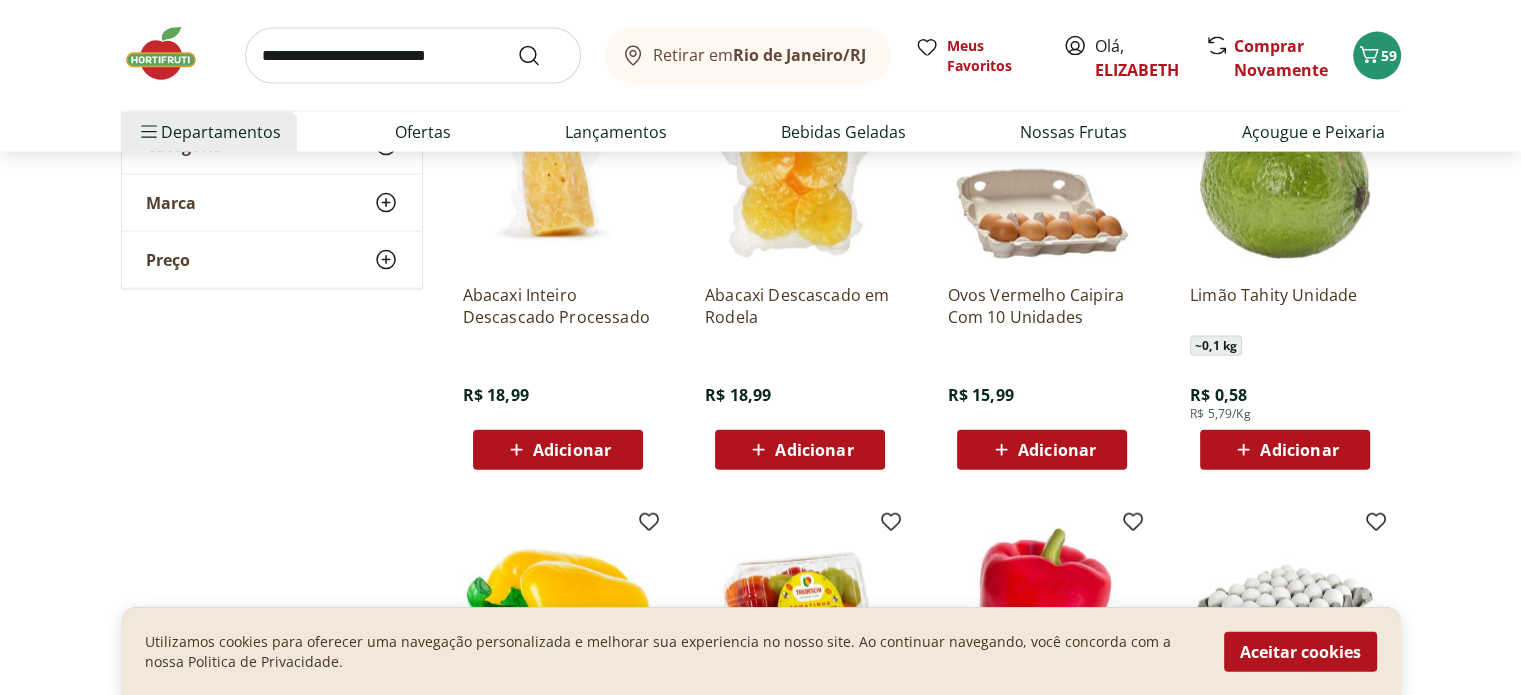 scroll, scrollTop: 12044, scrollLeft: 0, axis: vertical 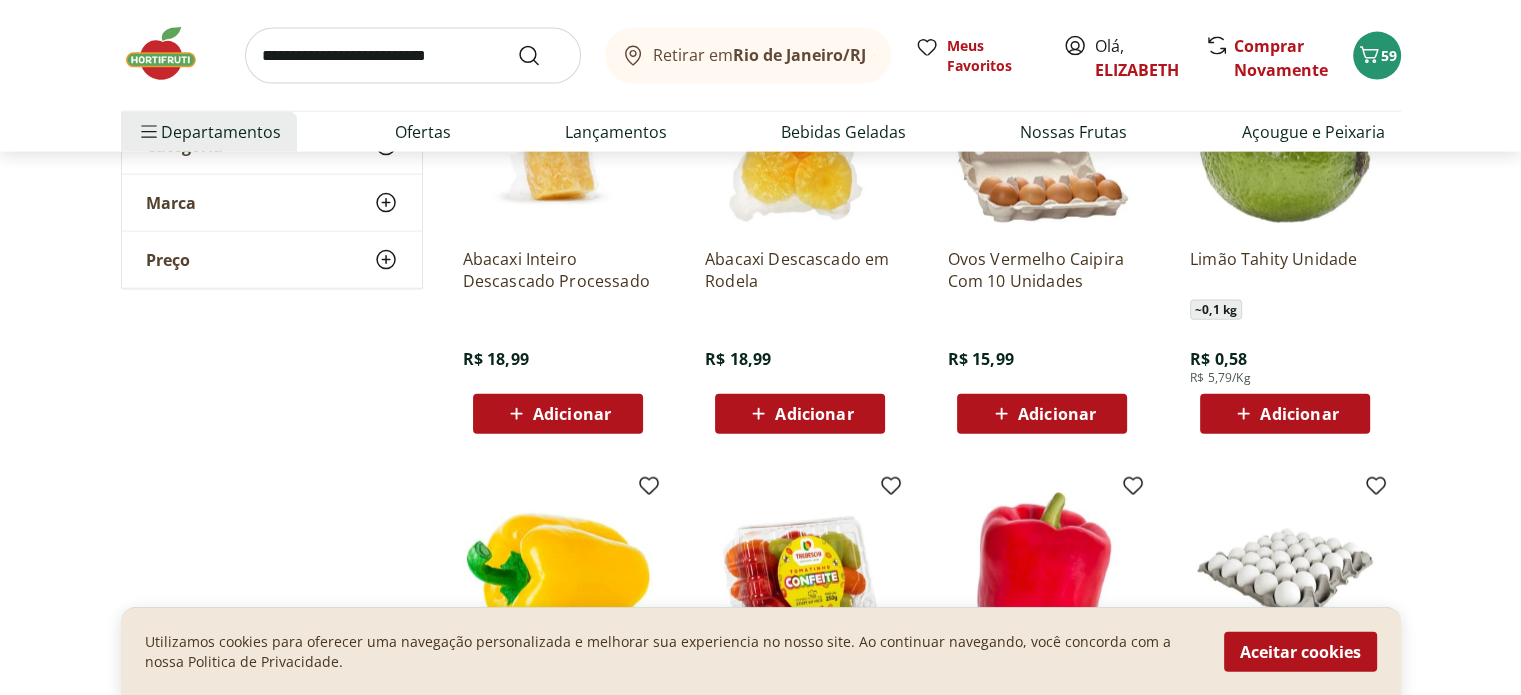 click on "Adicionar" at bounding box center (1285, 414) 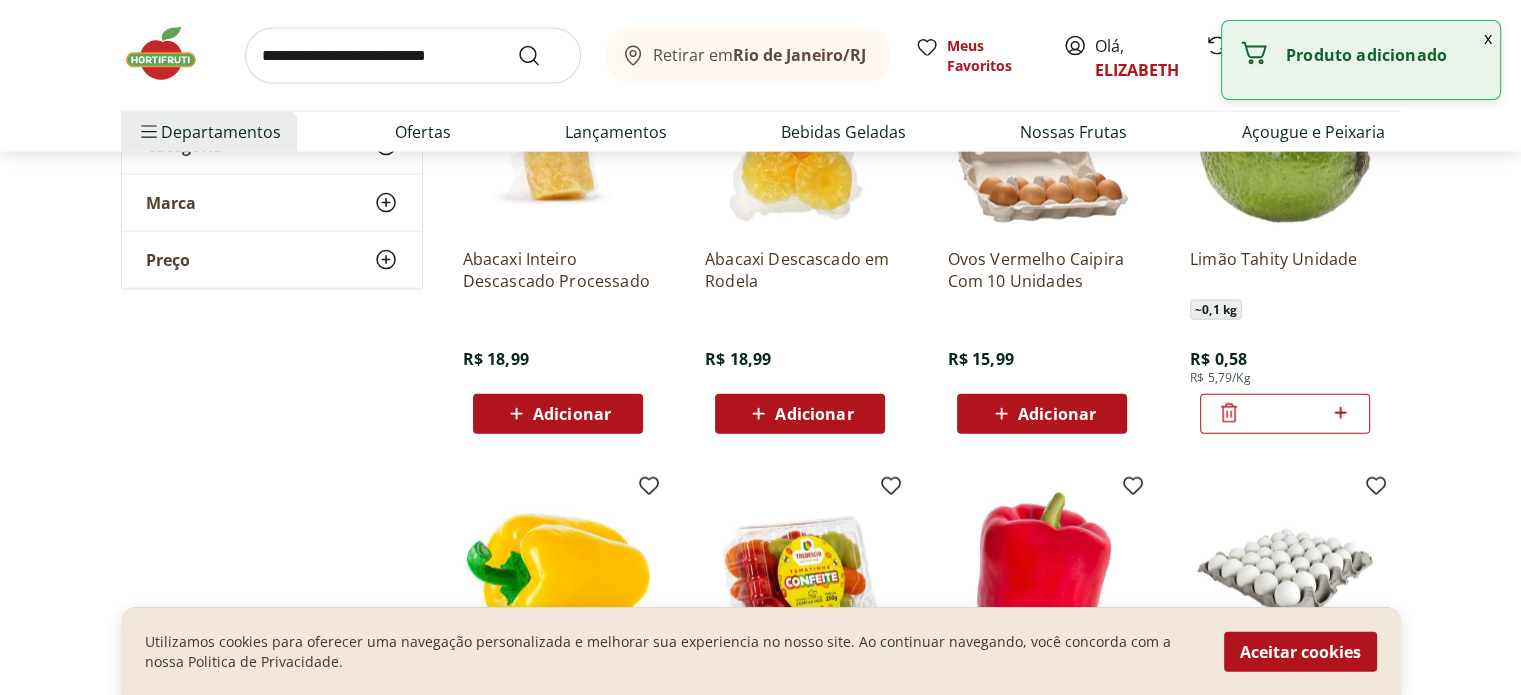 click 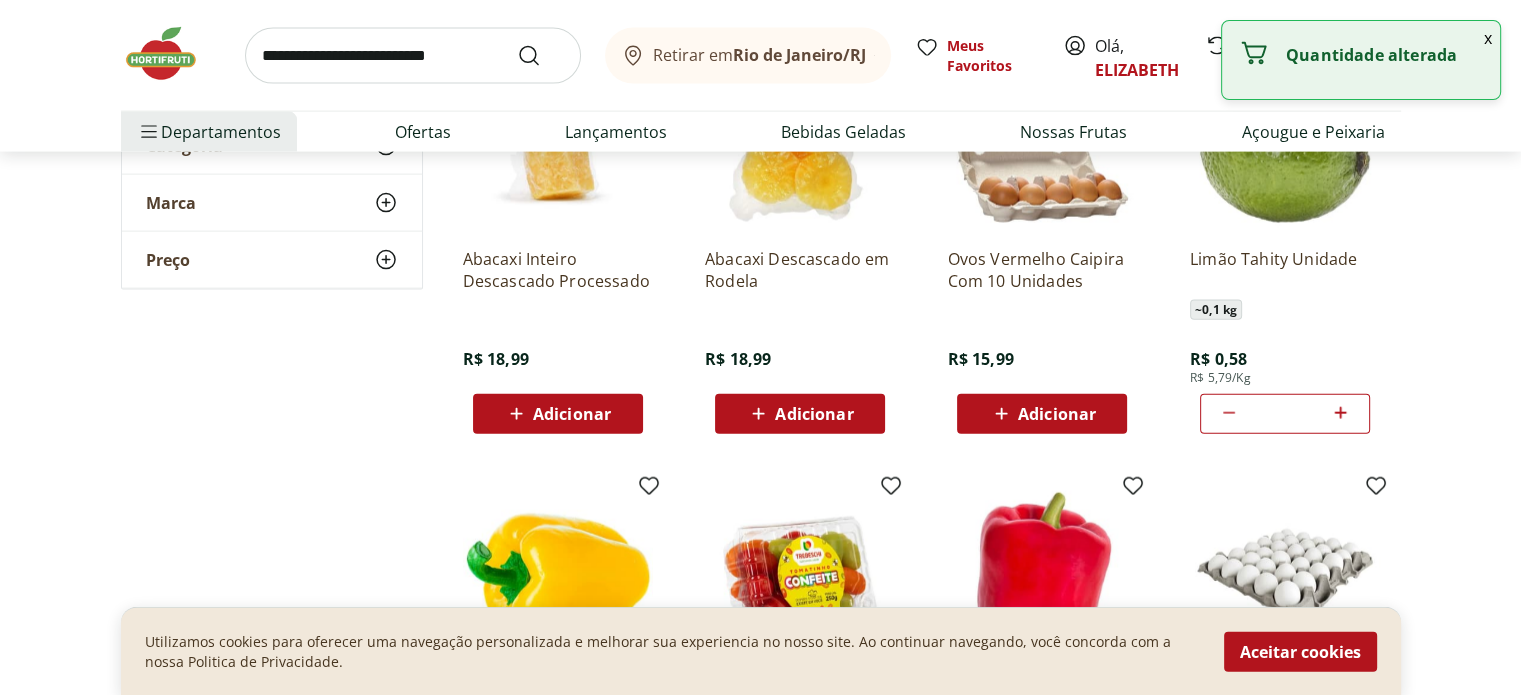 click 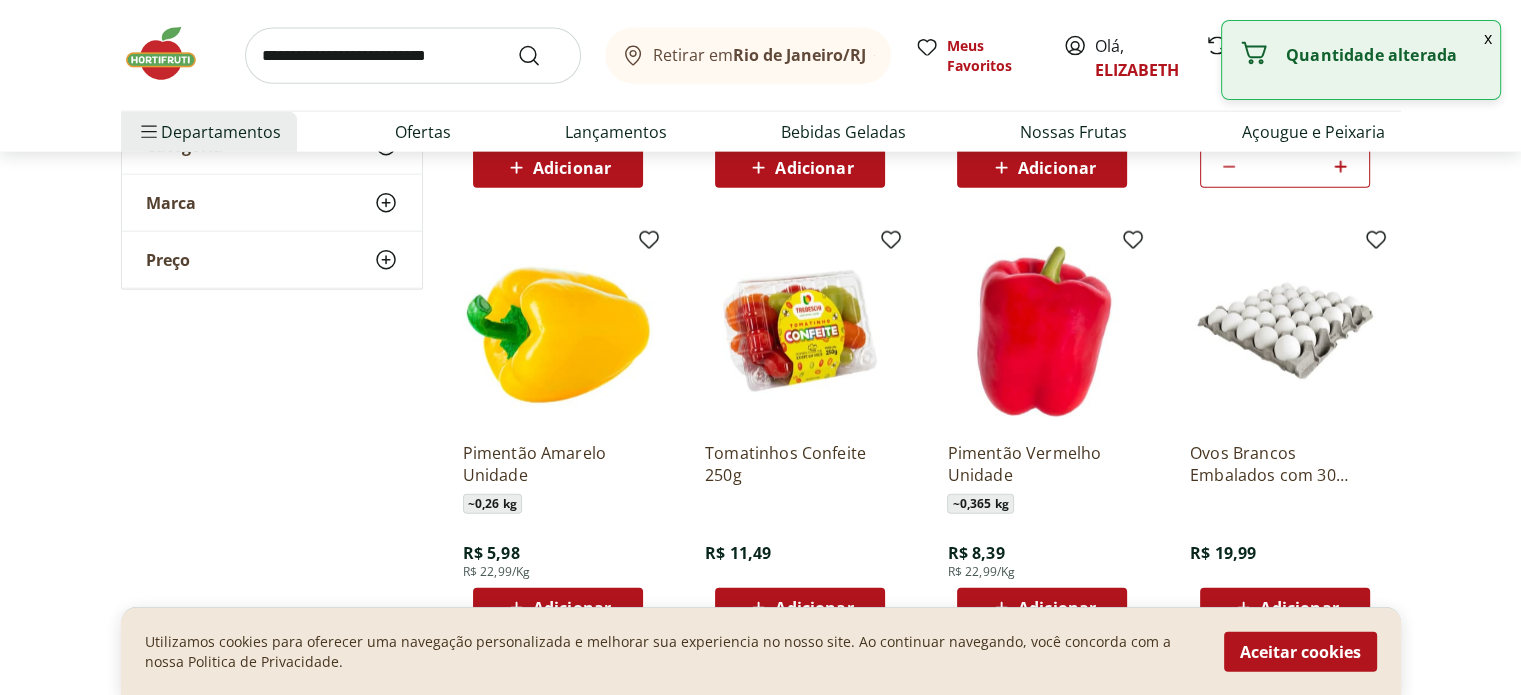 scroll, scrollTop: 12364, scrollLeft: 0, axis: vertical 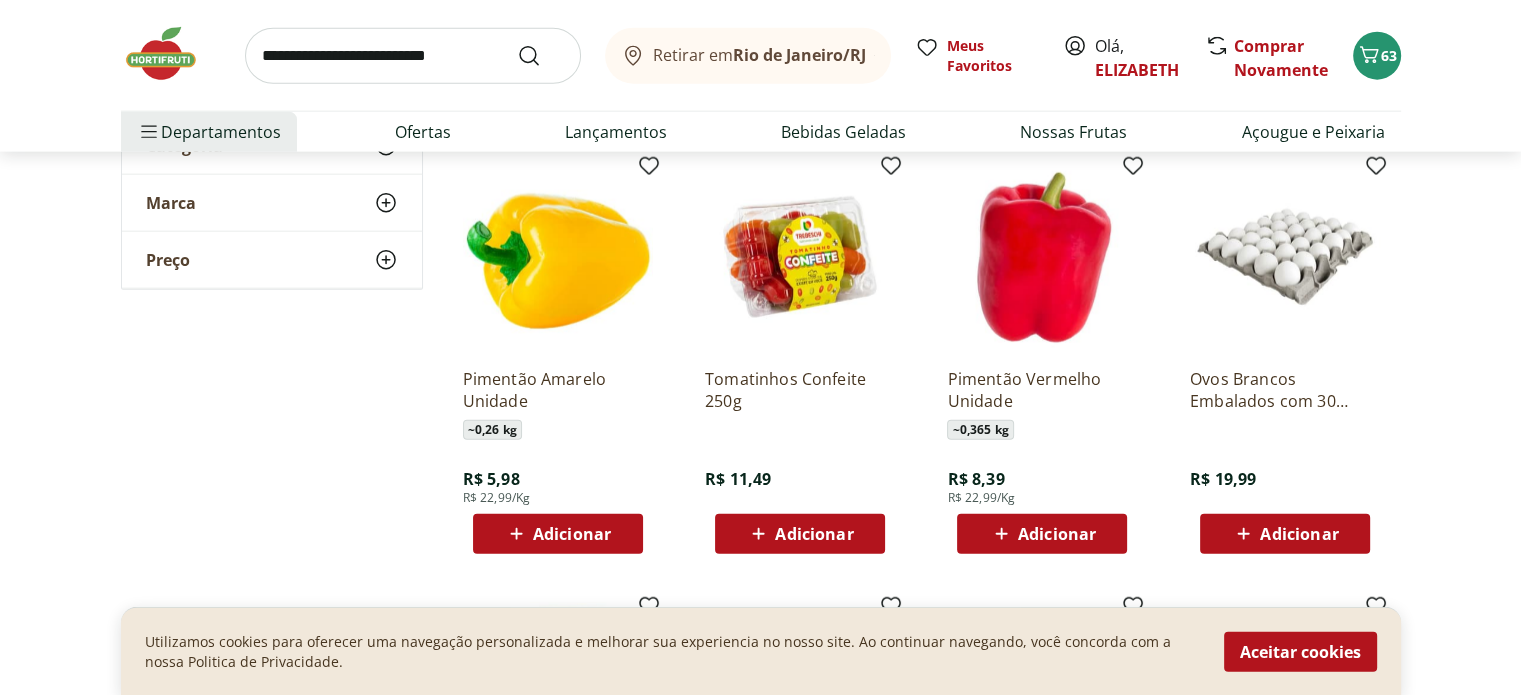 click on "Adicionar" at bounding box center (572, 534) 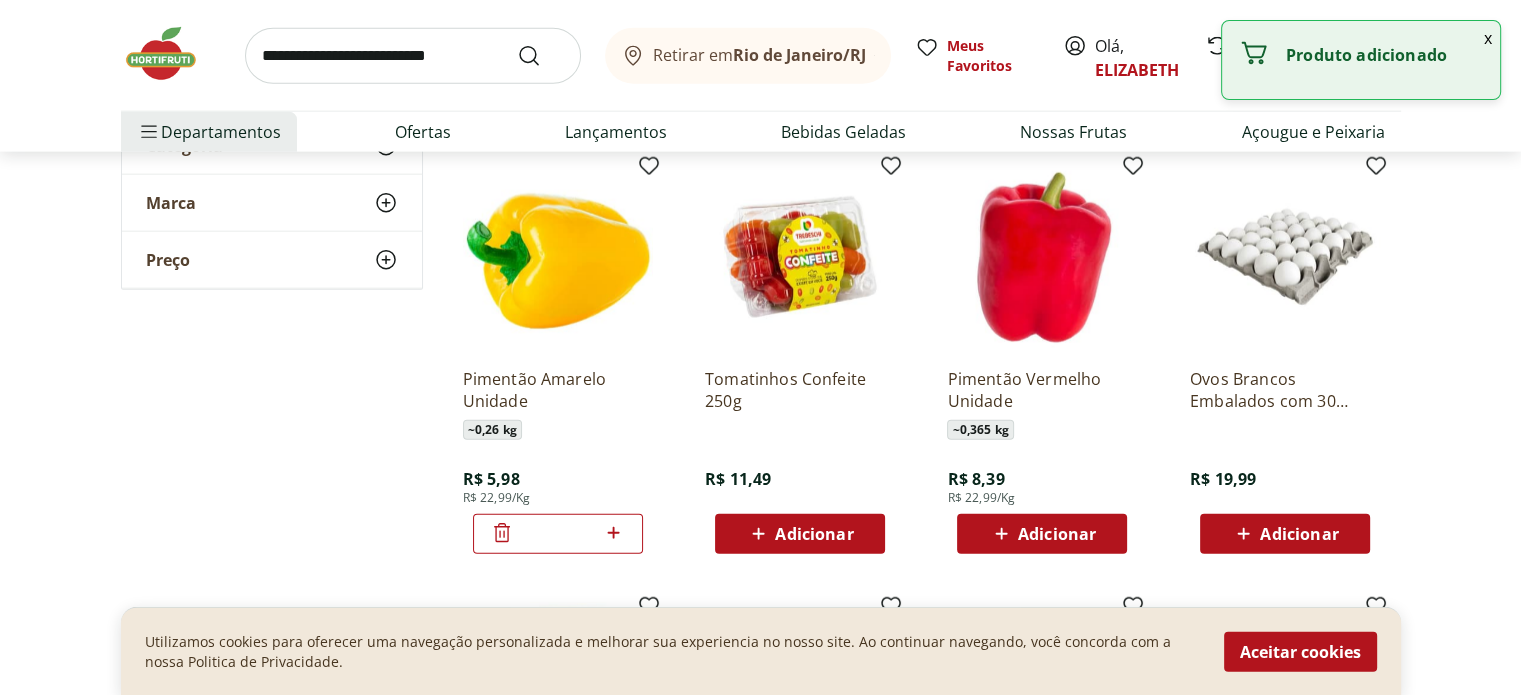 click on "Adicionar" at bounding box center [1057, 534] 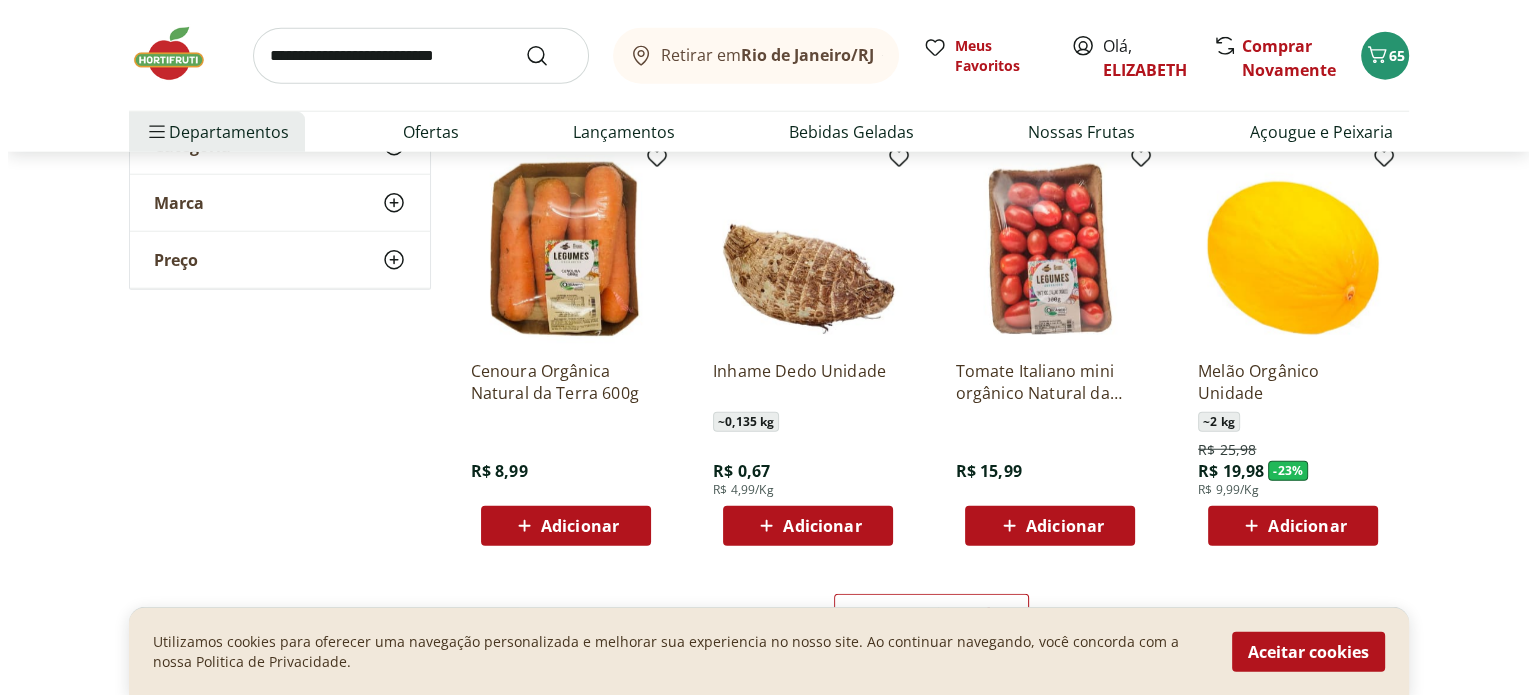 scroll, scrollTop: 12905, scrollLeft: 0, axis: vertical 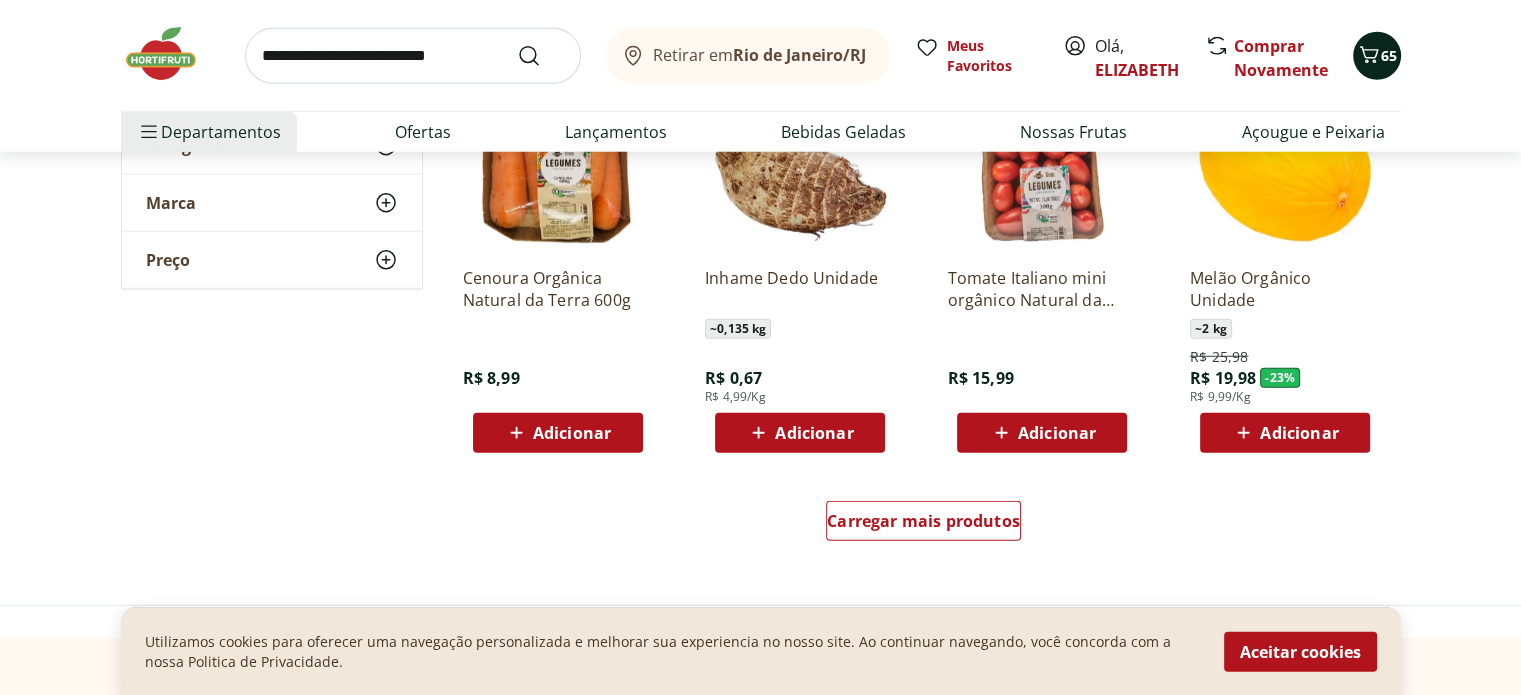 click 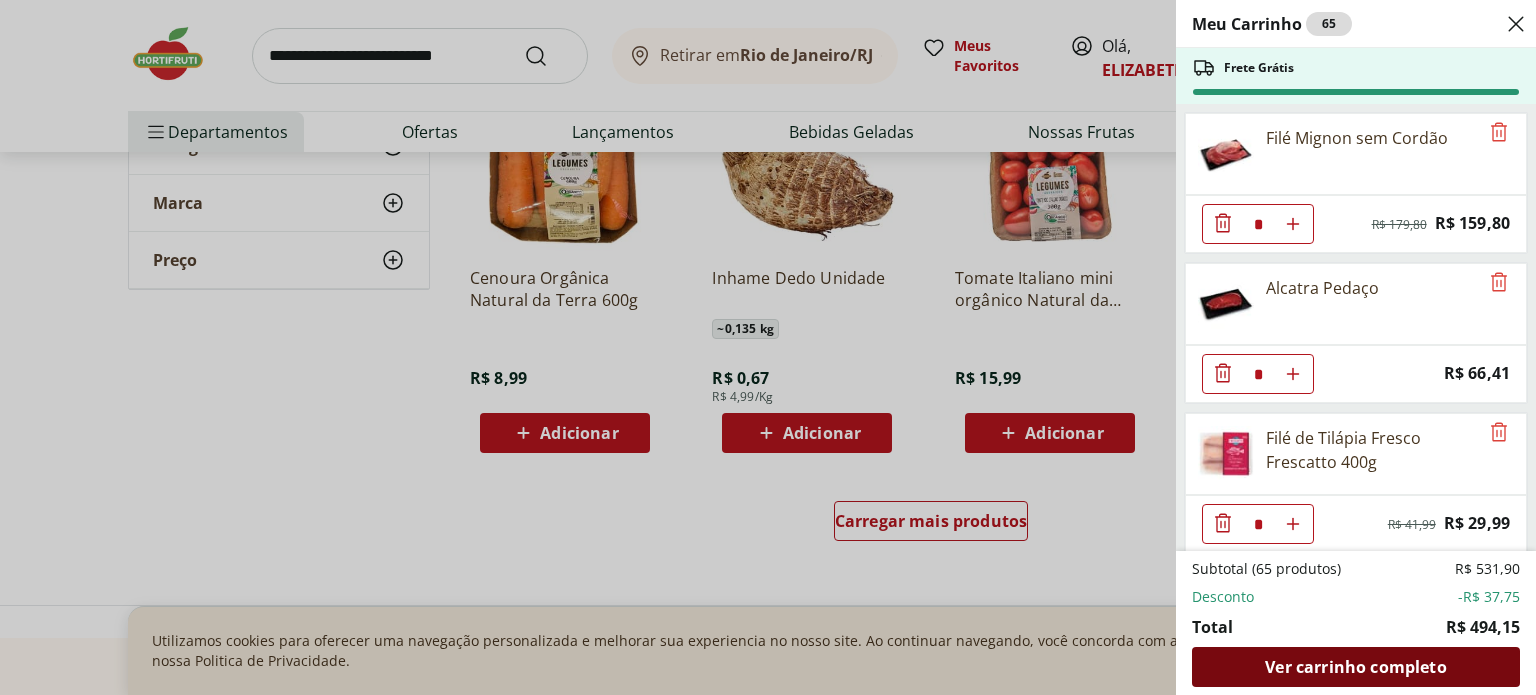 click on "Ver carrinho completo" at bounding box center [1355, 667] 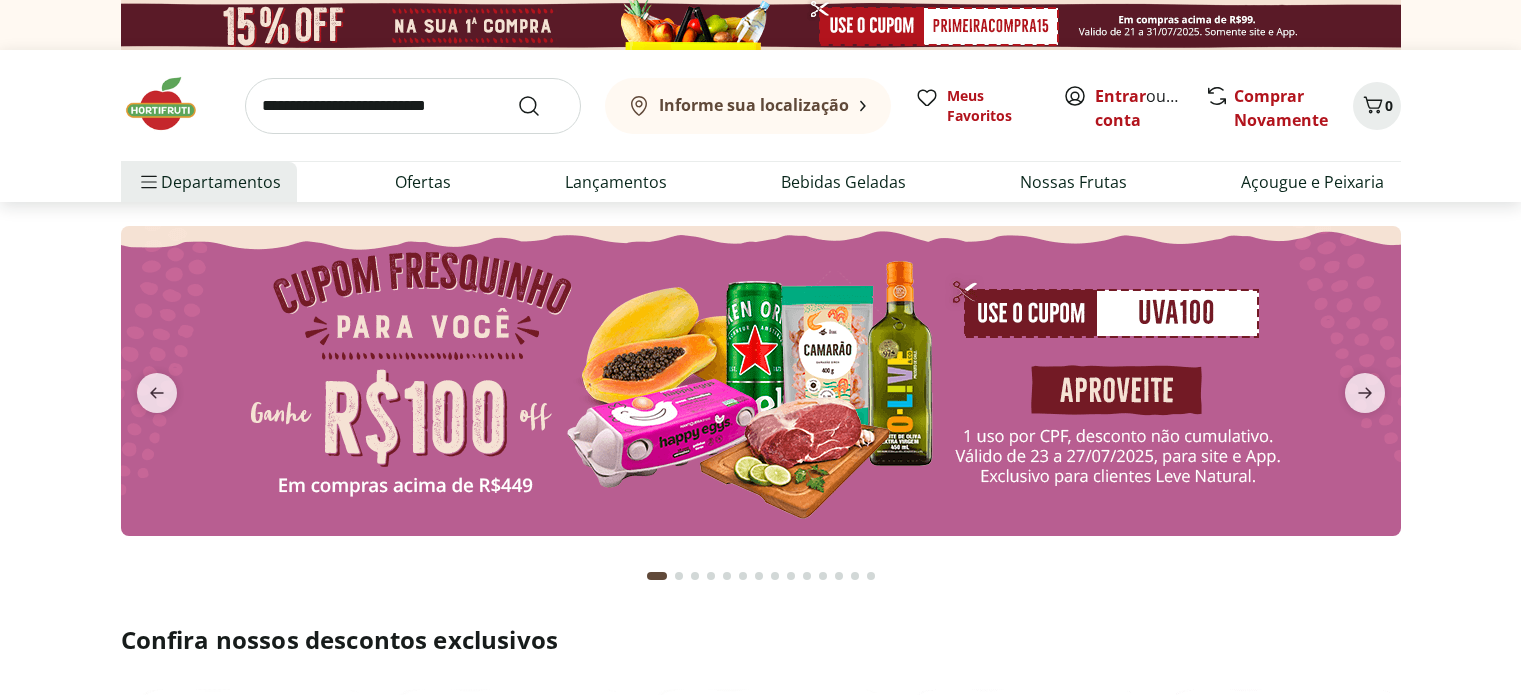 scroll, scrollTop: 0, scrollLeft: 0, axis: both 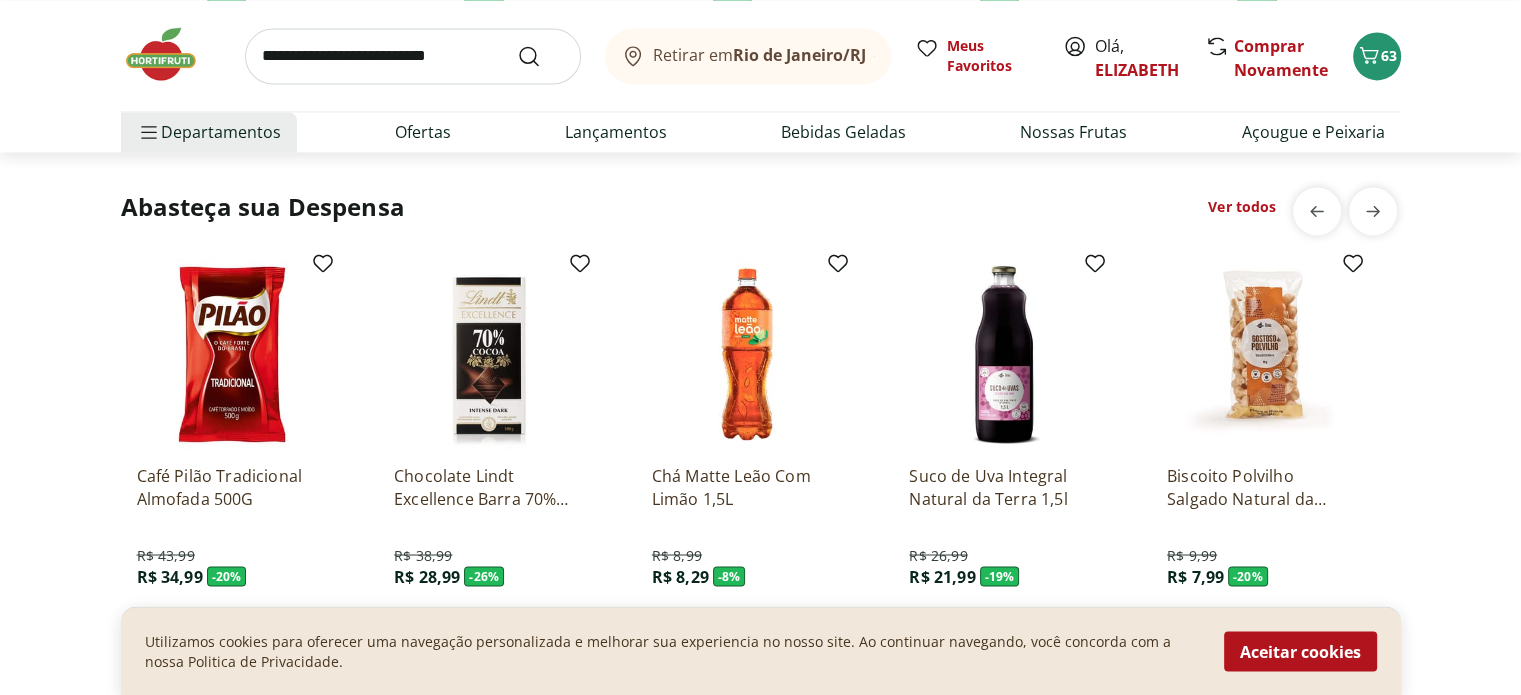 click on "Ver todos" at bounding box center (1242, 207) 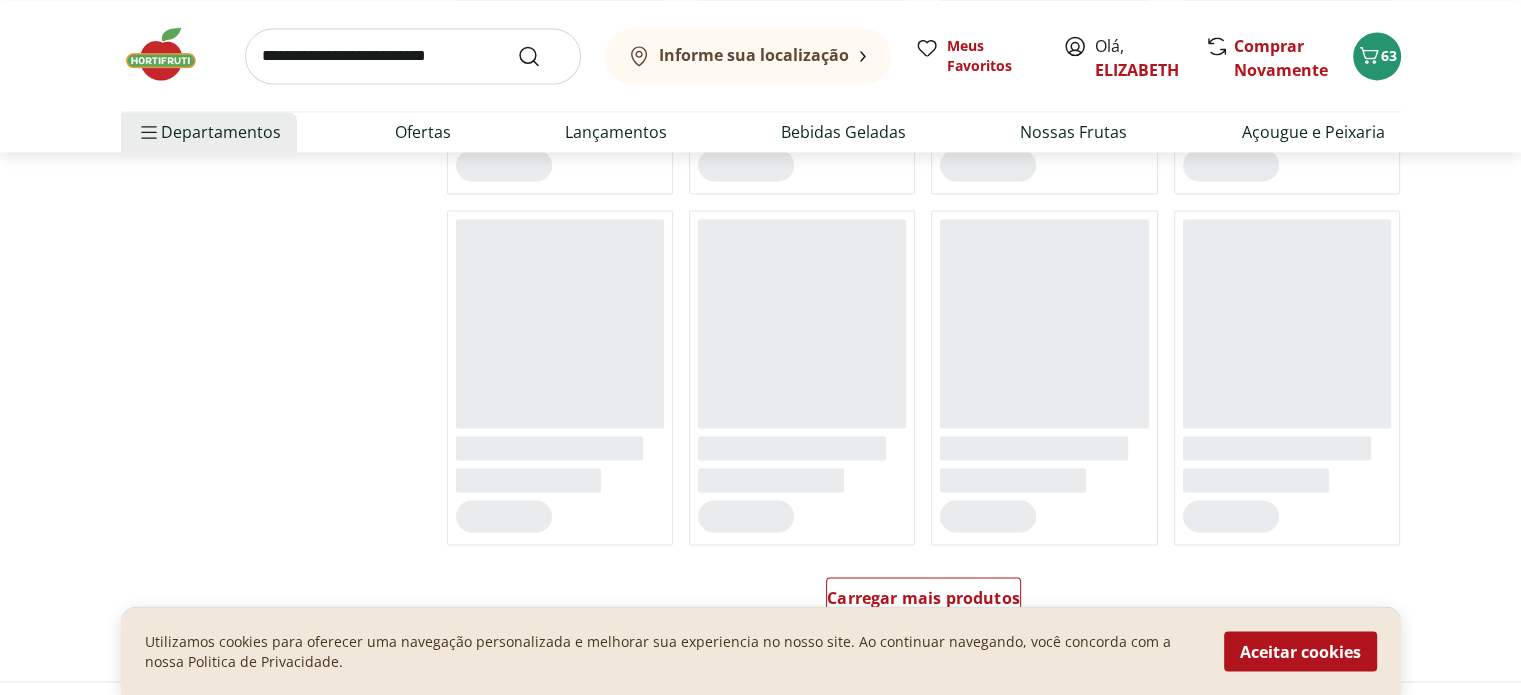 scroll, scrollTop: 0, scrollLeft: 0, axis: both 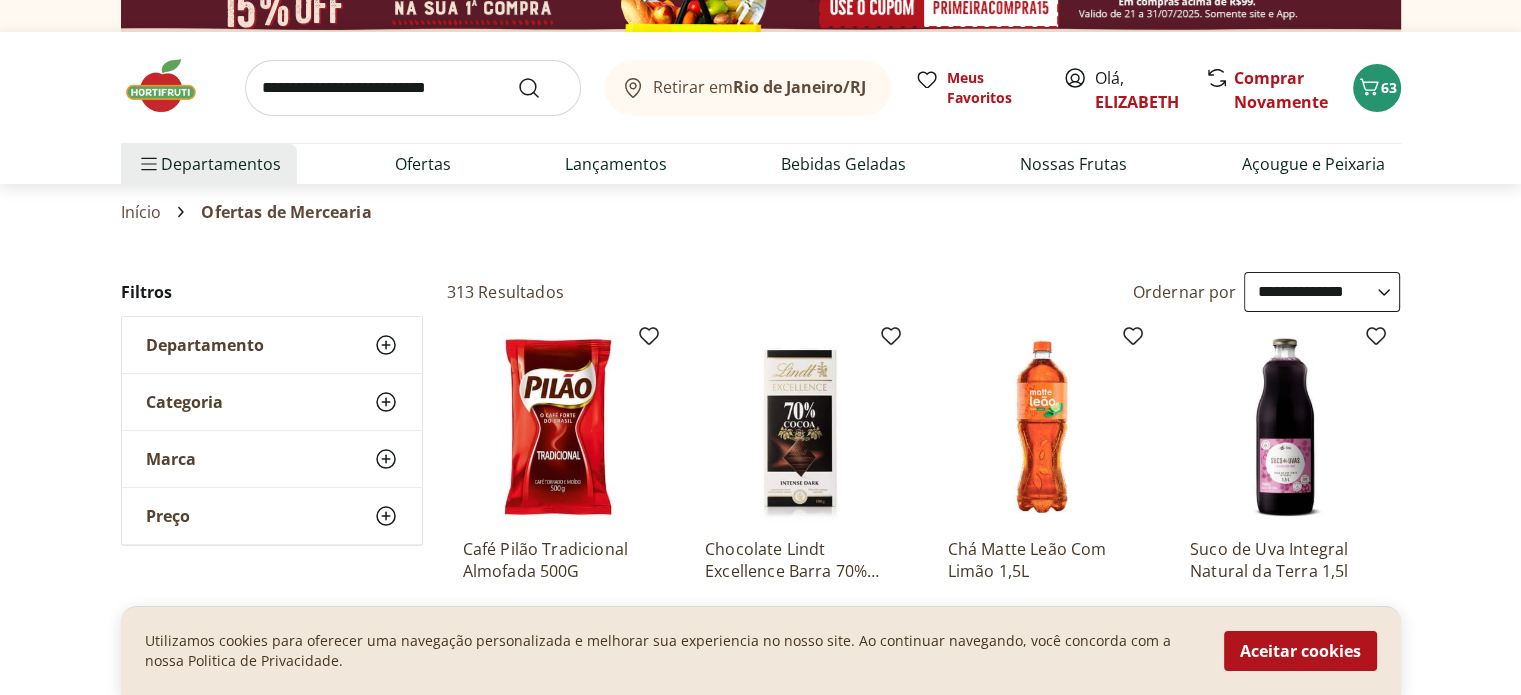 click at bounding box center (171, 86) 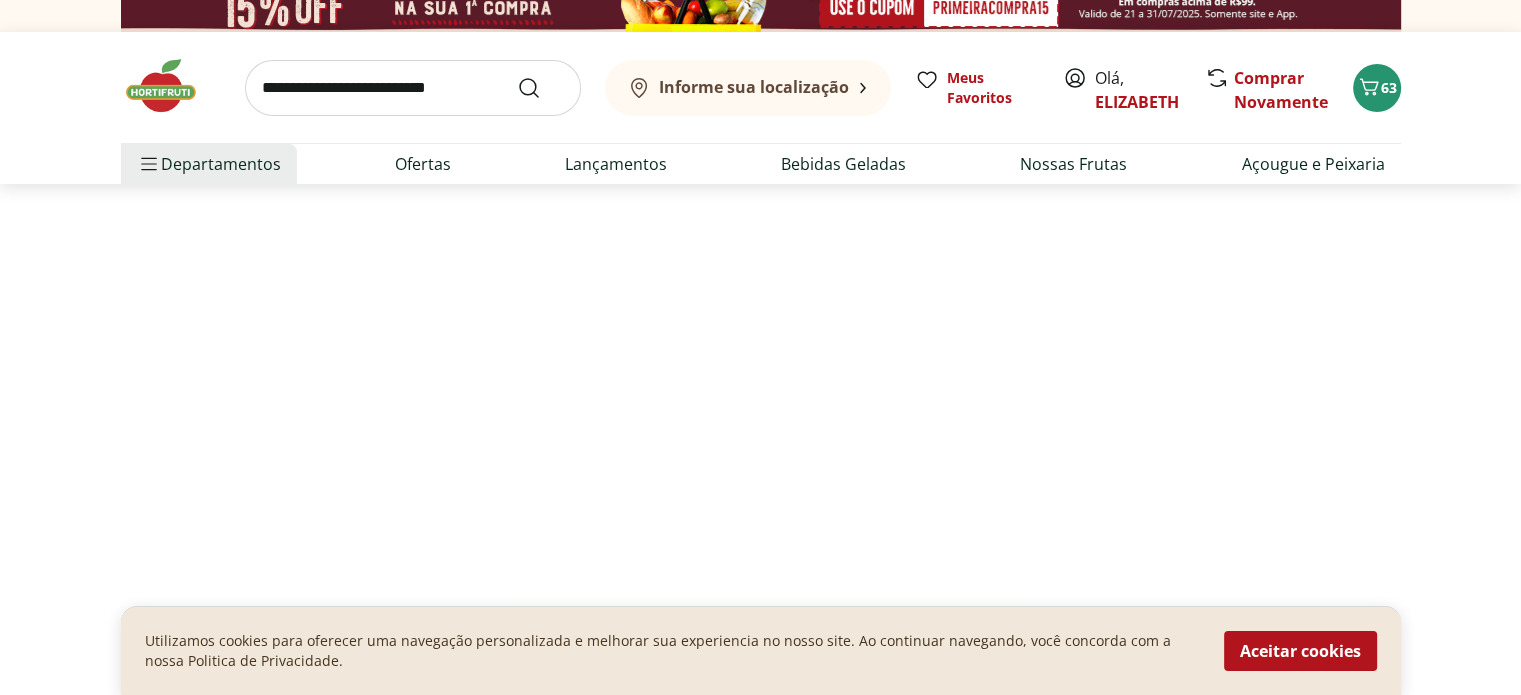 scroll, scrollTop: 0, scrollLeft: 0, axis: both 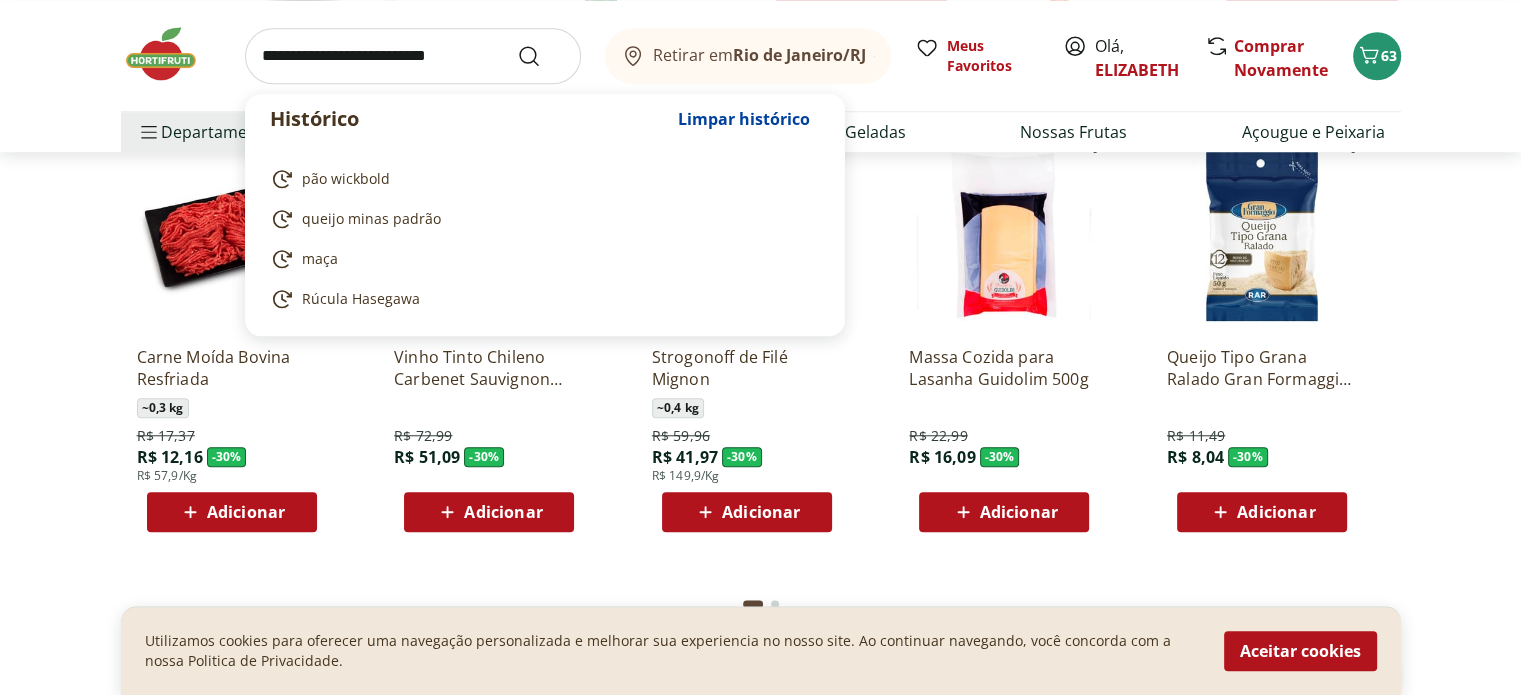 click at bounding box center [413, 56] 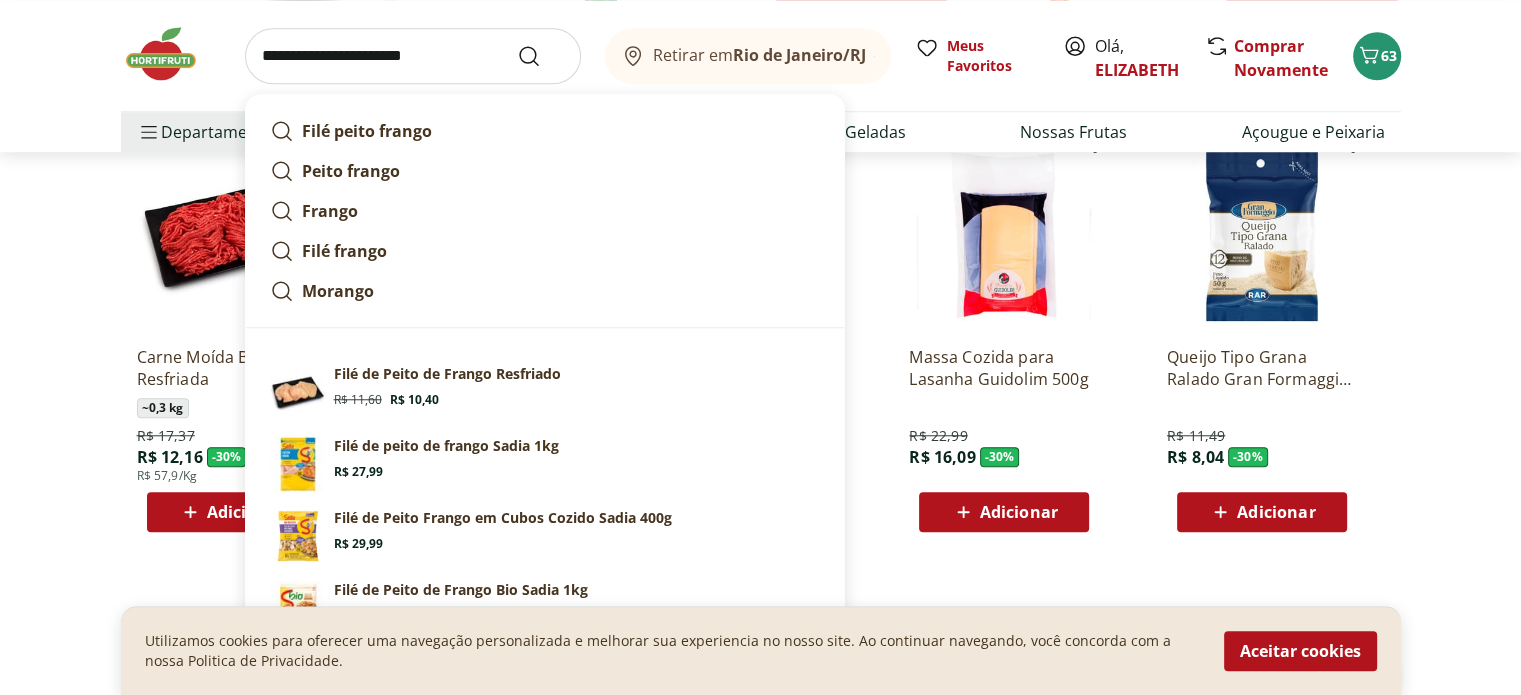 type on "**********" 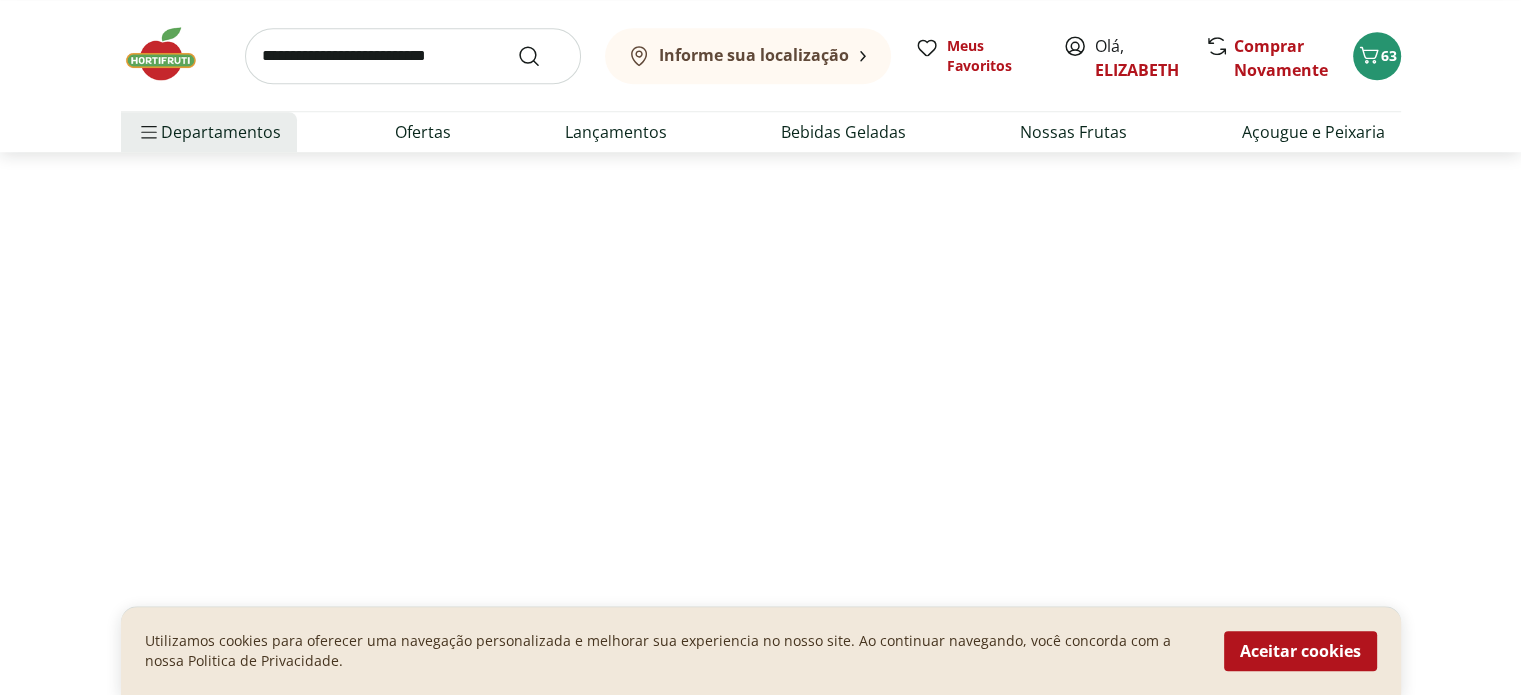 scroll, scrollTop: 0, scrollLeft: 0, axis: both 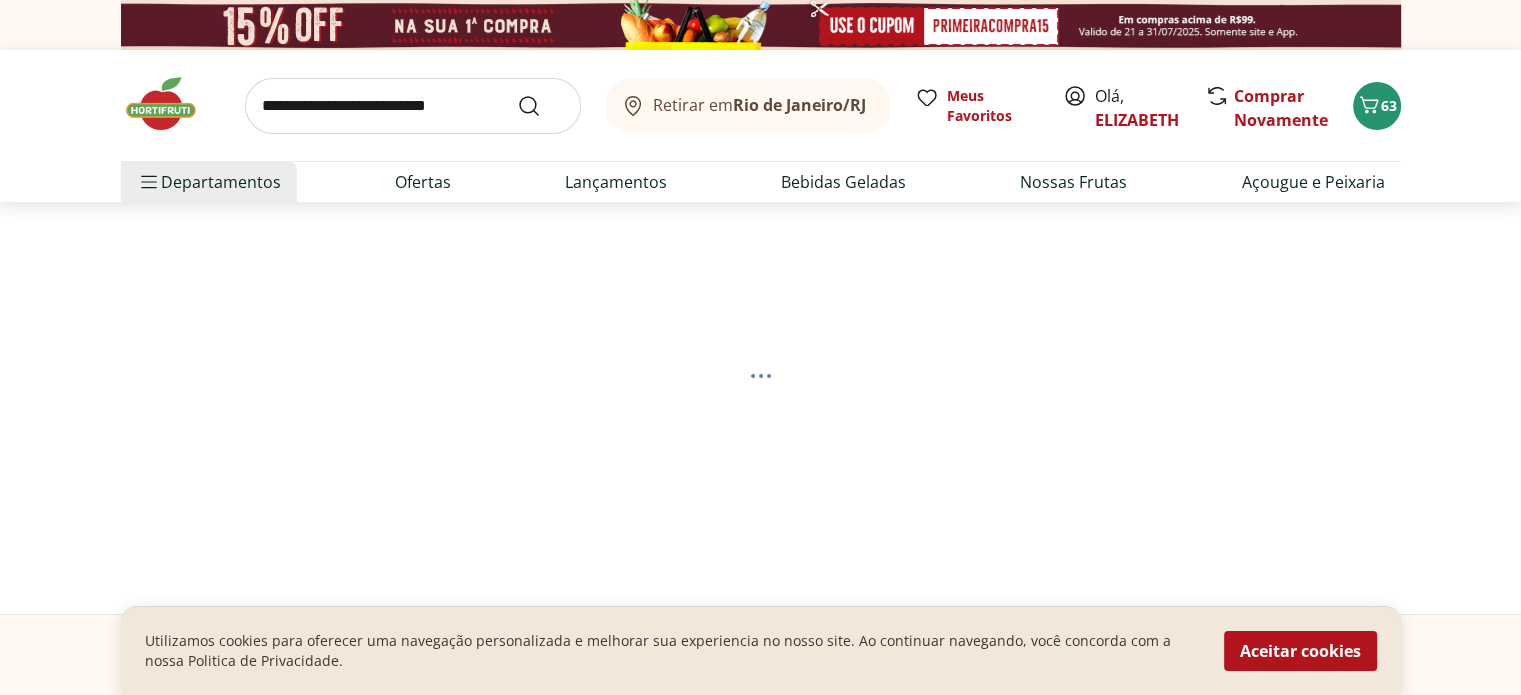 select on "**********" 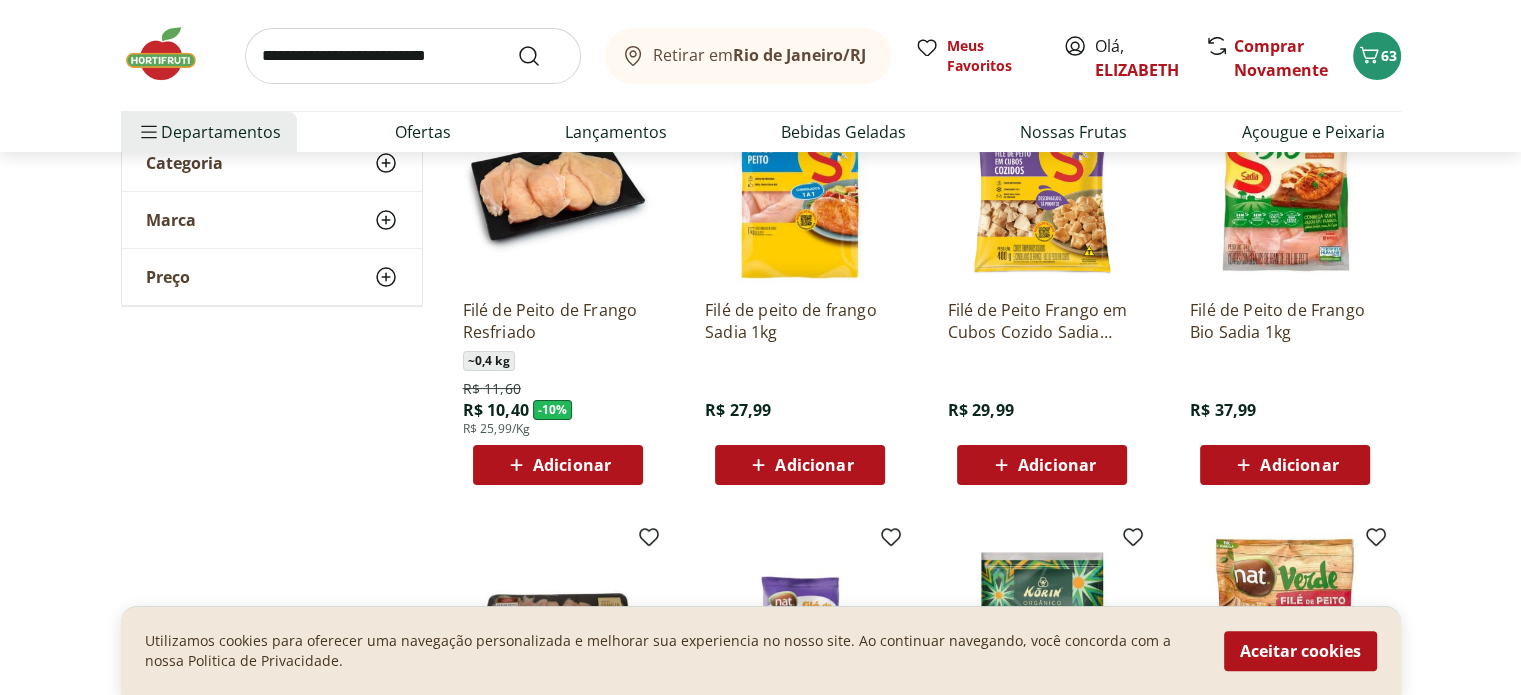 scroll, scrollTop: 347, scrollLeft: 0, axis: vertical 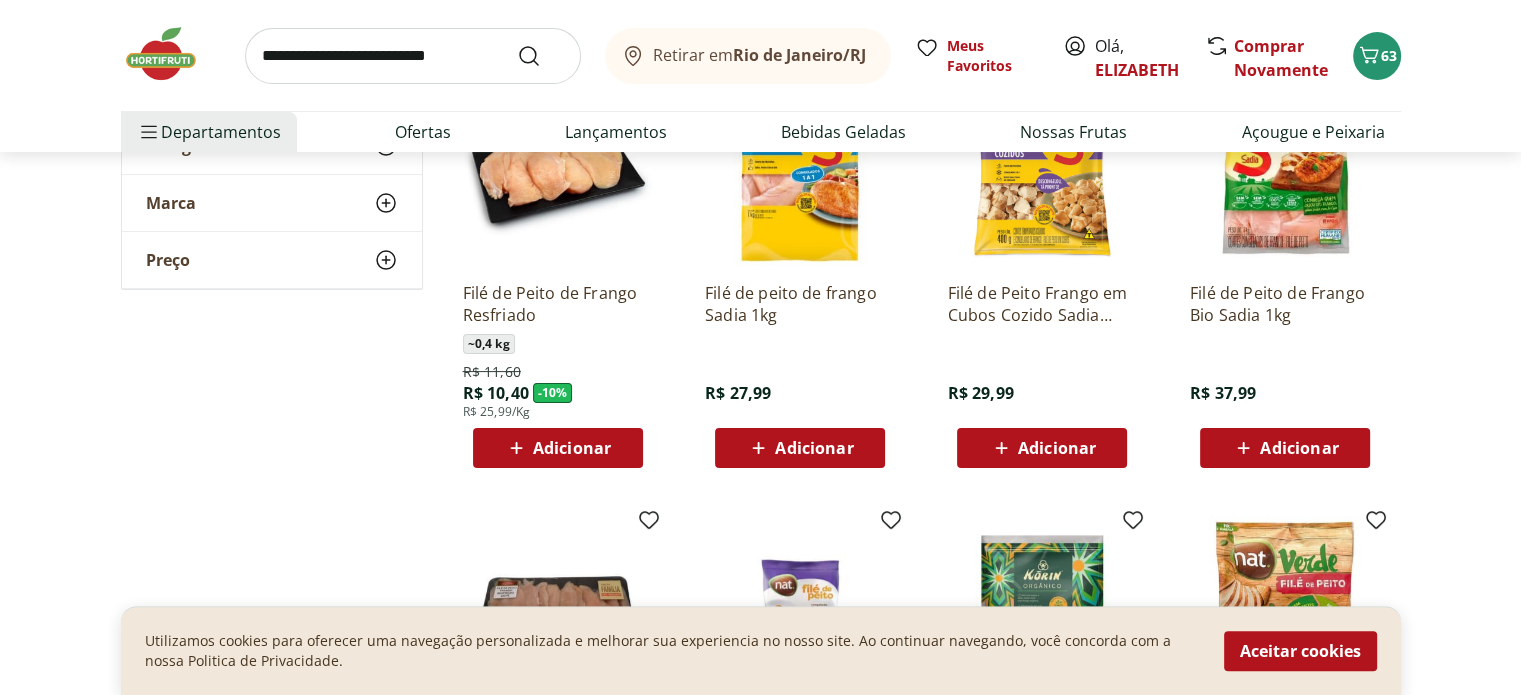 click on "Adicionar" at bounding box center [572, 448] 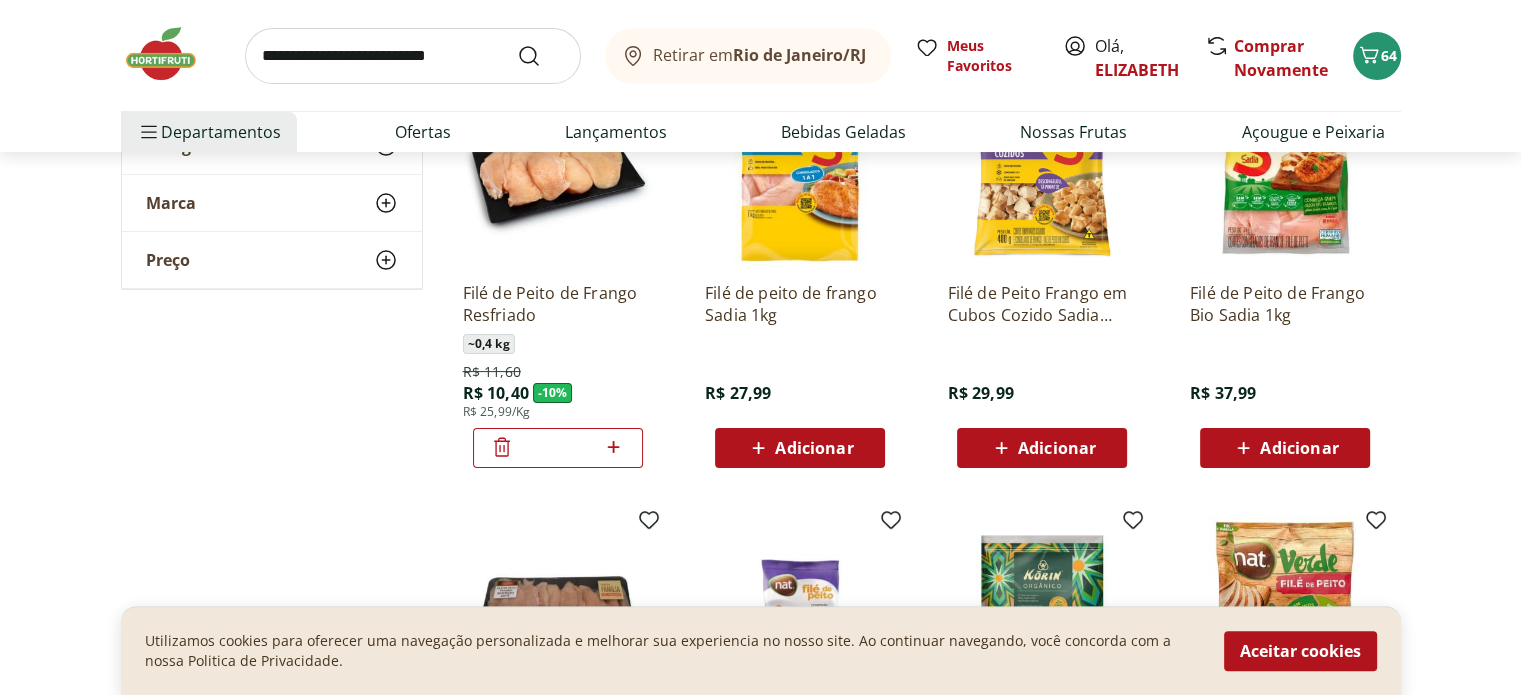click 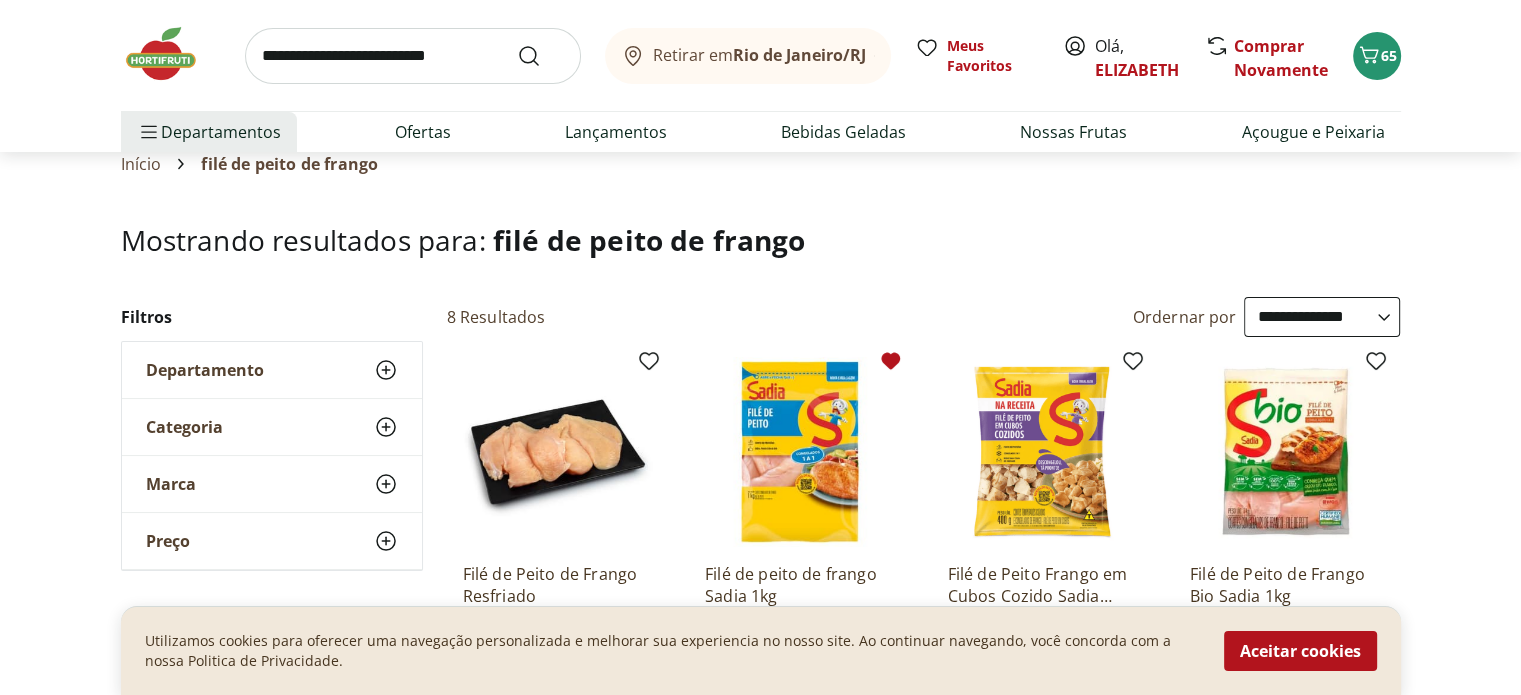 scroll, scrollTop: 29, scrollLeft: 0, axis: vertical 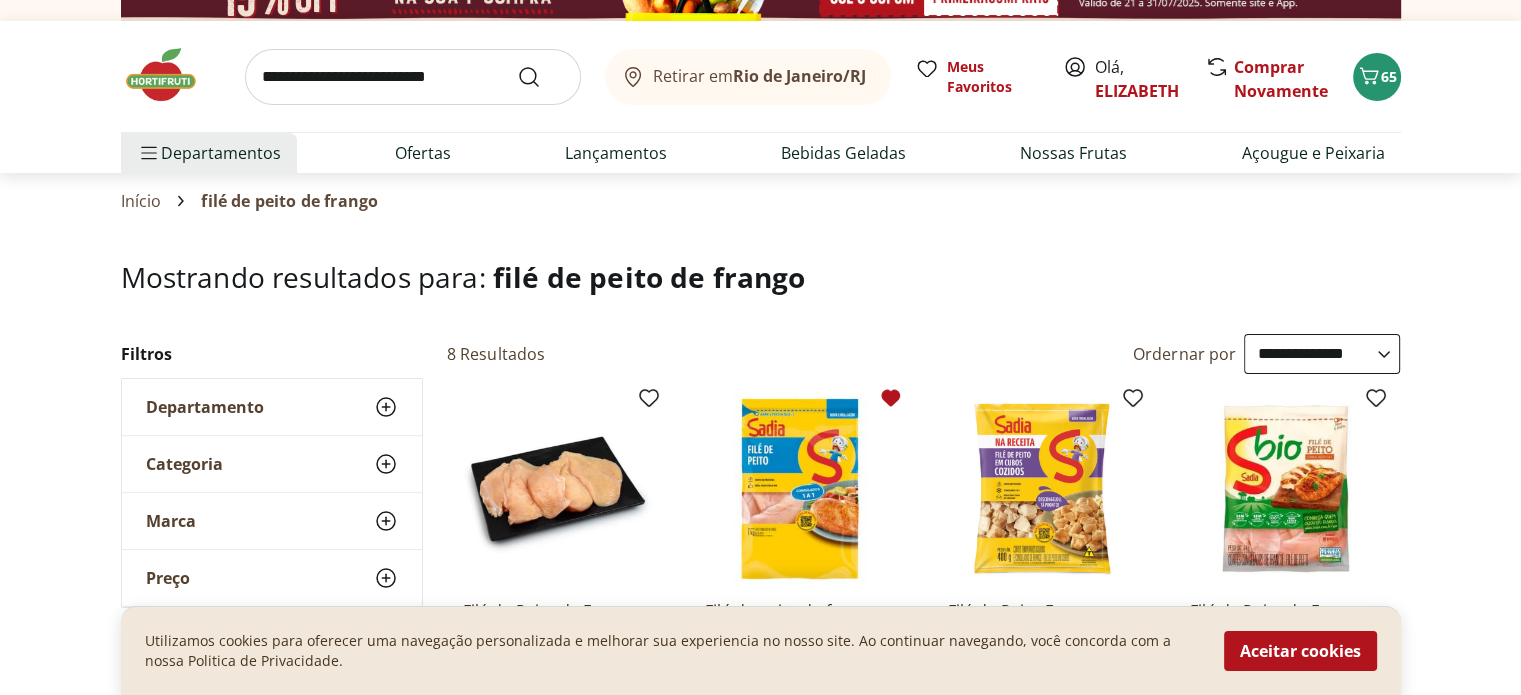 click at bounding box center (171, 75) 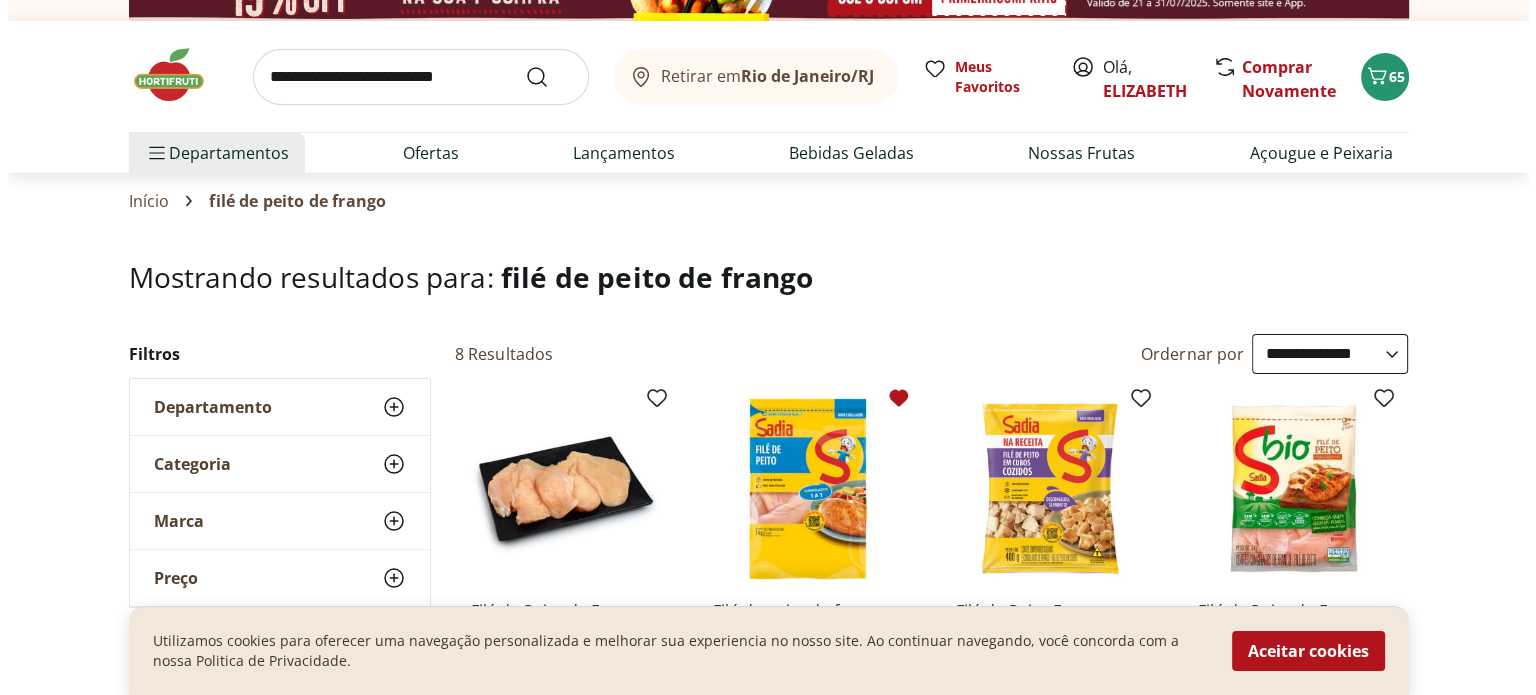 scroll, scrollTop: 0, scrollLeft: 0, axis: both 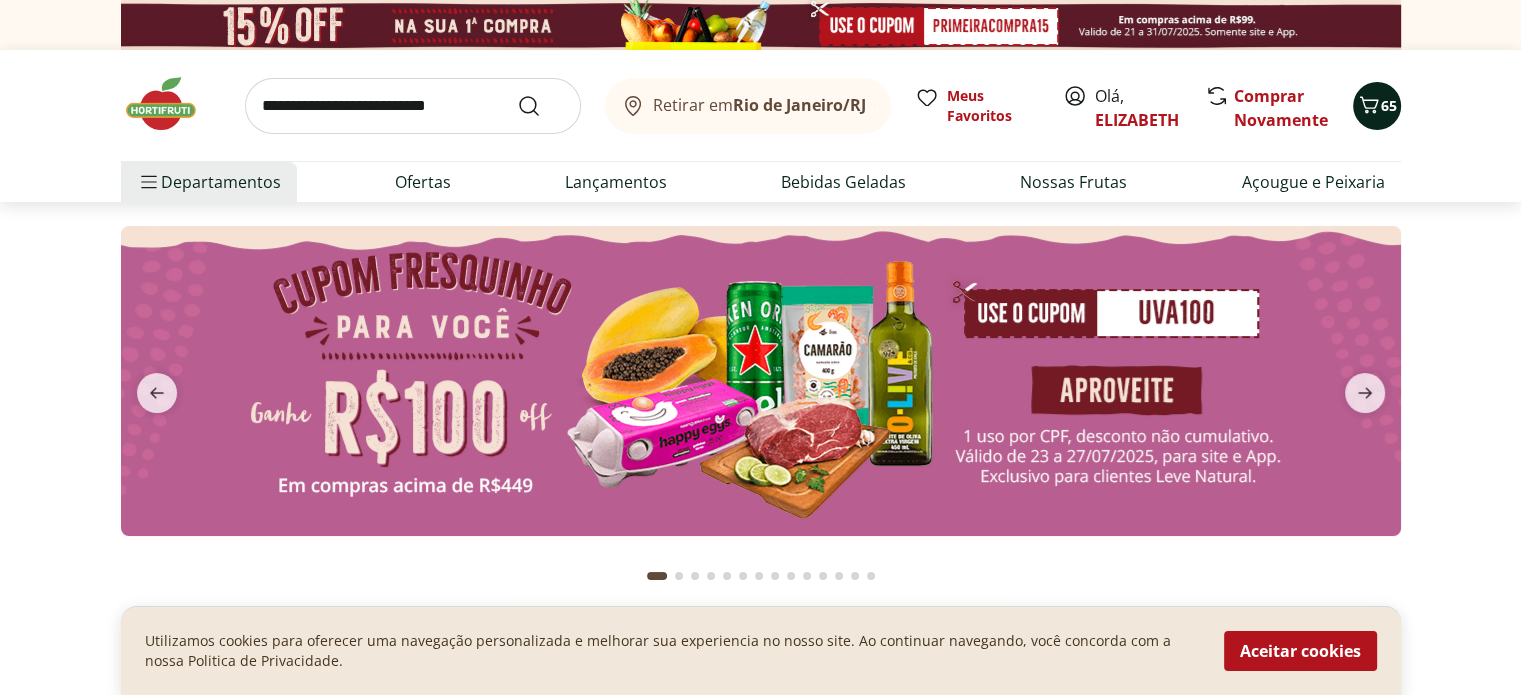 click 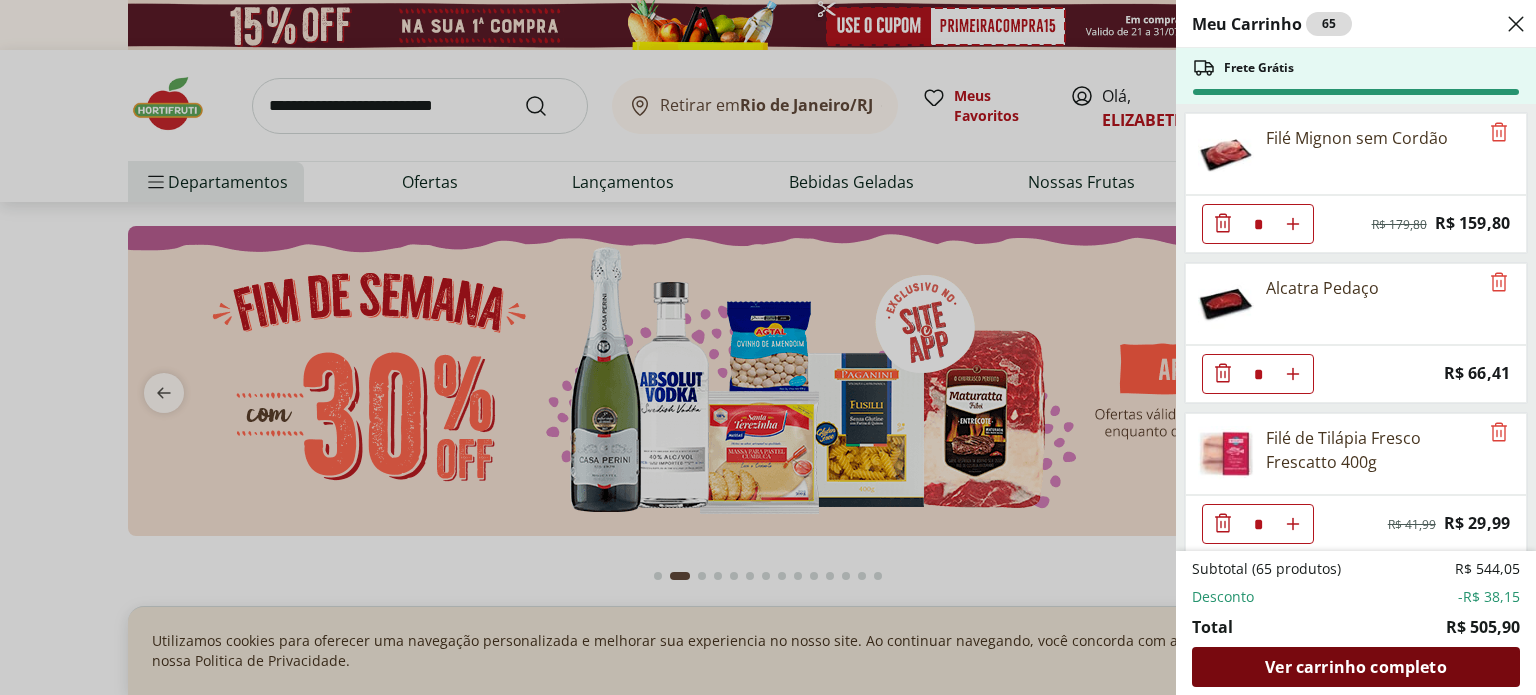 click on "Ver carrinho completo" at bounding box center (1355, 667) 